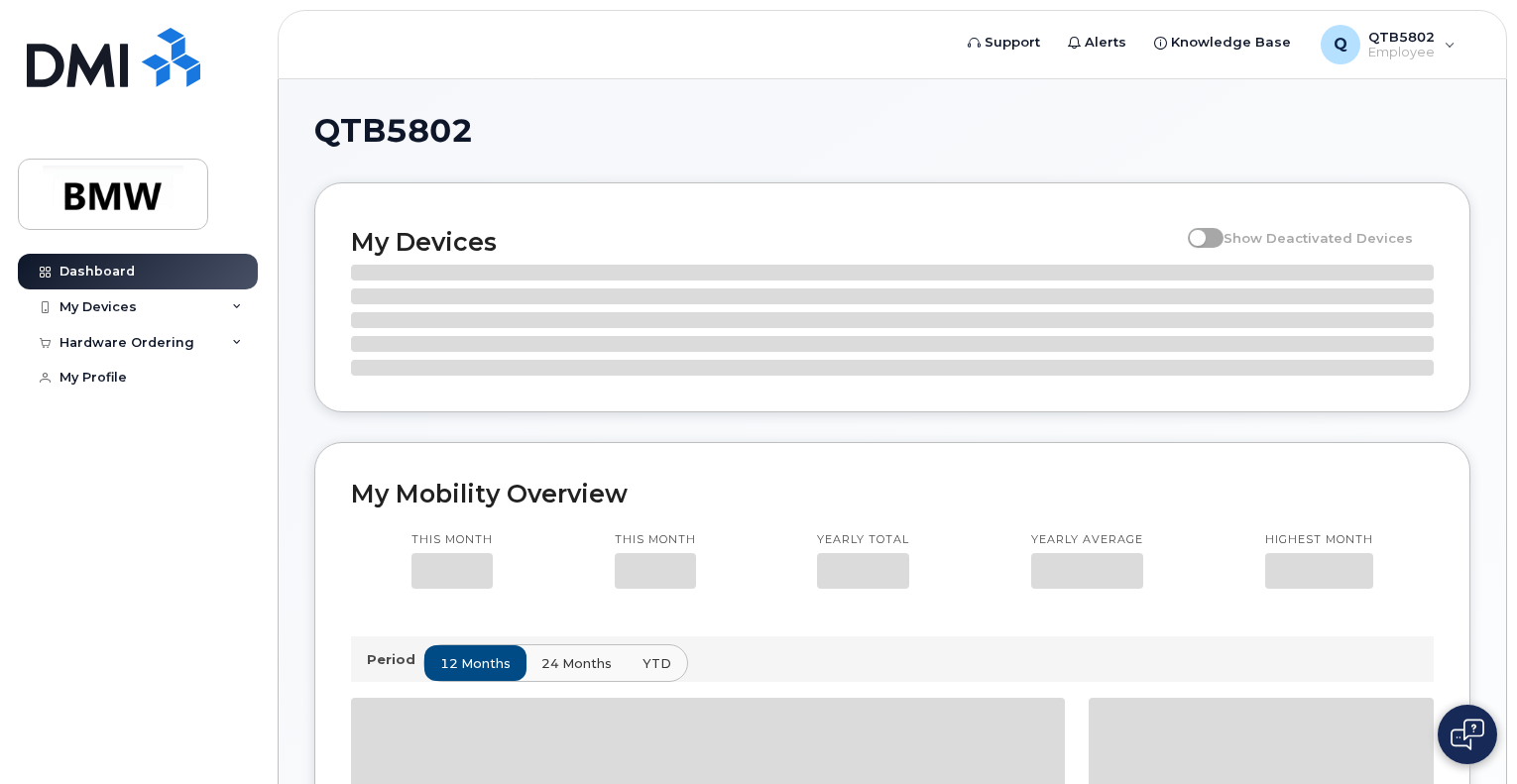 scroll, scrollTop: 0, scrollLeft: 0, axis: both 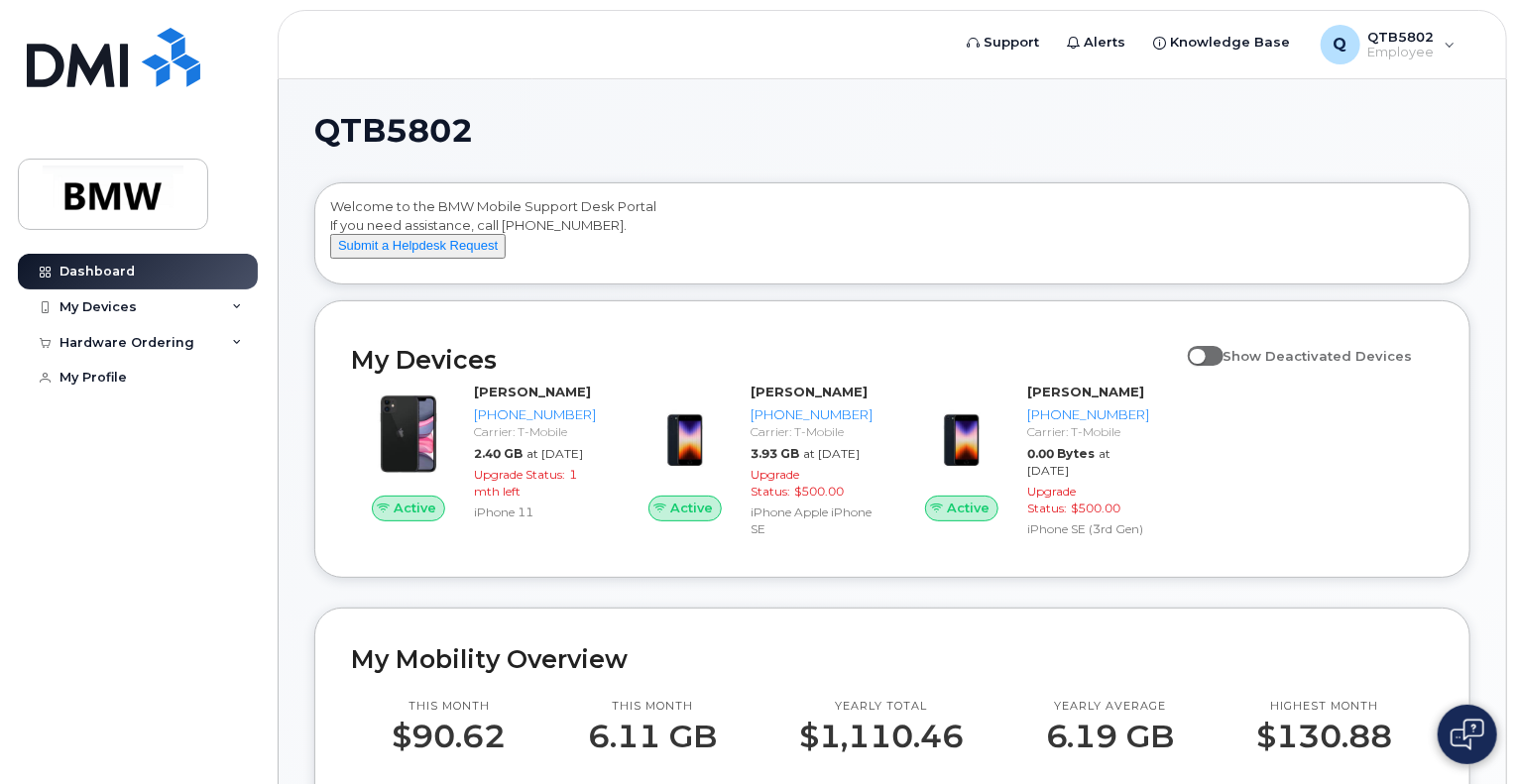 click on "Welcome to the BMW Mobile Support Desk Portal
If you need assistance, call 800-680-0083.
Submit a Helpdesk Request" 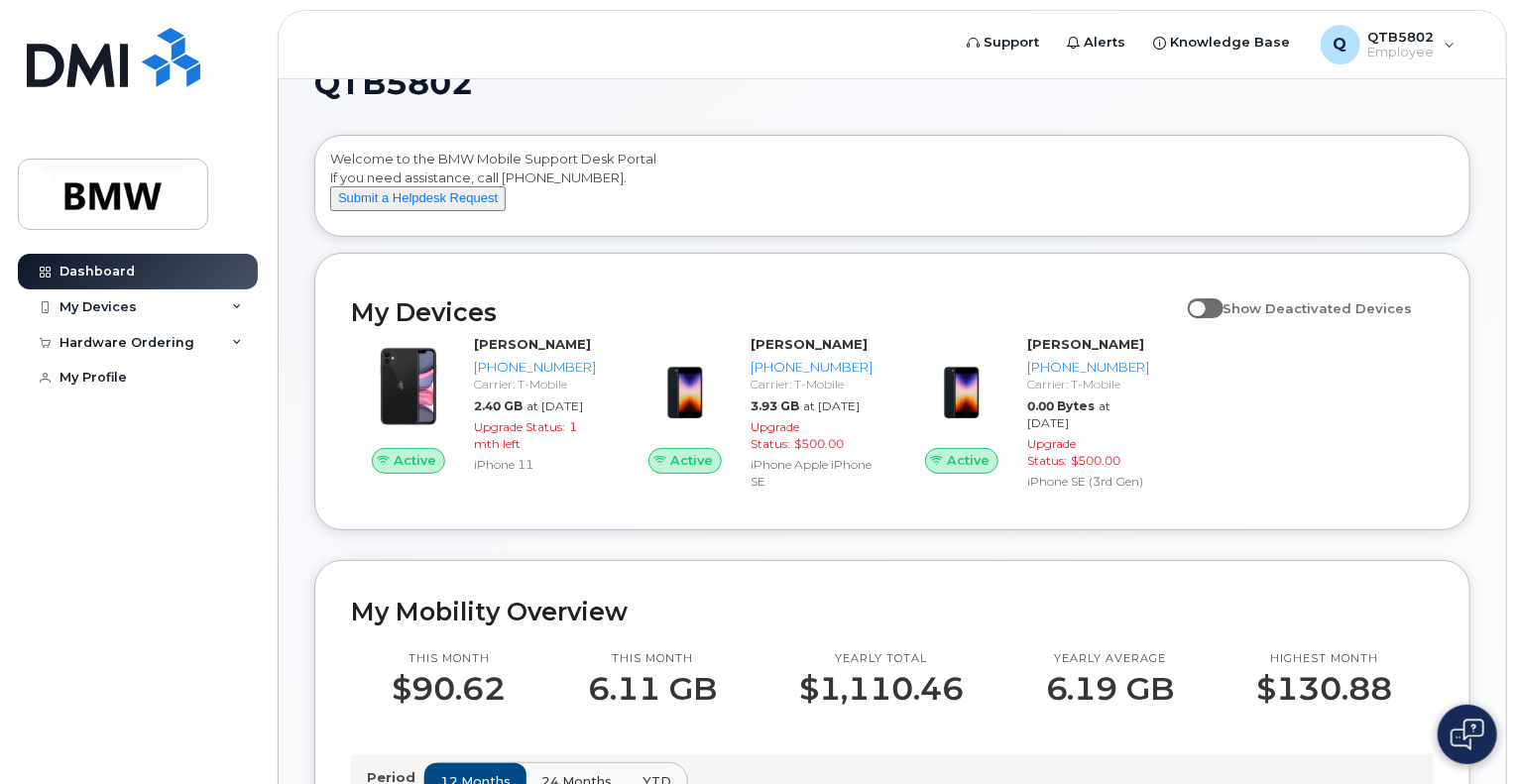 scroll, scrollTop: 0, scrollLeft: 0, axis: both 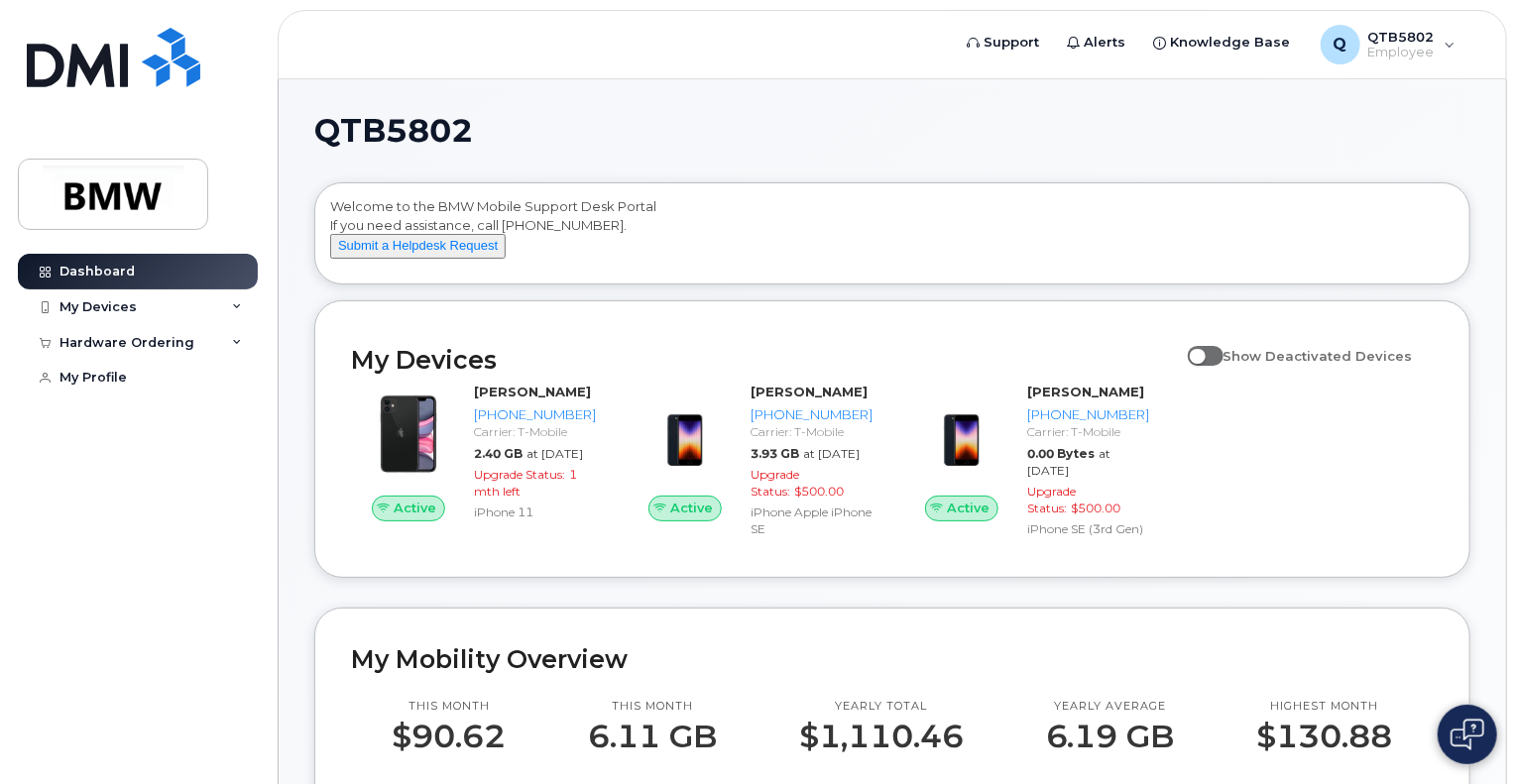 click on "Show Deactivated Devices" 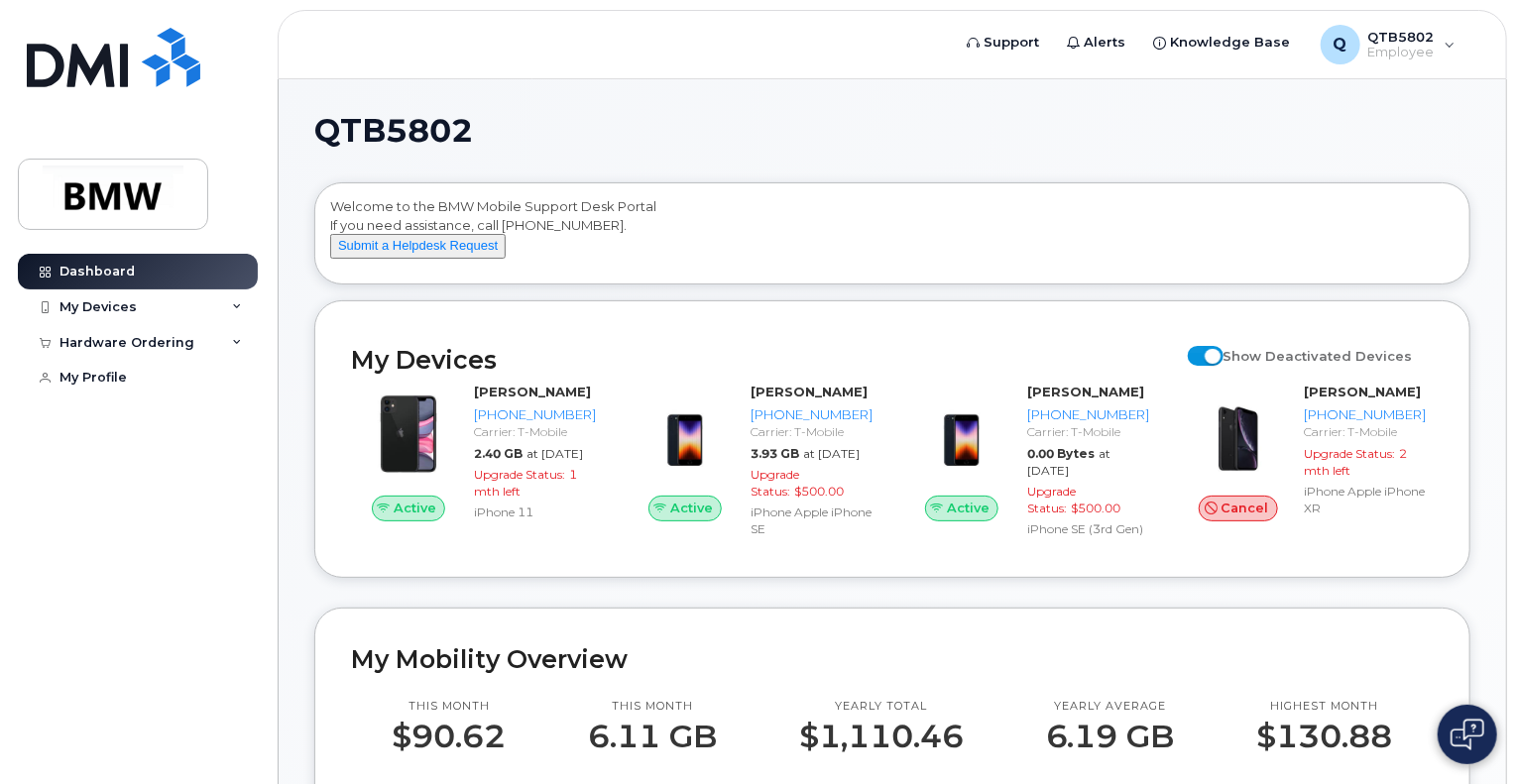 click 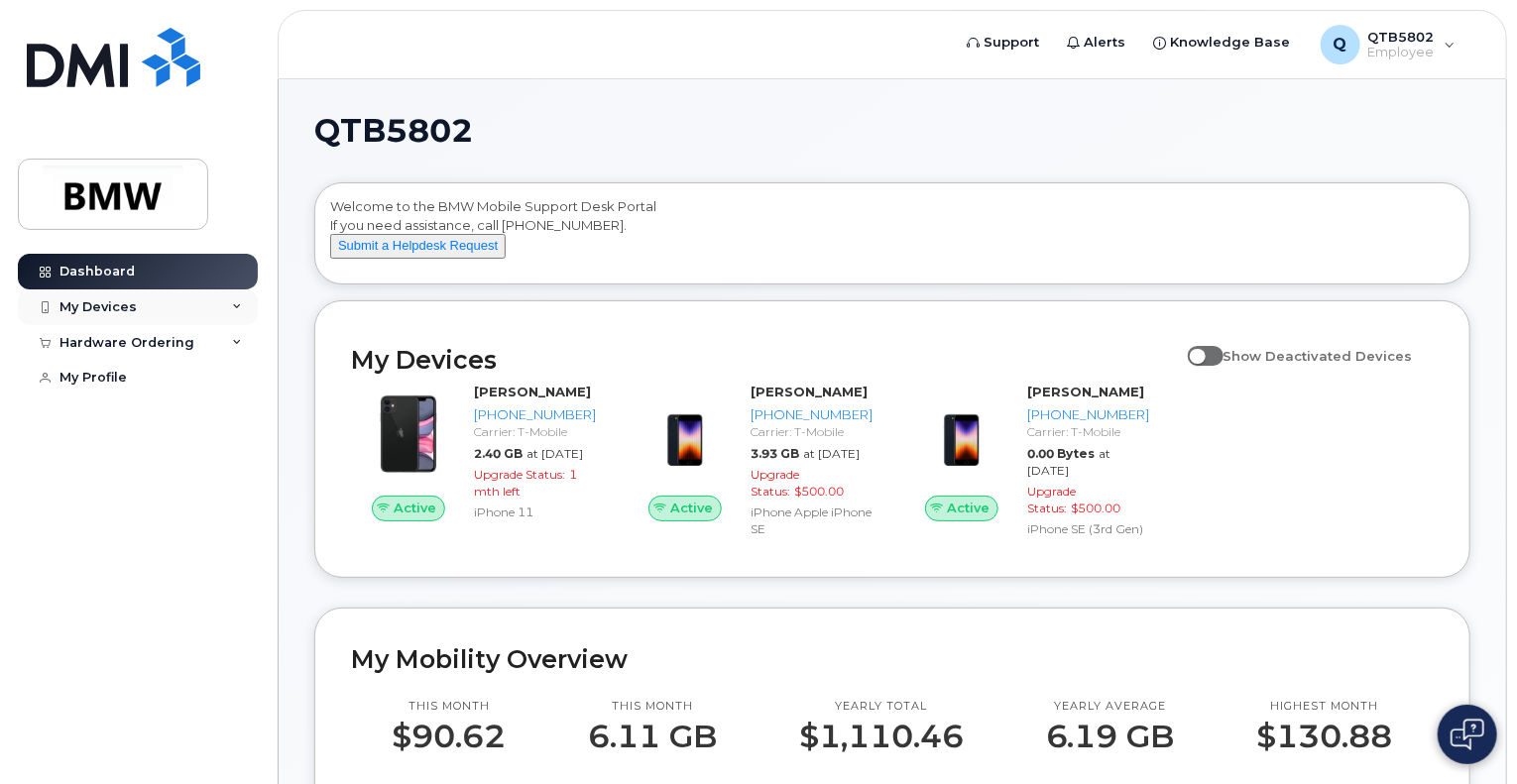 click on "My Devices" 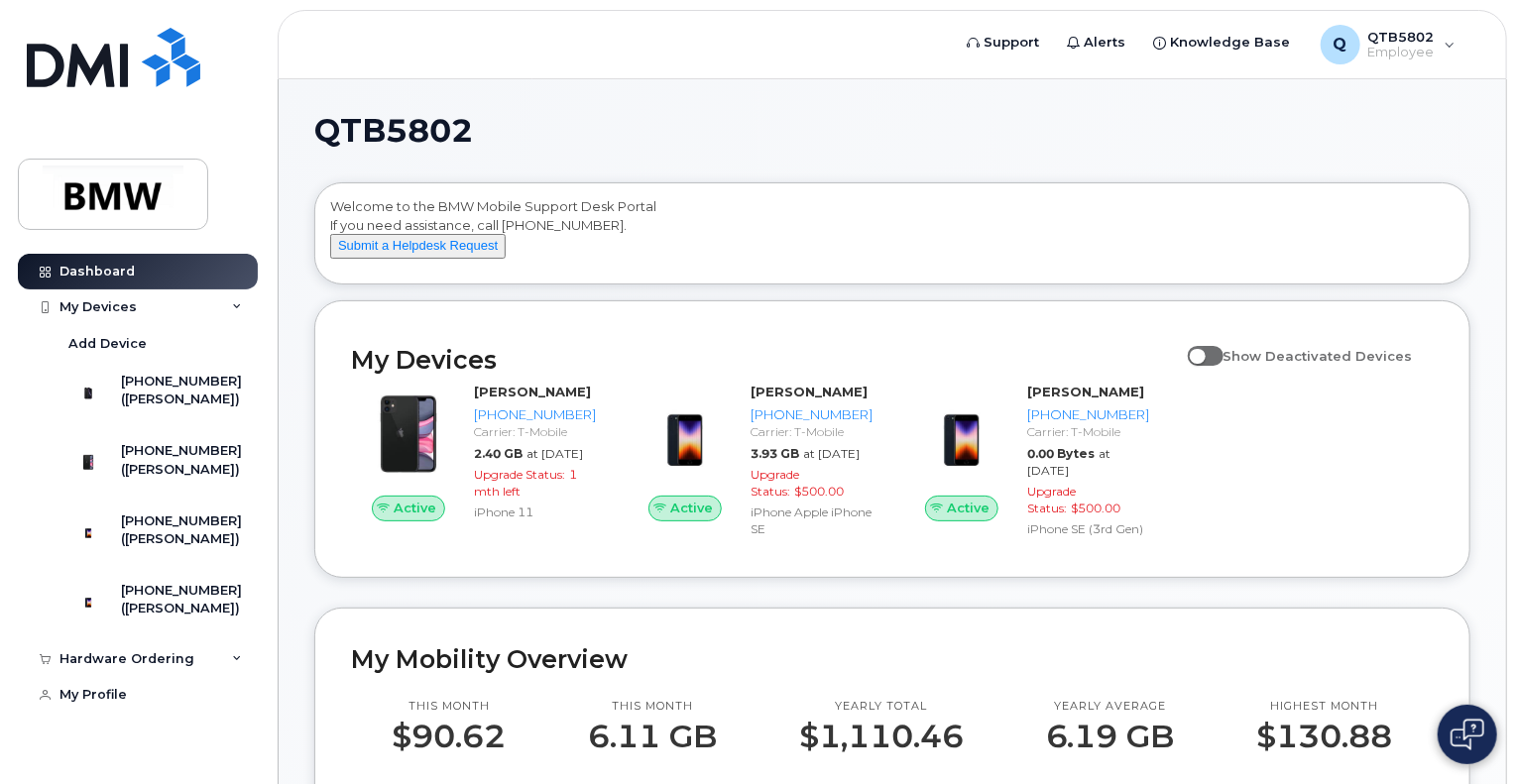 scroll, scrollTop: 44, scrollLeft: 0, axis: vertical 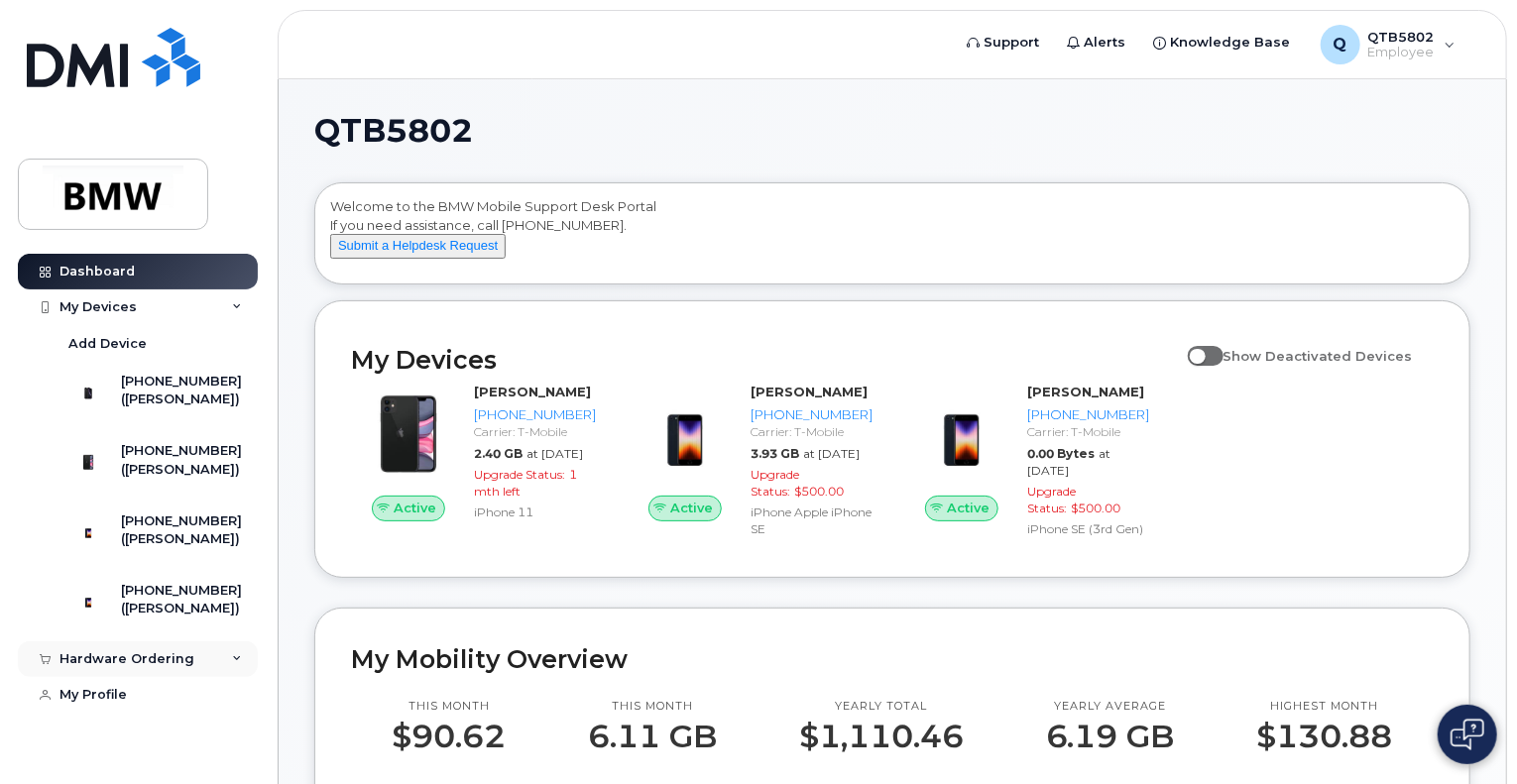 click on "Hardware Ordering" 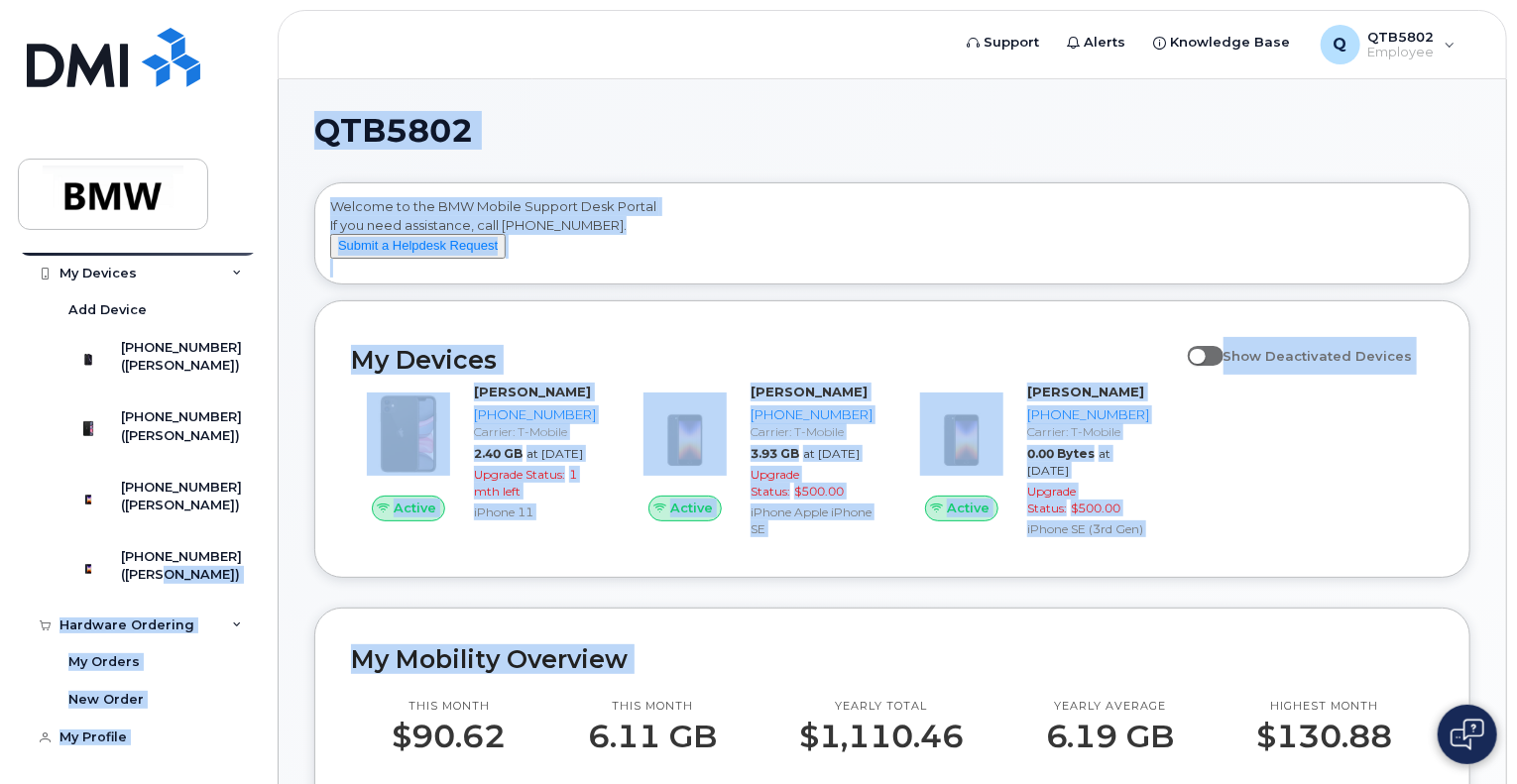 scroll, scrollTop: 53, scrollLeft: 0, axis: vertical 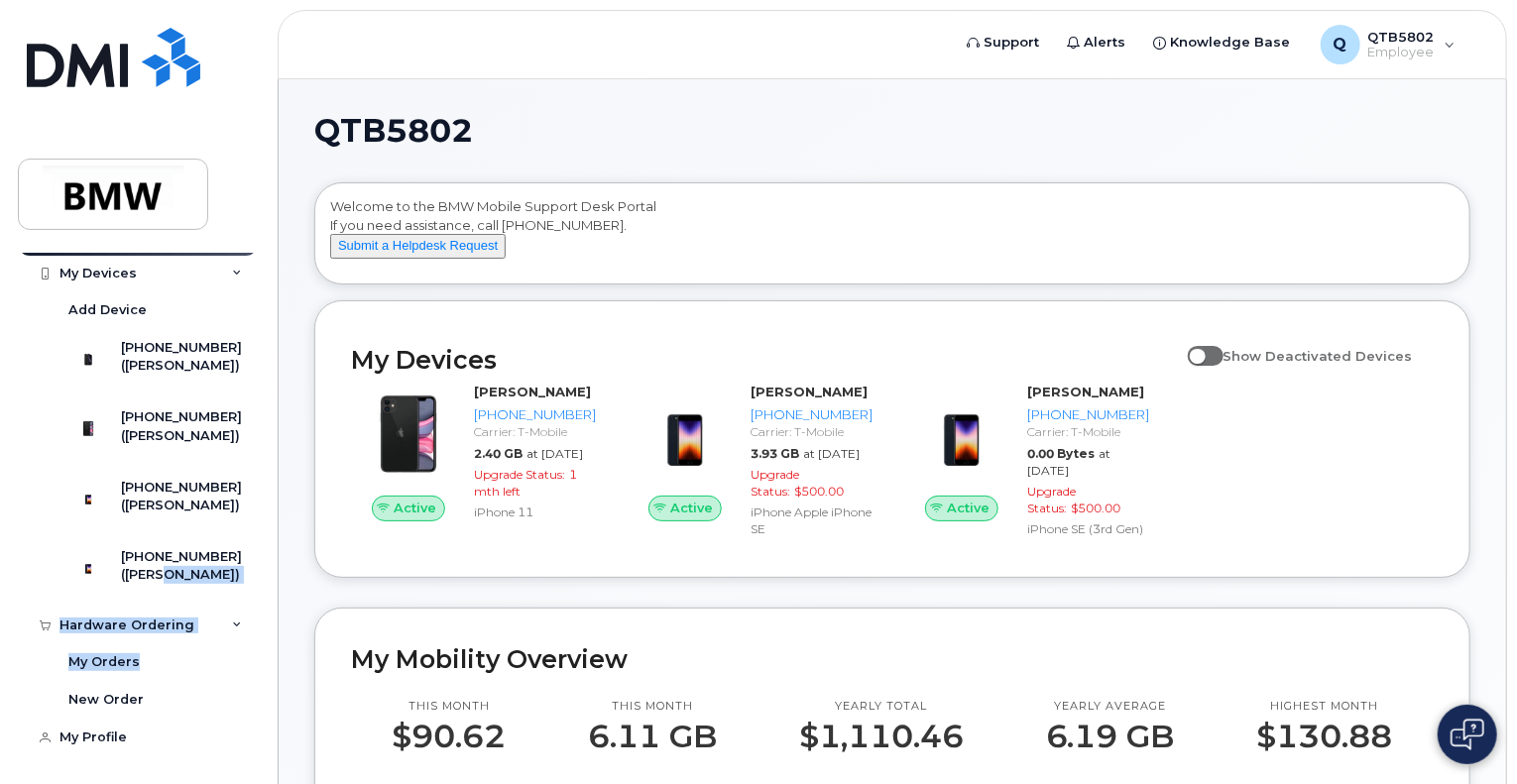click on "Dashboard My Devices Add Device 864-999-1971 (Shawn Bryant) 864-373-4269 (Shawn Bryant) 864-652-0552 (Dailynn Hill) 864-469-8109 (Shawn Bryant) Hardware Ordering My Orders New Order My Profile" 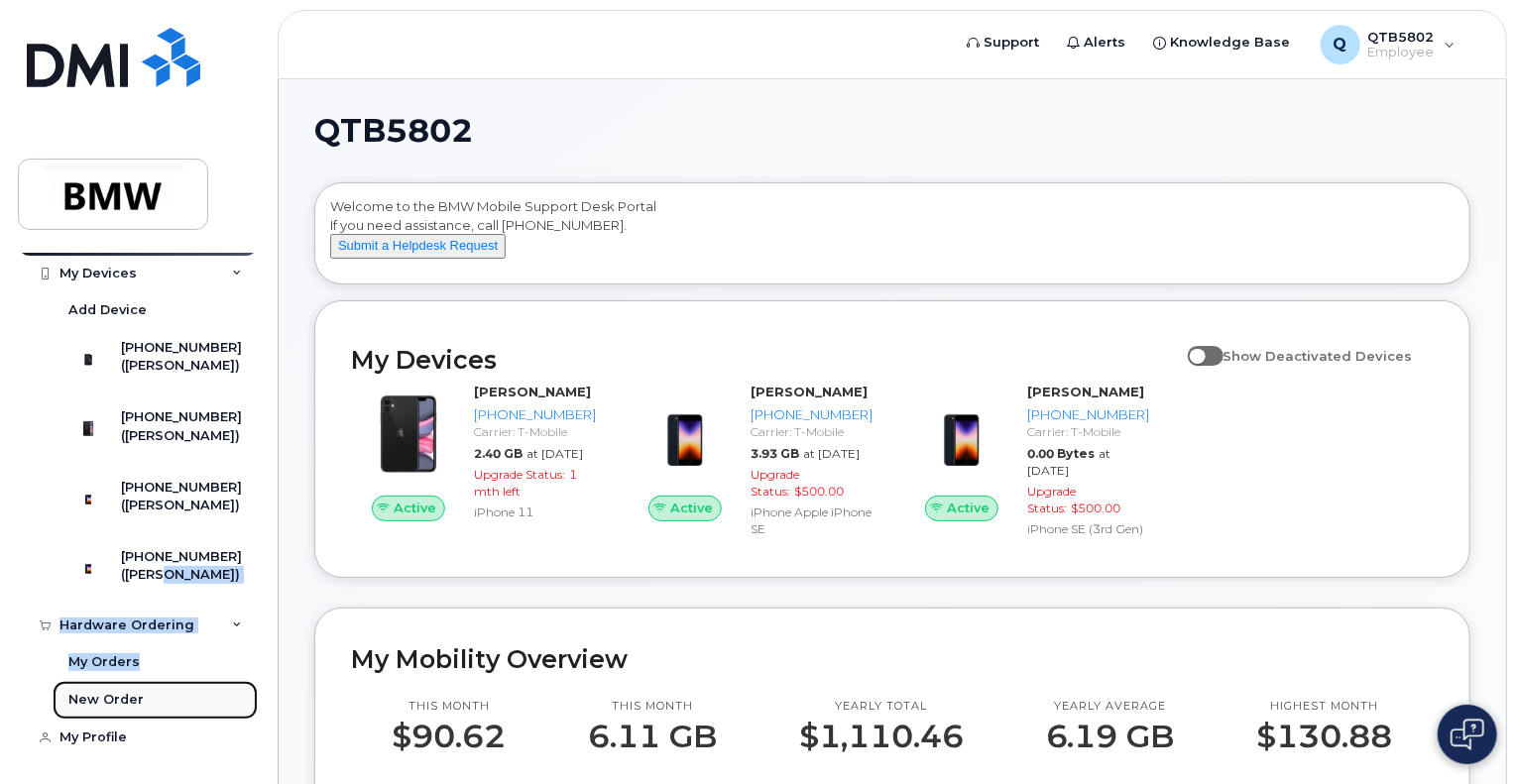 click on "New Order" 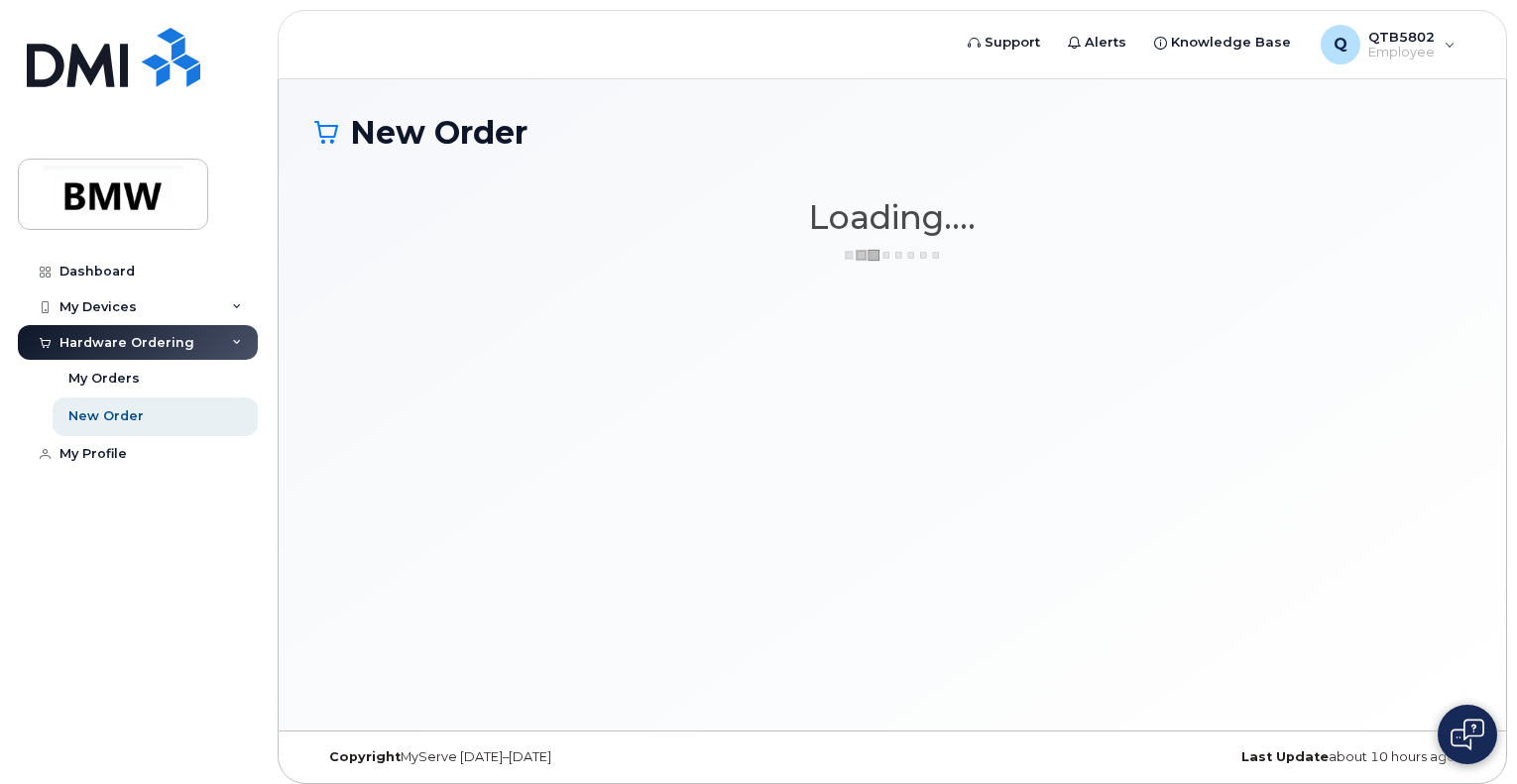 scroll, scrollTop: 0, scrollLeft: 0, axis: both 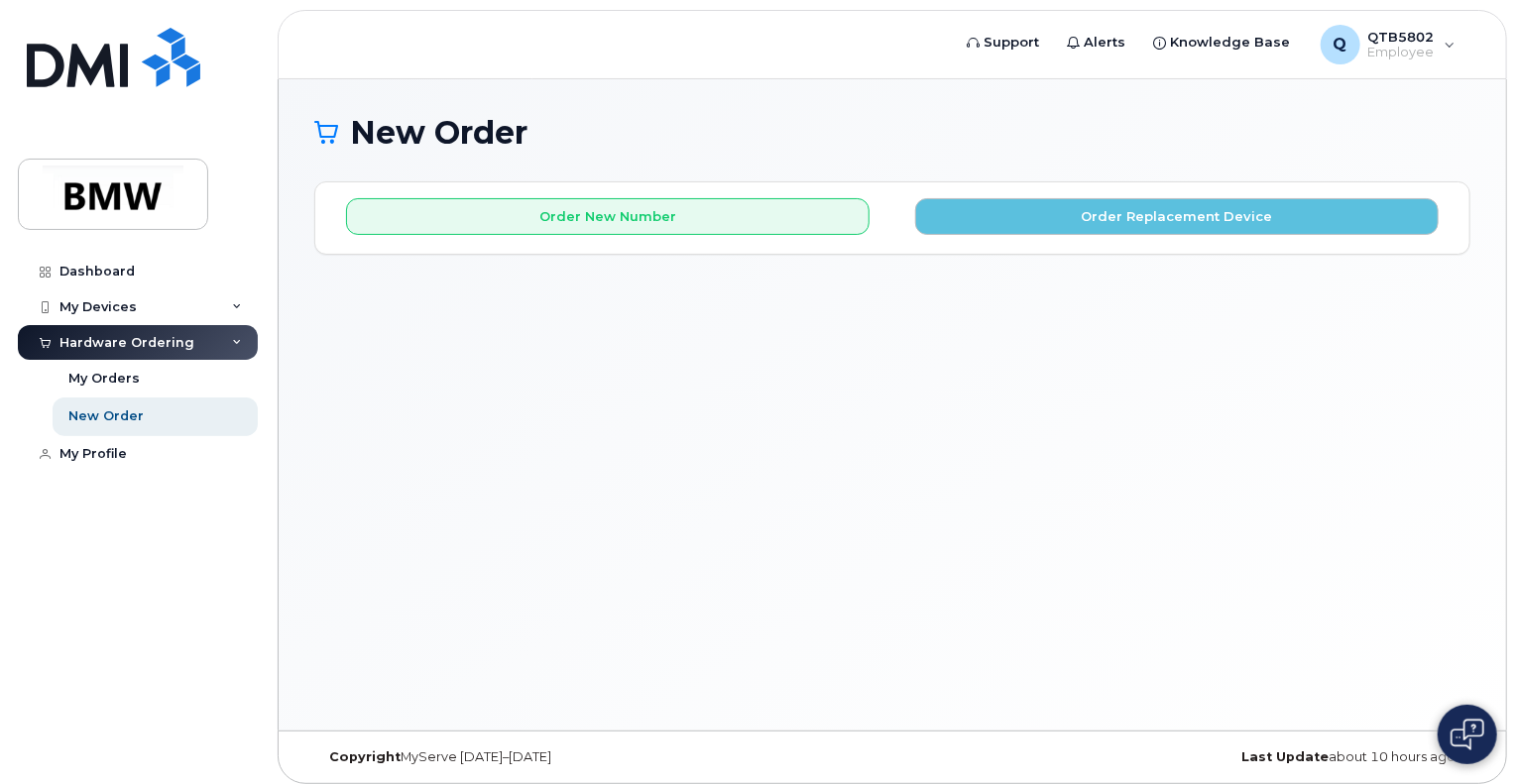 drag, startPoint x: 1515, startPoint y: 437, endPoint x: 1516, endPoint y: 351, distance: 86.005814 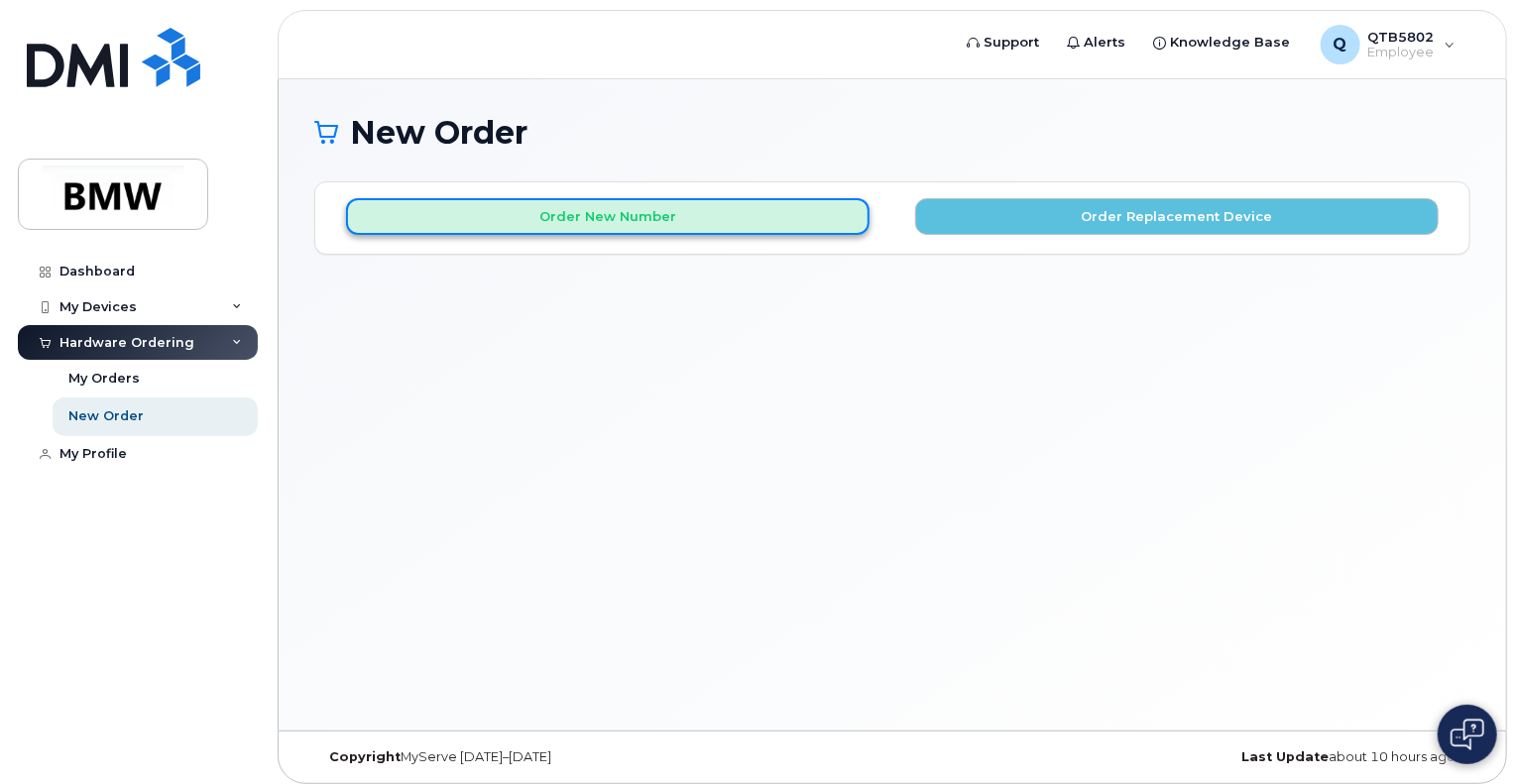 click on "Order New Number" 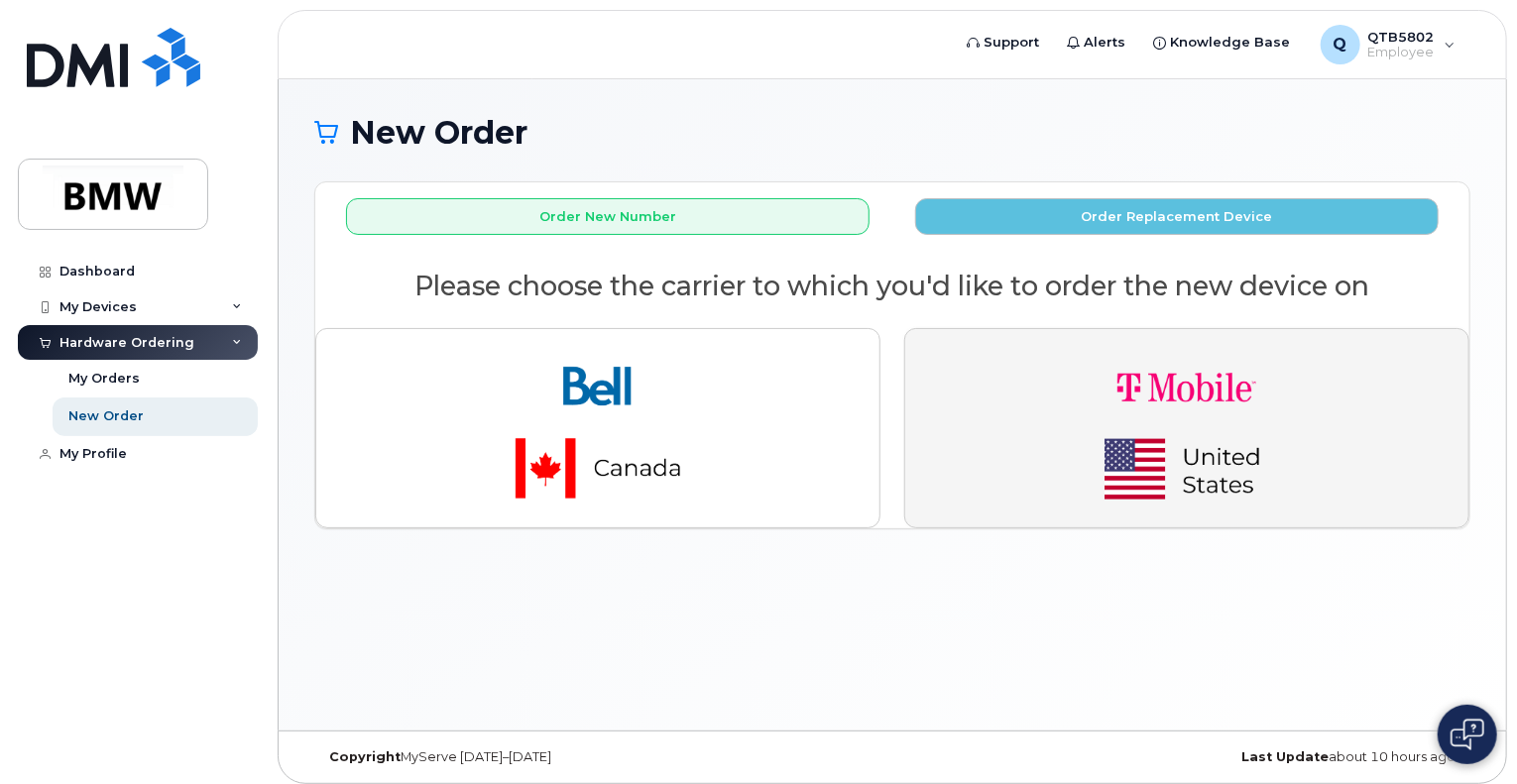drag, startPoint x: 1083, startPoint y: 443, endPoint x: 997, endPoint y: 422, distance: 88.52683 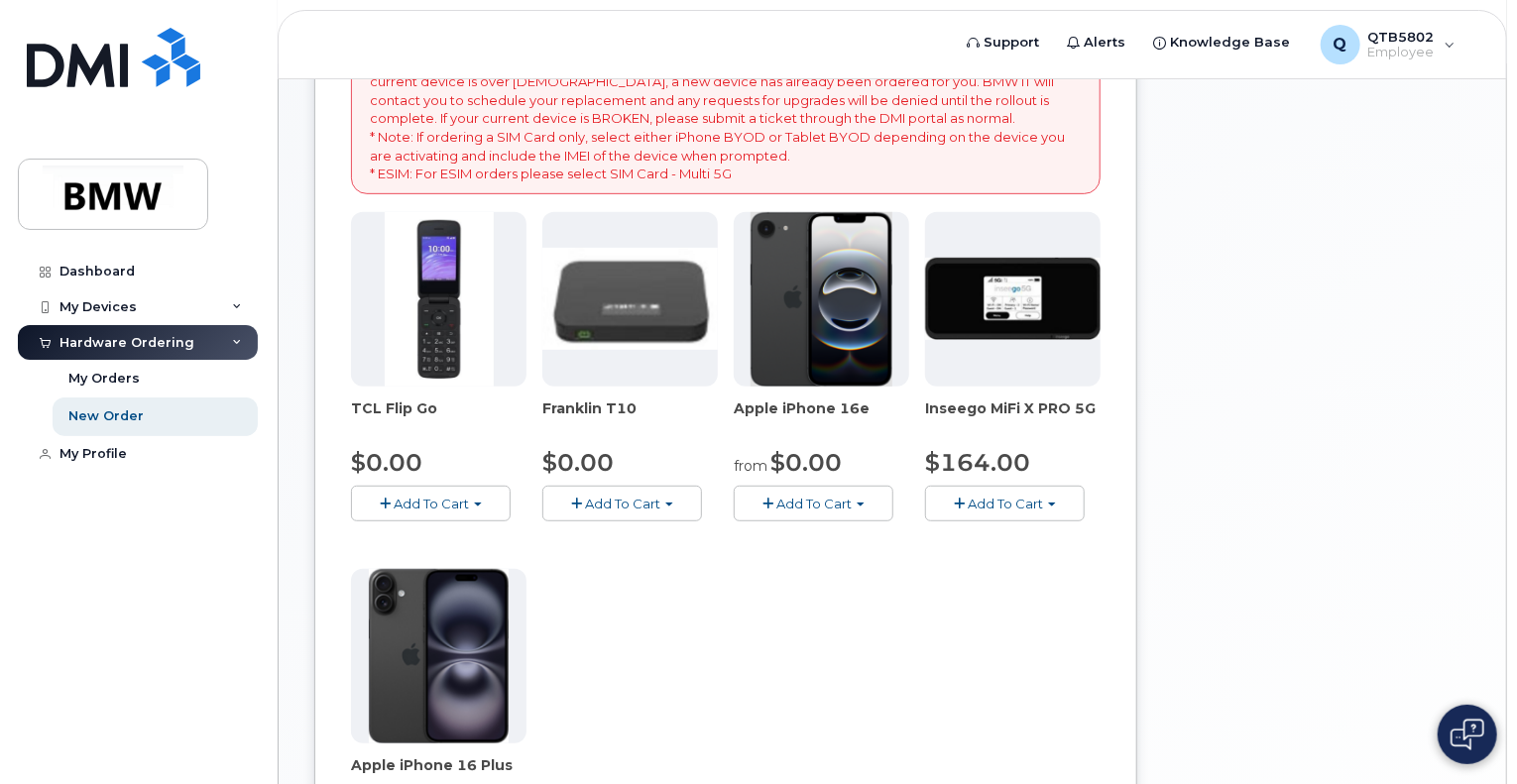 scroll, scrollTop: 343, scrollLeft: 0, axis: vertical 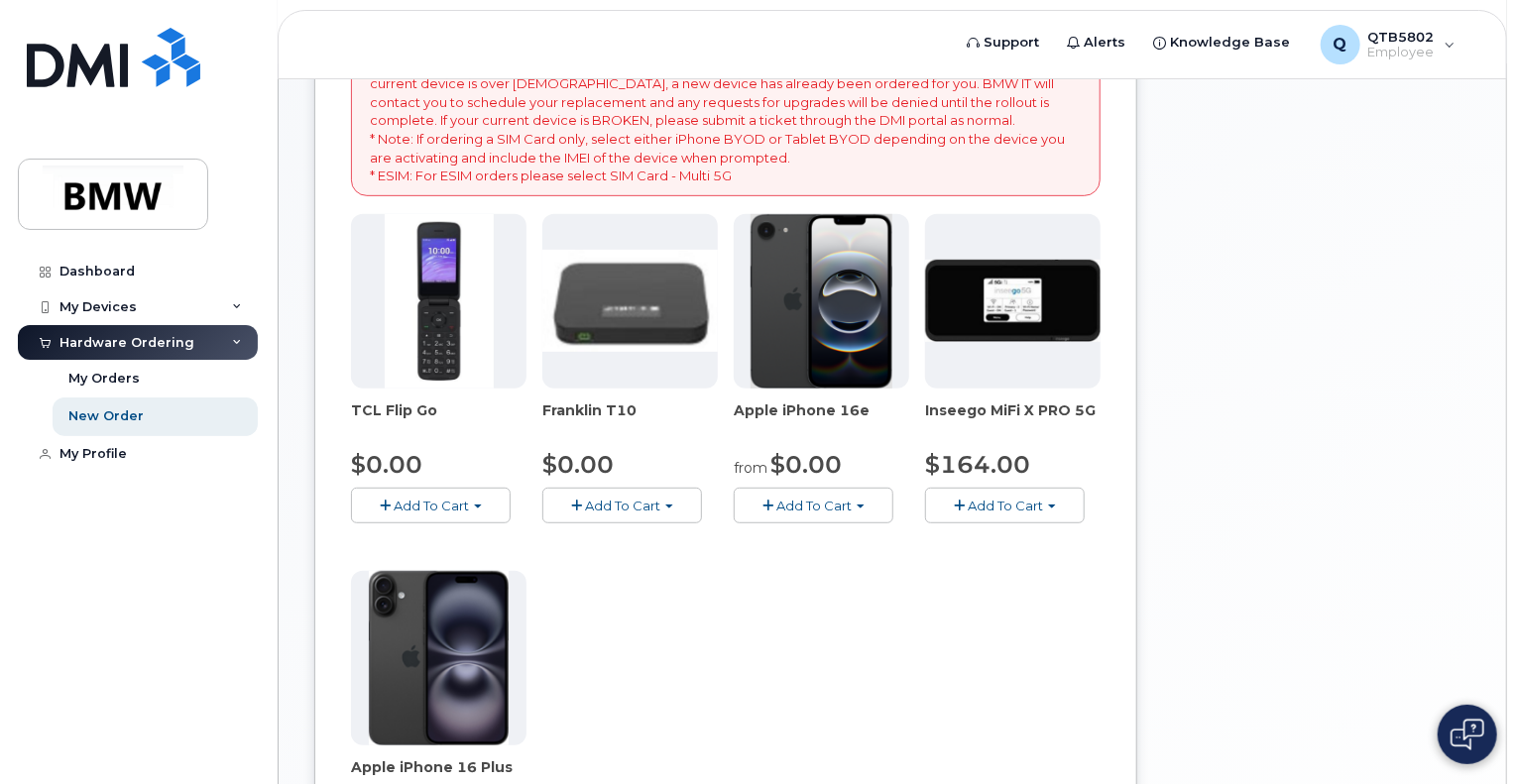 click on "Add To Cart" 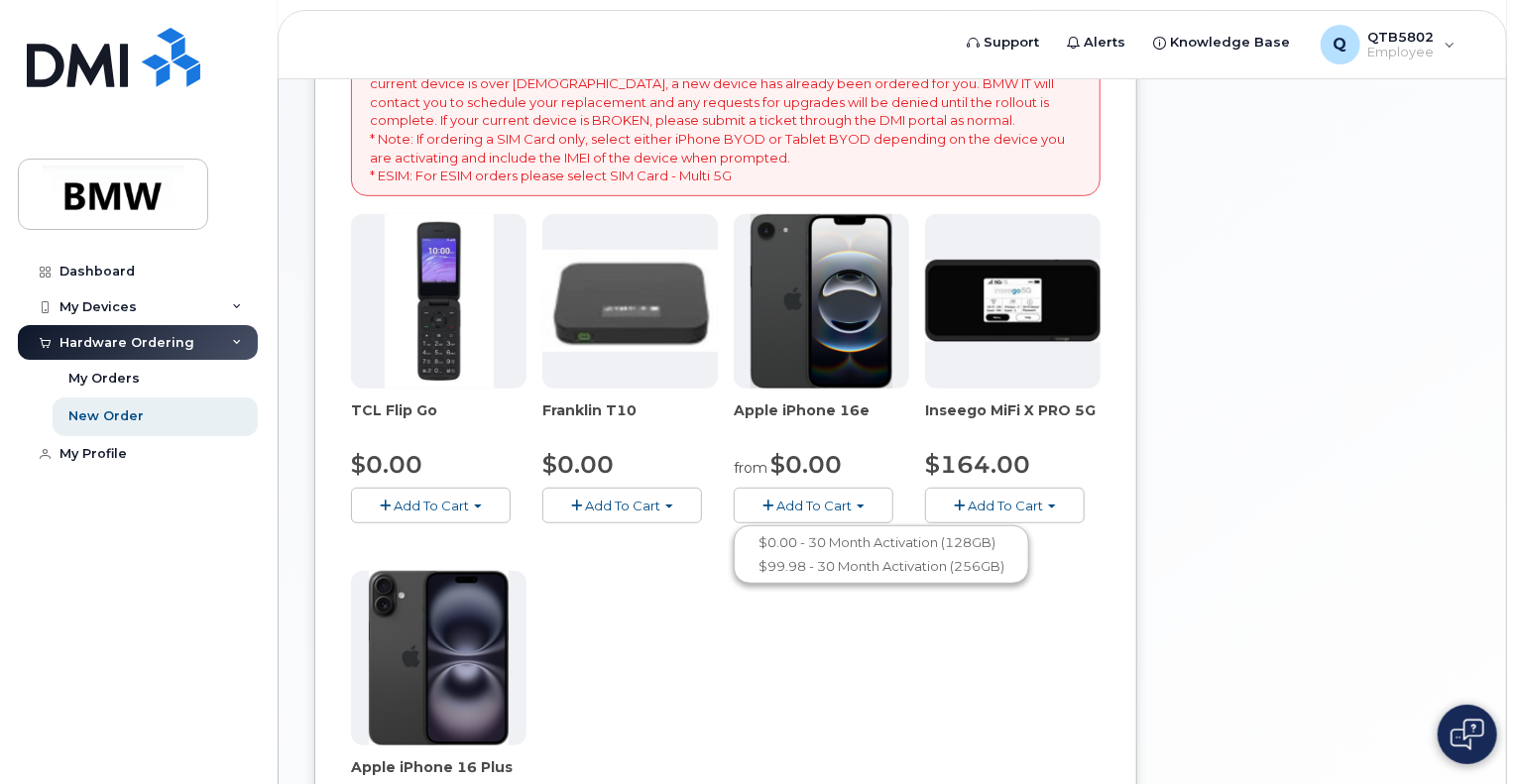 click on "Add To Cart" 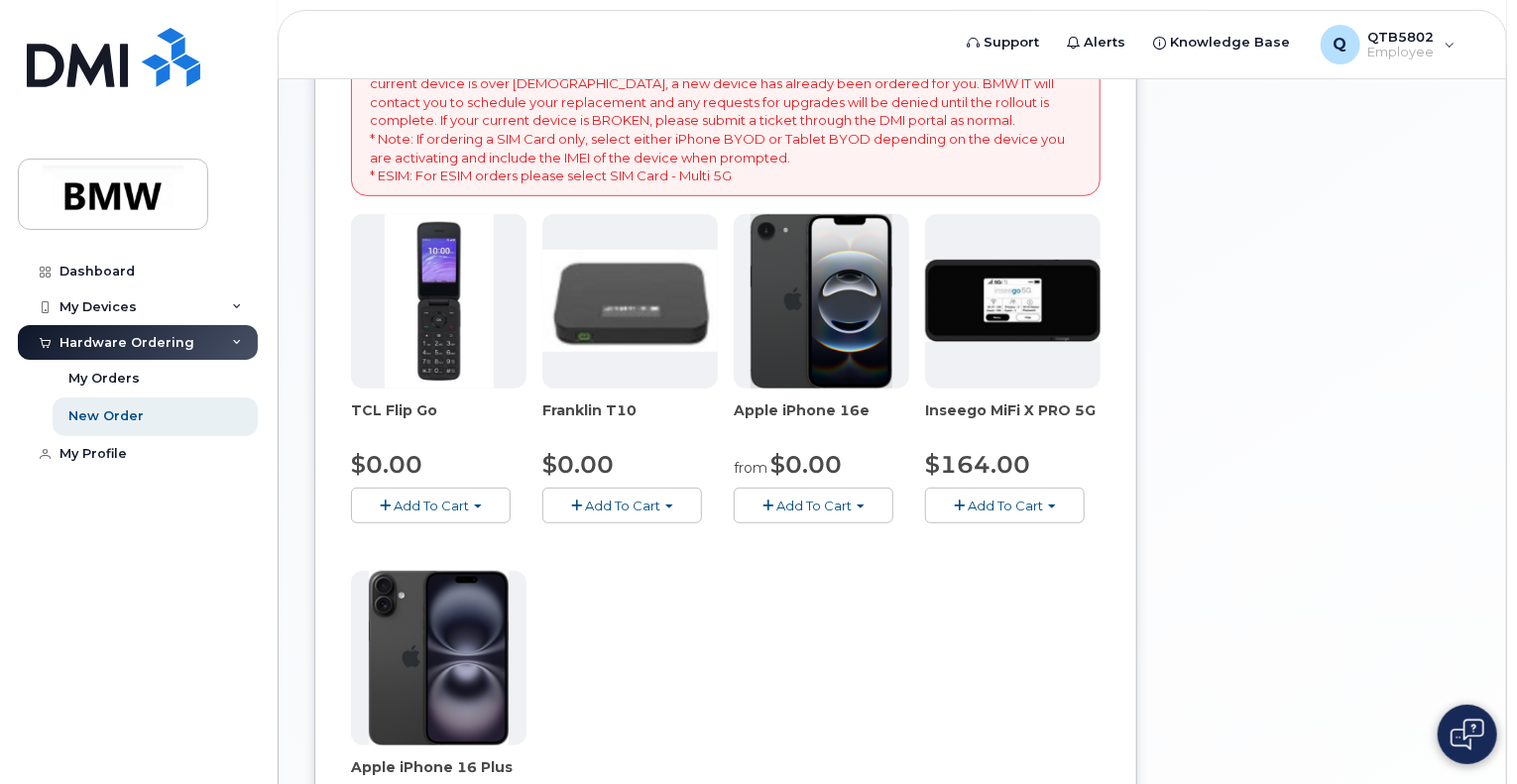click on "Add To Cart" 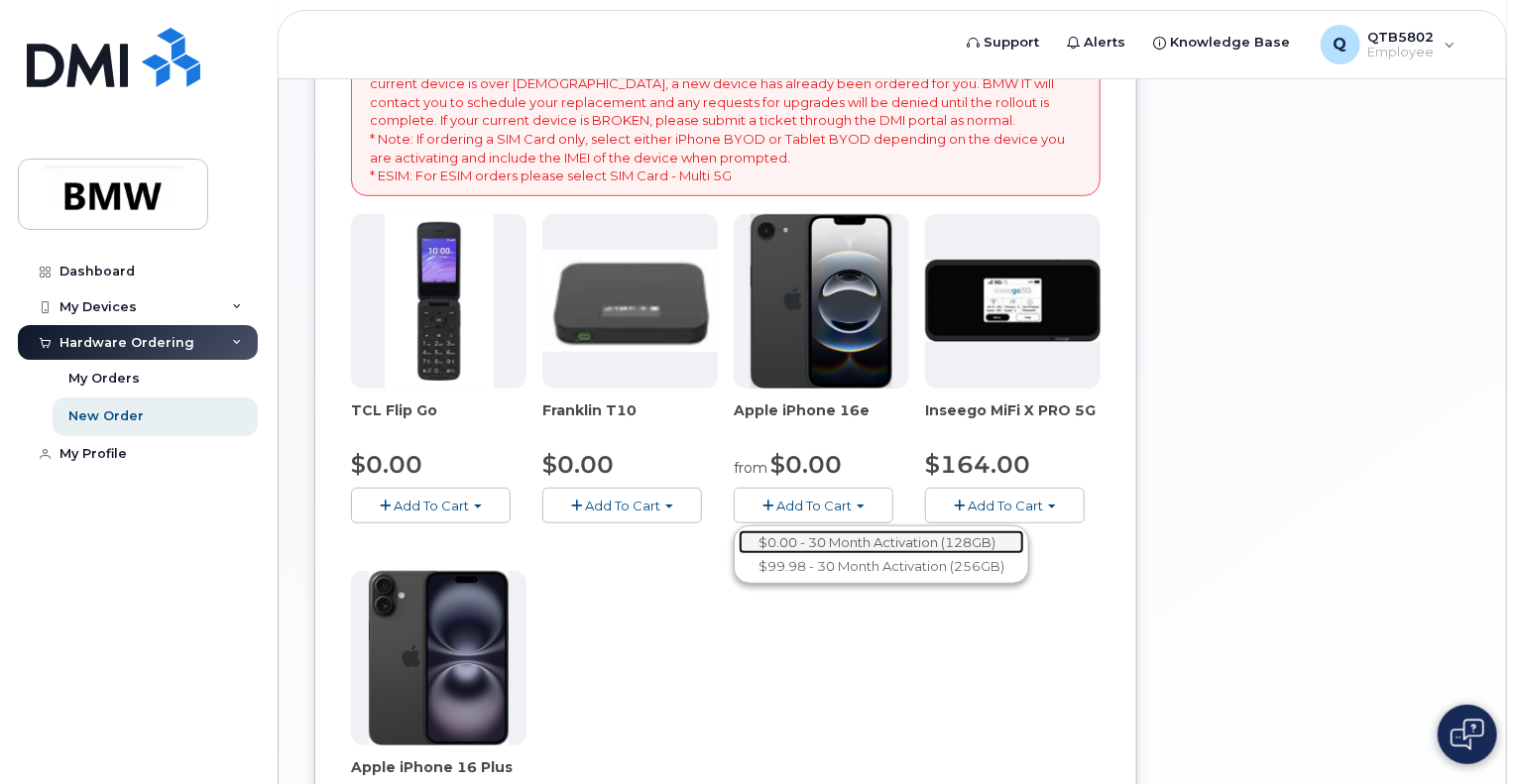 click on "$0.00 - 30 Month Activation (128GB)" 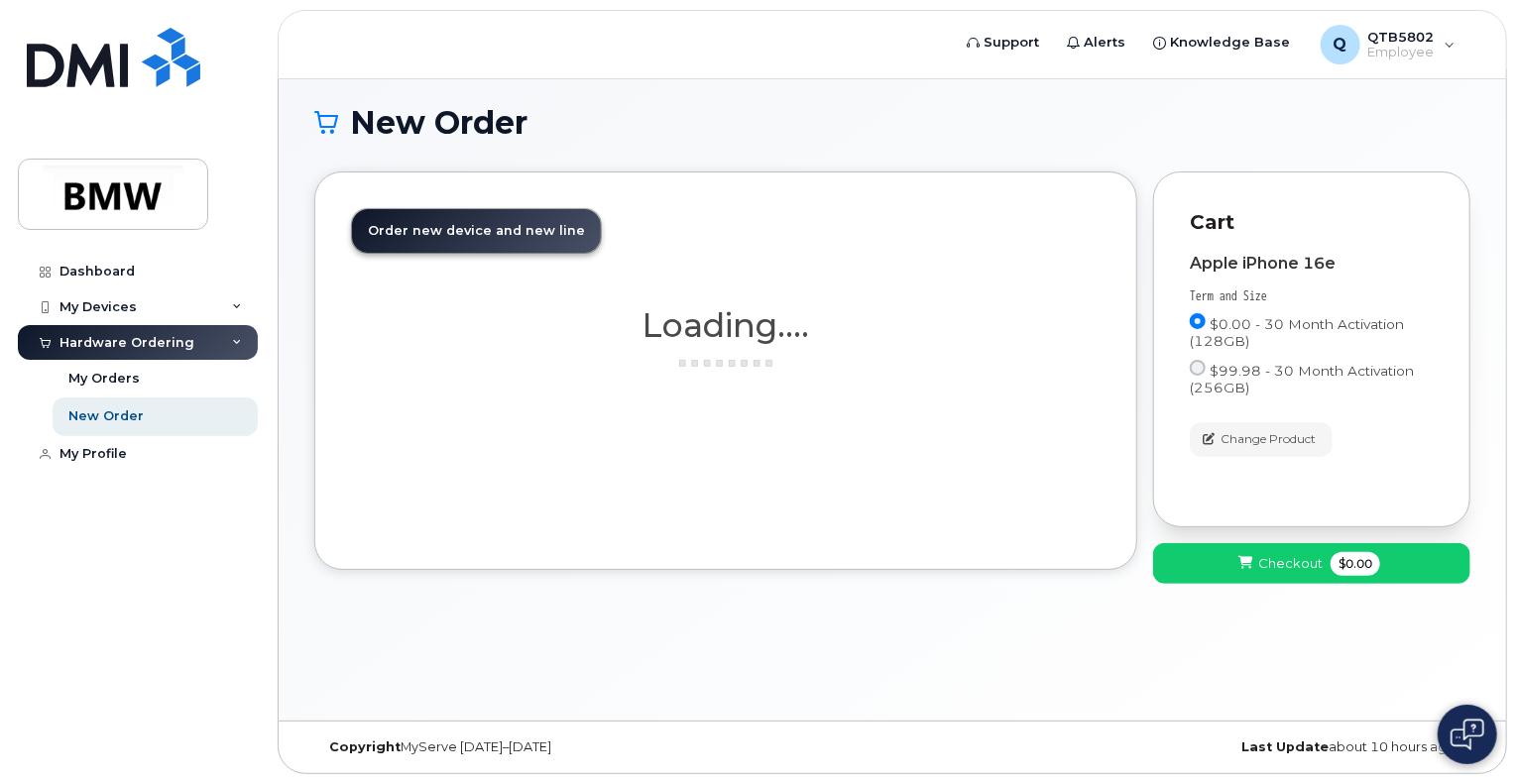 scroll, scrollTop: 9, scrollLeft: 0, axis: vertical 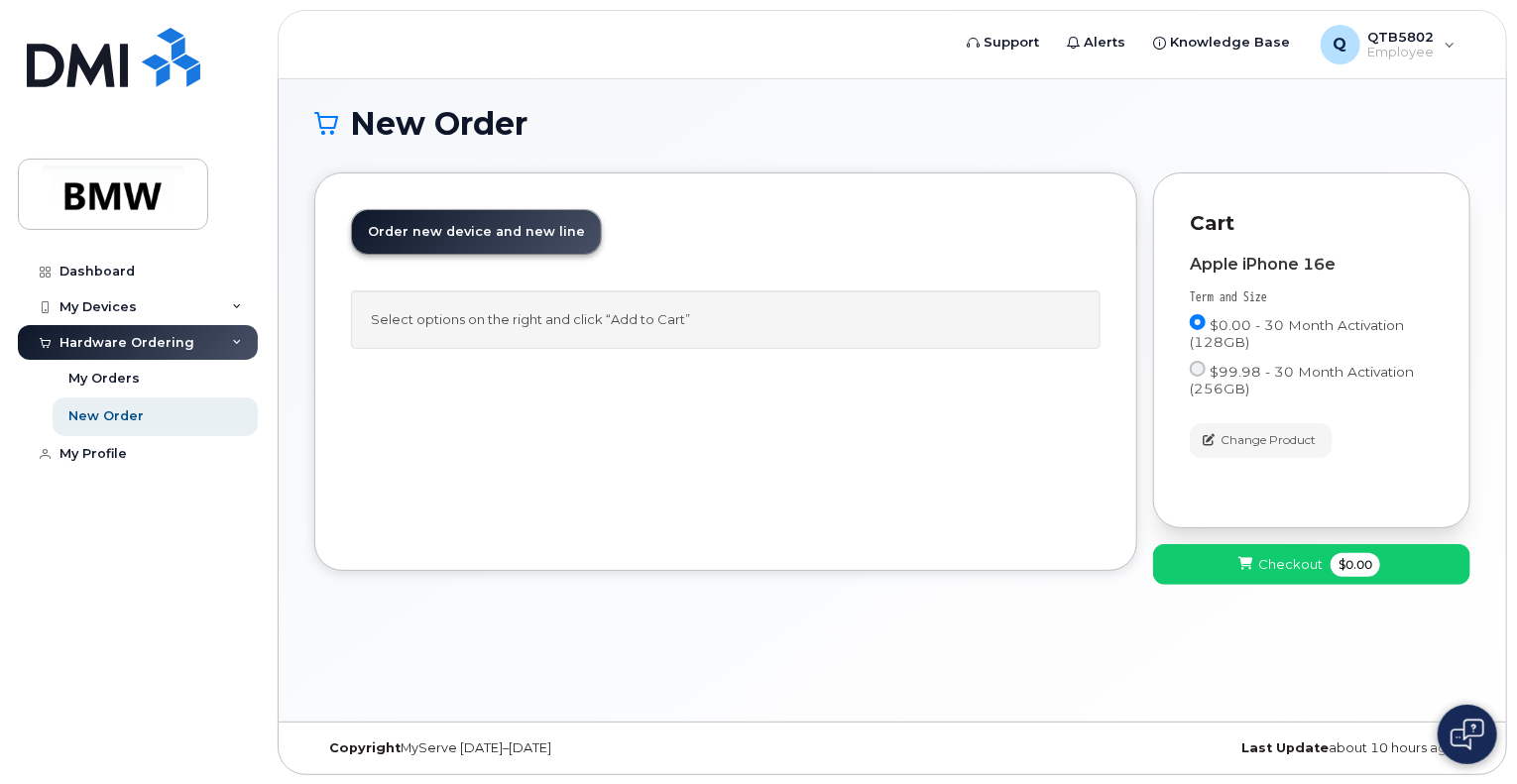 click on "New Order
×
Share This Order
If you want to allow others to create or edit orders, share this link with them:
https://myserve.ca/customer/43298458-912f-4584-a077-10fb429e8825/hardware_orders/new
Loading....
Order New Device
Upgrade Existing Device
Order new device and new line
Order new device for existing or suspended line
Order Accessory
All new mobile devices come with
Selected device does not include Wall Charger or Car Charger, it's advised to order these accessories.
Selected device has
Select options on the right and click “Add to Cart”
Loading....
Your Cart is Empty!
Choose product from the left side and you will see the new item here.
Choose product from the left side and you will see the new item here.
Cart" 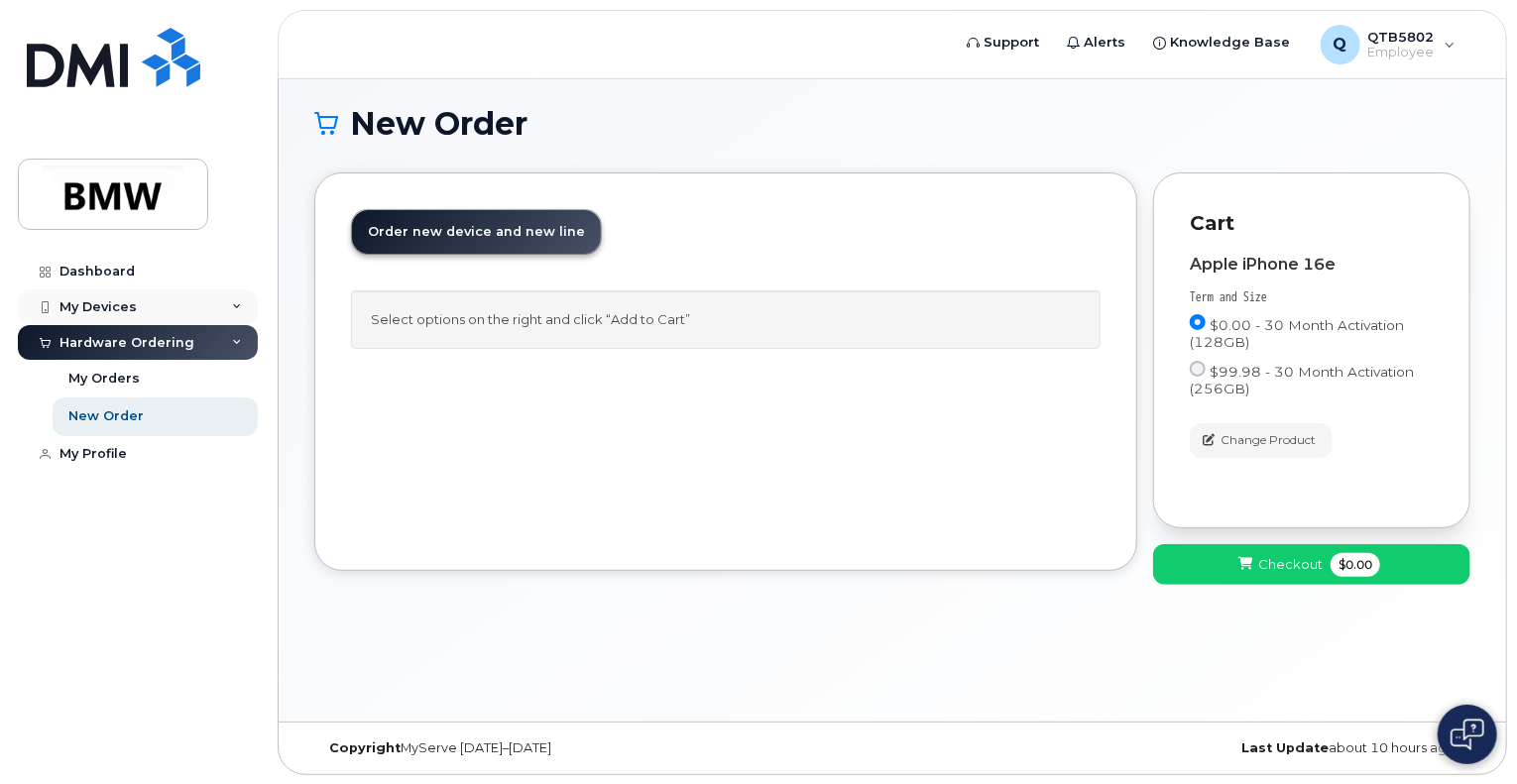 click on "My Devices" 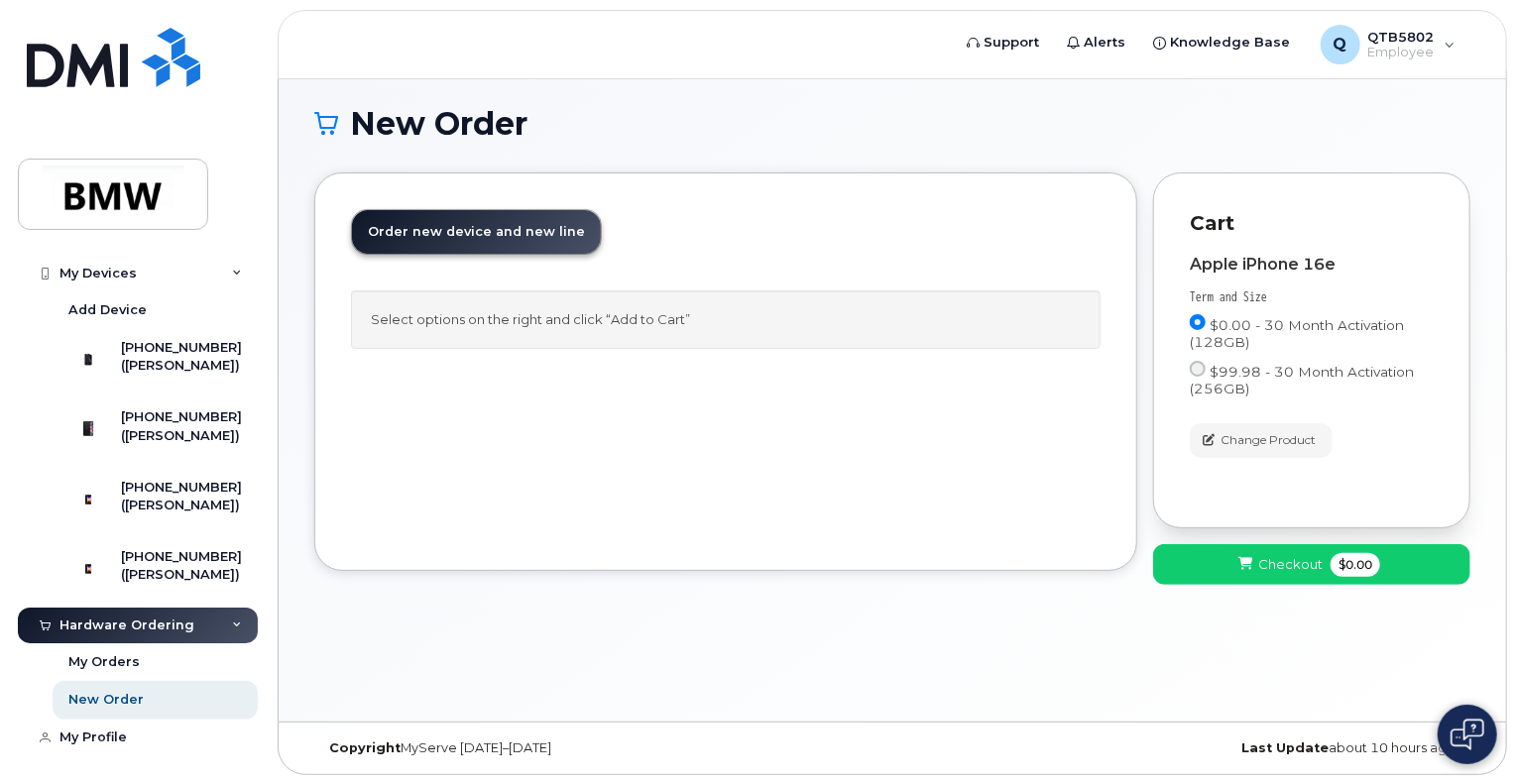 scroll, scrollTop: 0, scrollLeft: 0, axis: both 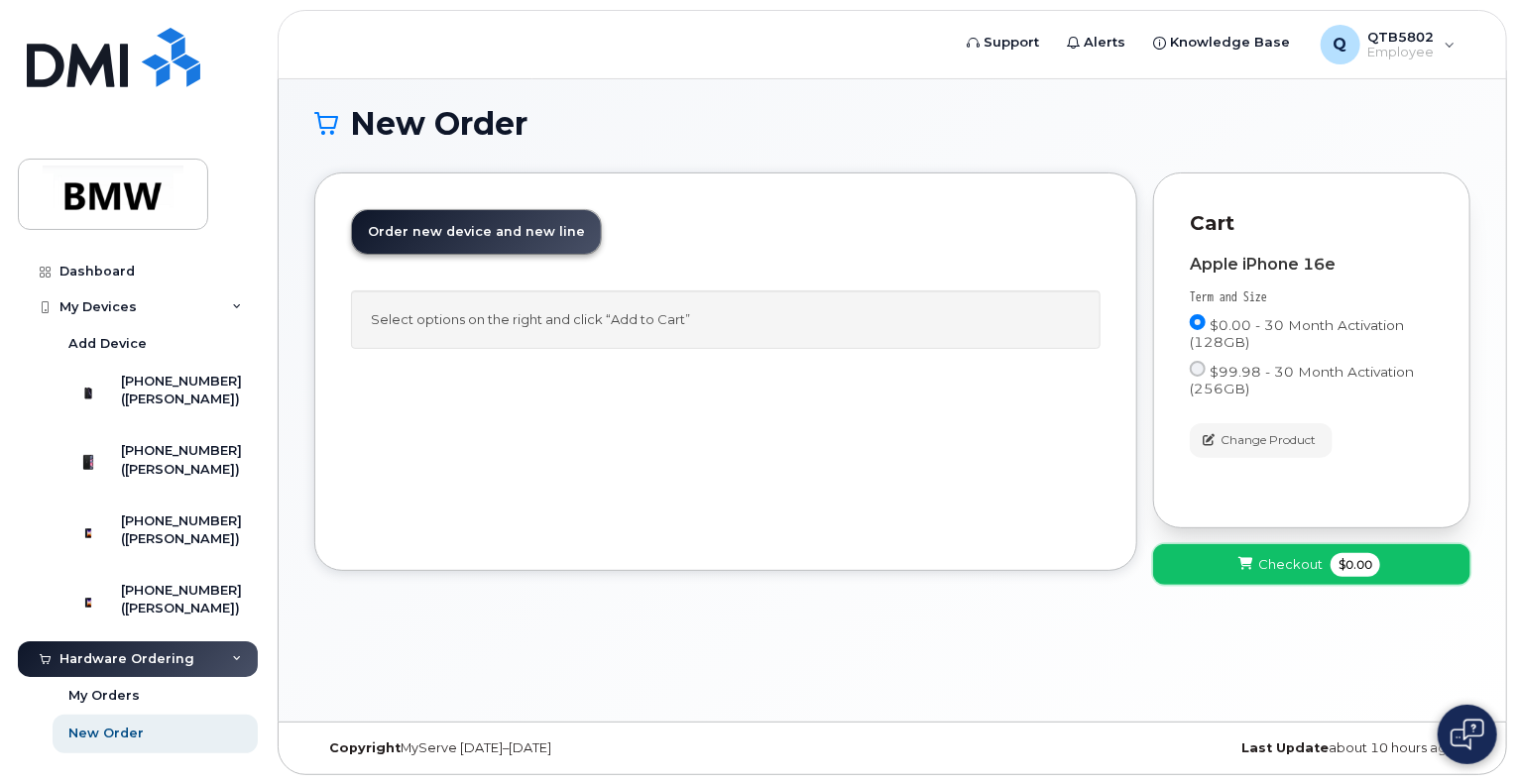 click on "Checkout
$0.00" 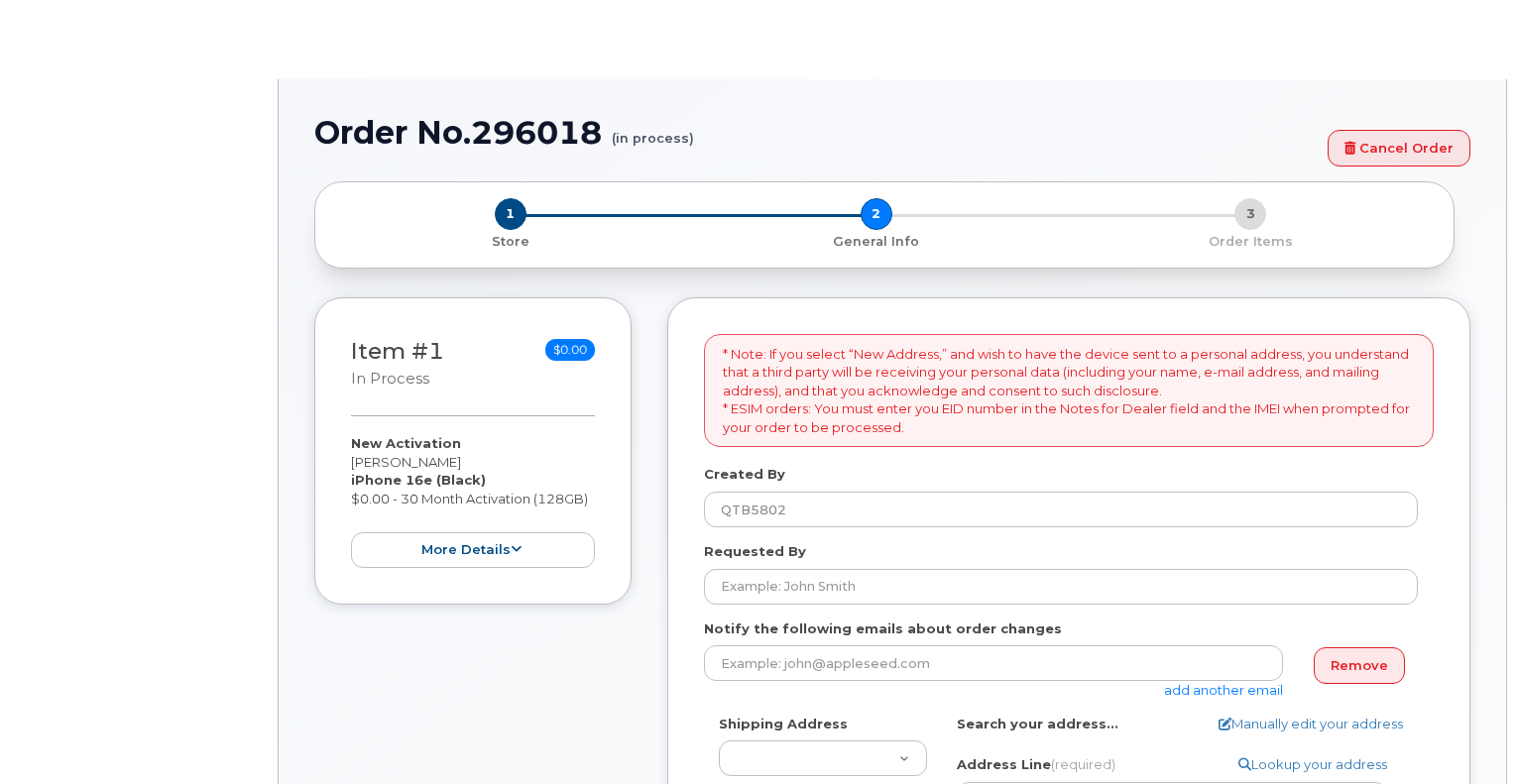 scroll, scrollTop: 0, scrollLeft: 0, axis: both 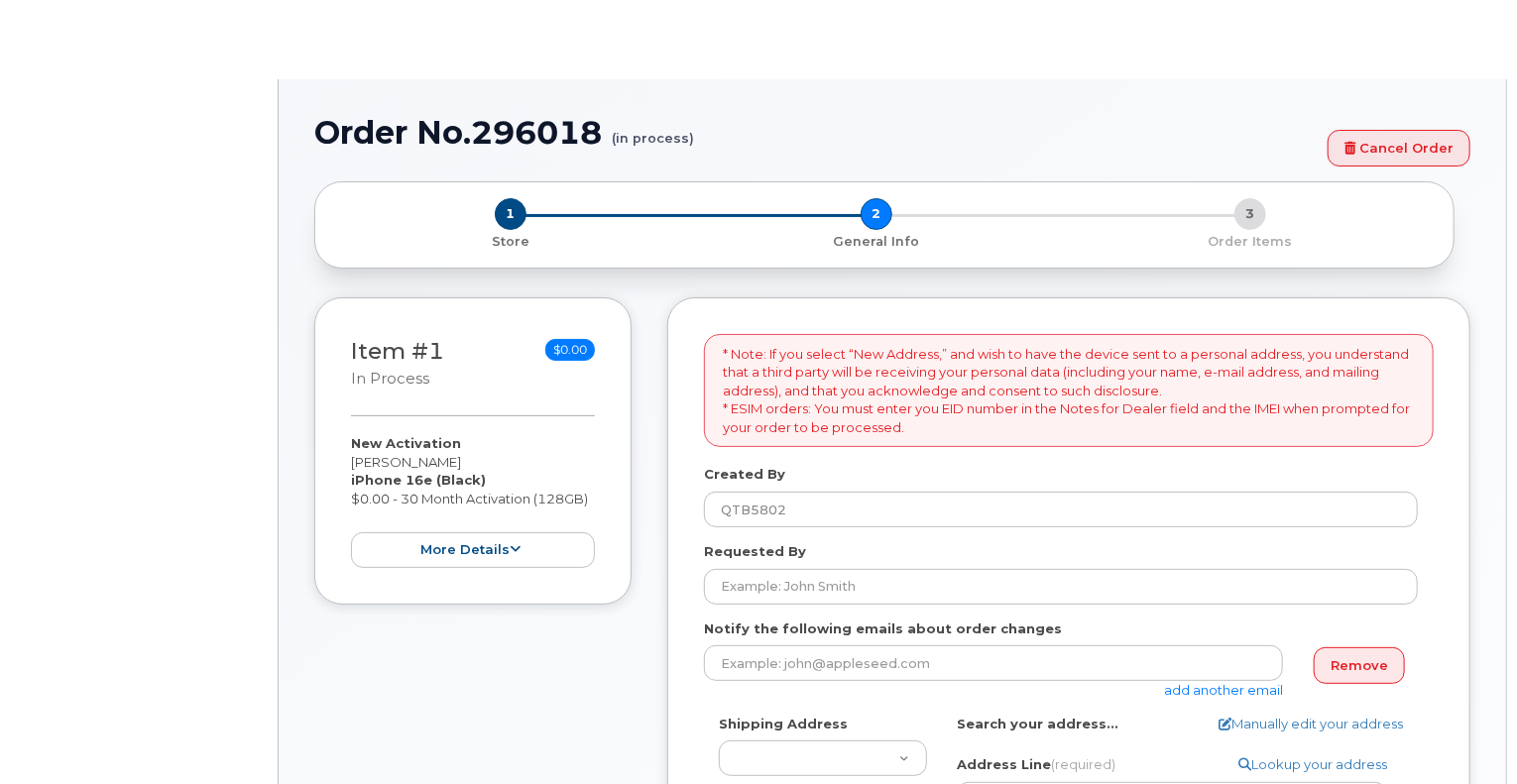 select 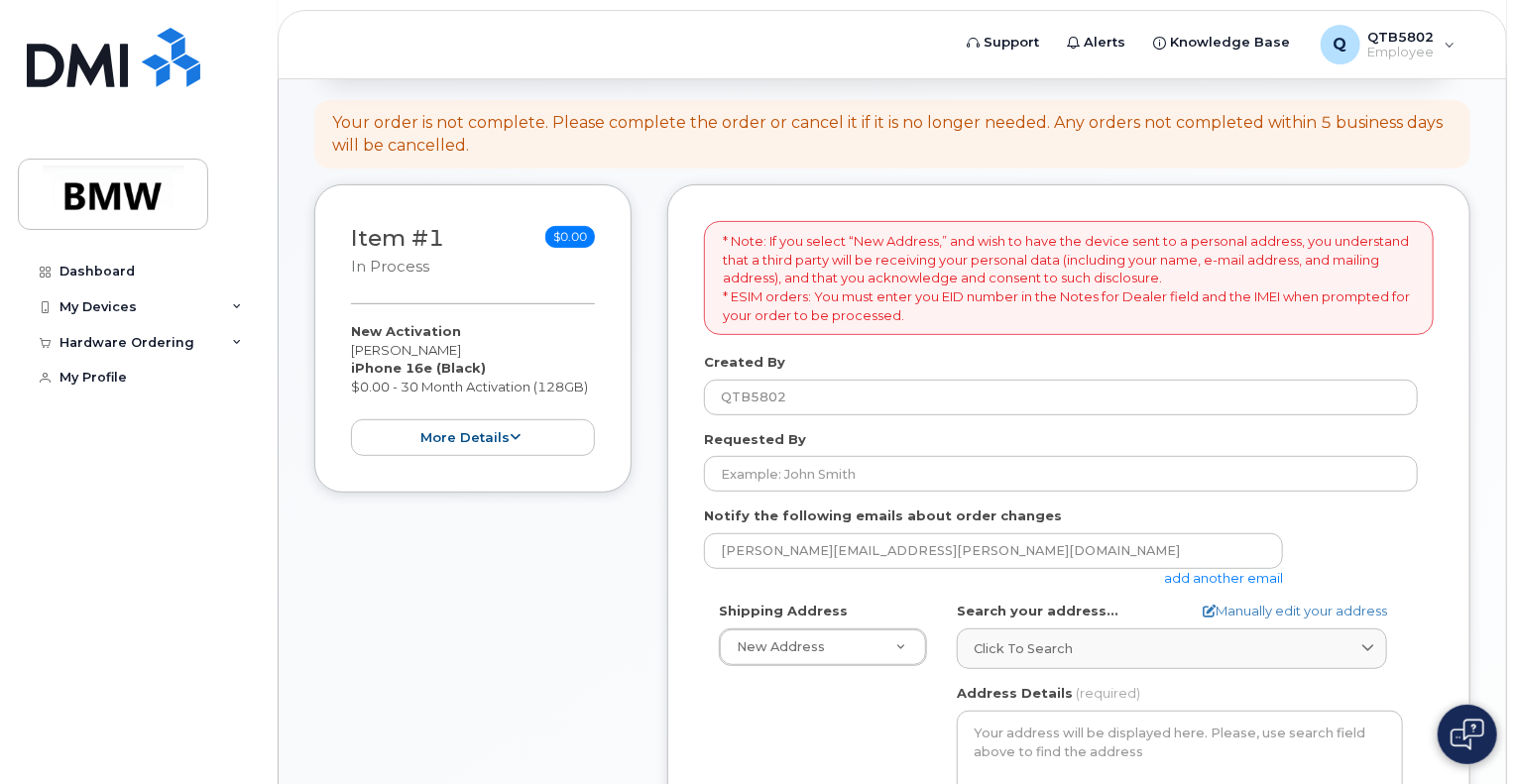 scroll, scrollTop: 234, scrollLeft: 0, axis: vertical 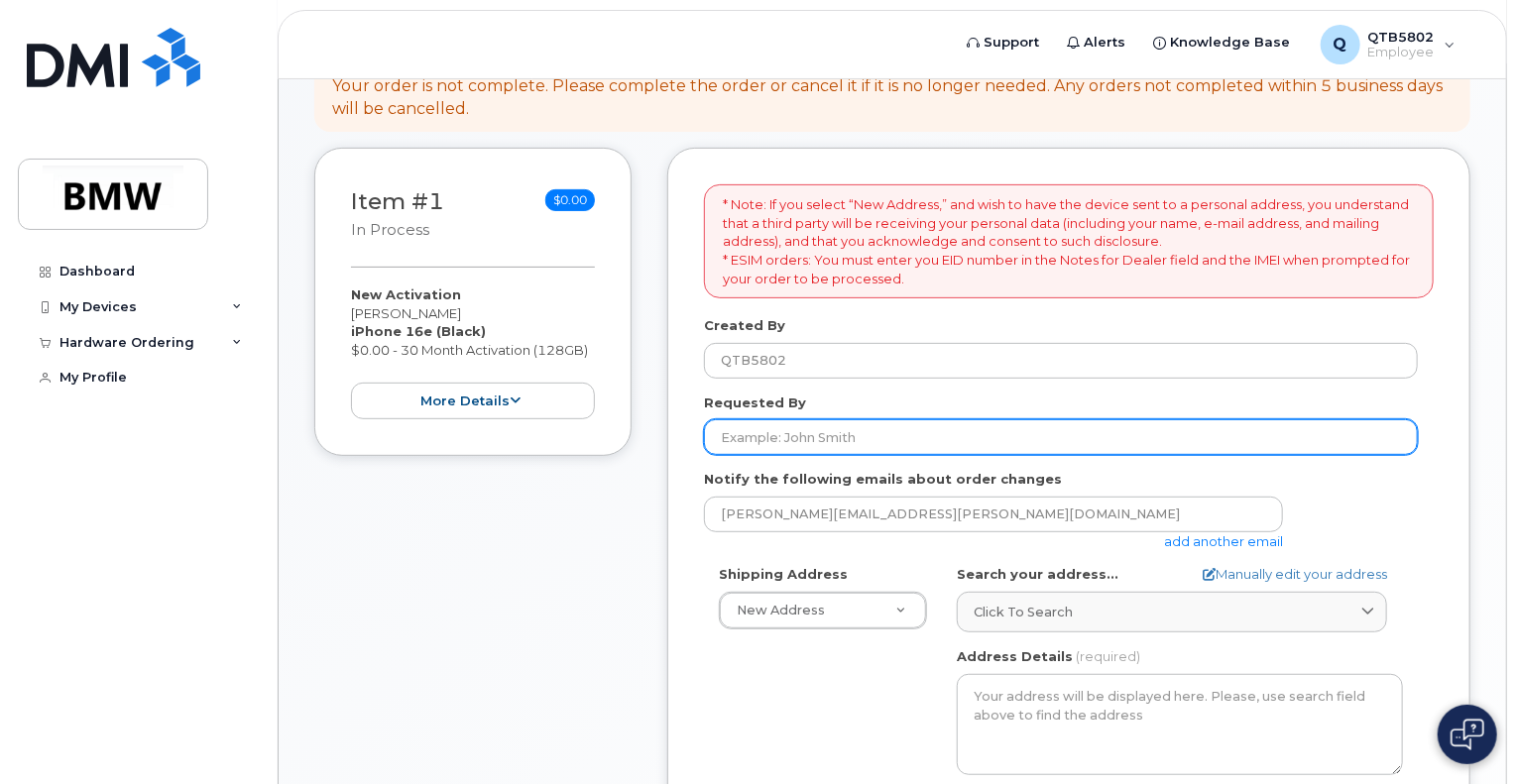 click on "Requested By" 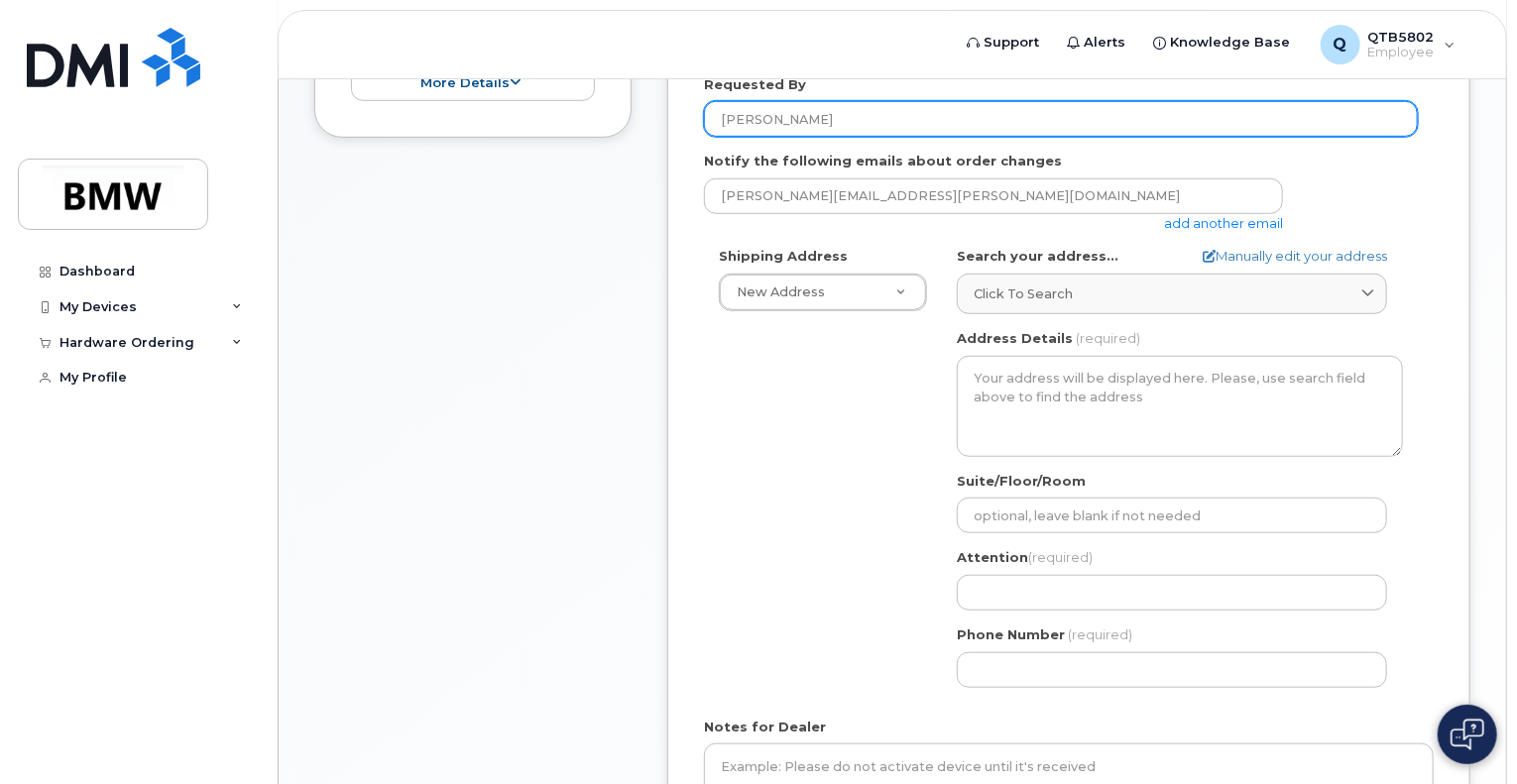 scroll, scrollTop: 565, scrollLeft: 0, axis: vertical 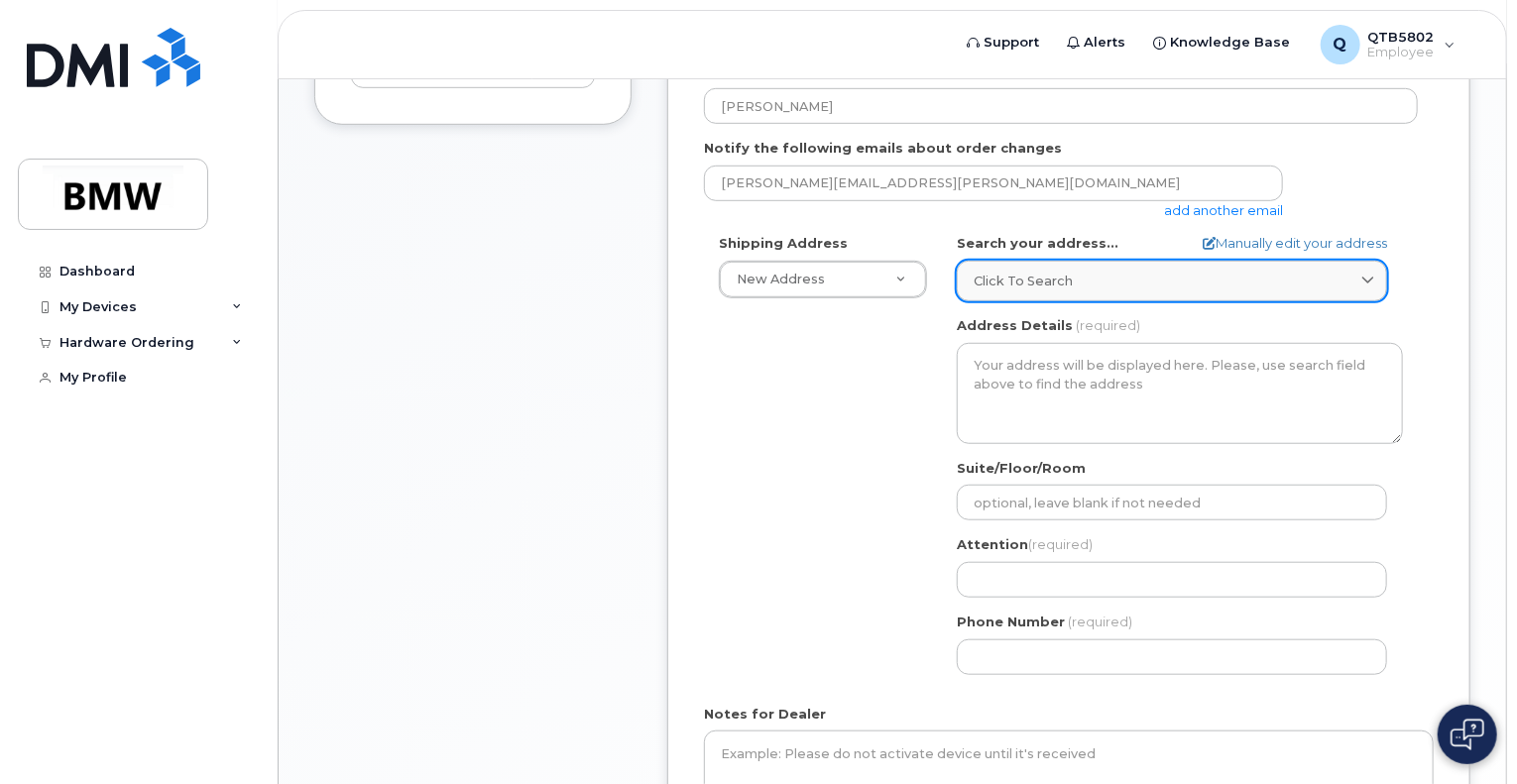 click on "Click to search" 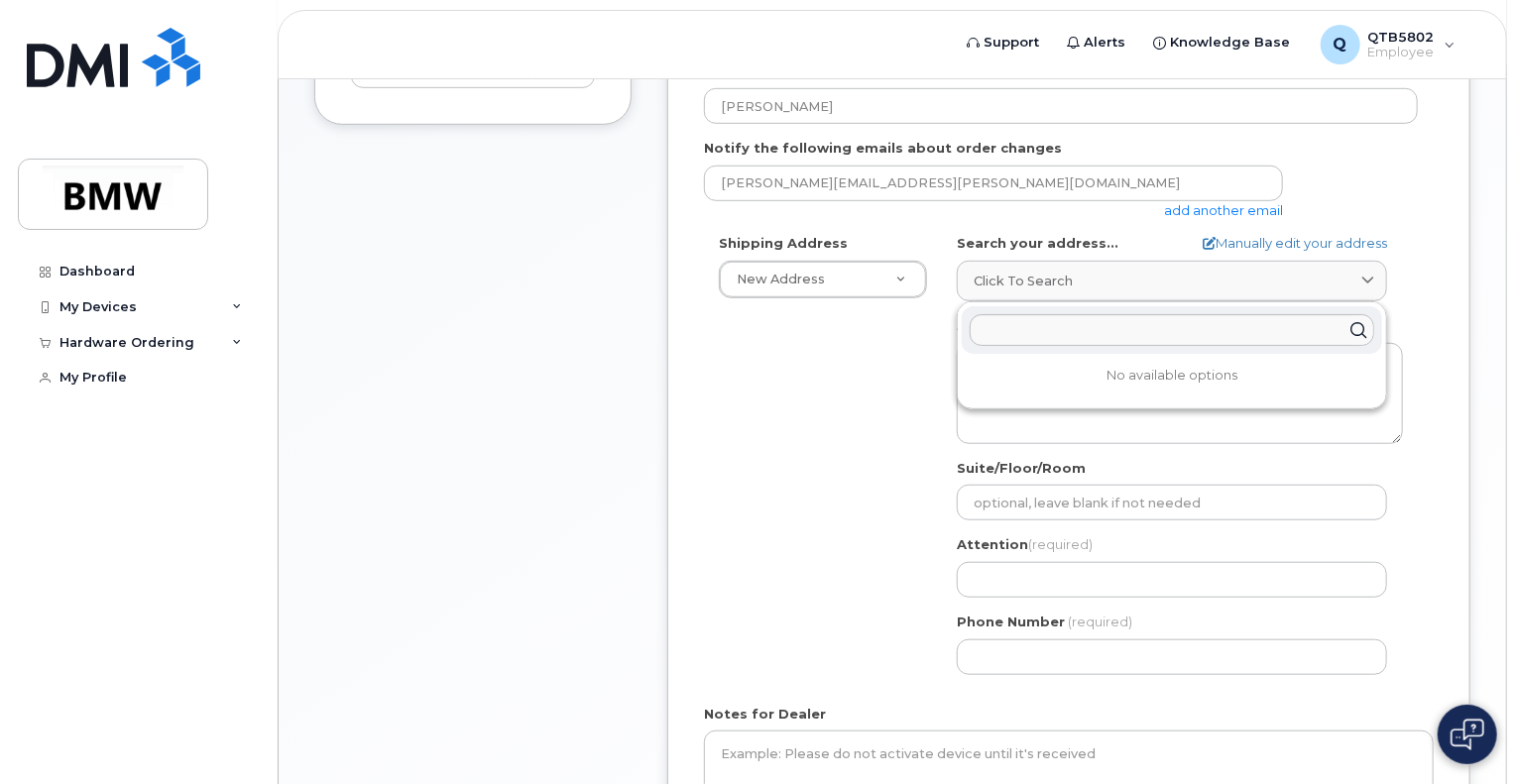 click on "Shipping Address
New Address                                     New Address BMW MC Plant BMW North America Financial Services ITRC
AB
Search your address...
Manually edit your address
Click to search No available options
Address Line
(required)
Lookup your address
State
(required)
Alabama
Alaska
American Samoa
Arizona
Arkansas
California
Colorado
Connecticut
Delaware
District of Columbia
Florida
Georgia
Guam
Hawaii
Idaho
Illinois
Indiana
Iowa
Kansas
Kentucky
Louisiana
Maine
Maryland
Massachusetts
Michigan
Minnesota
Mississippi
Missouri
Montana
Nebraska
Nevada
New Hampshire
New Jersey
New Mexico
New York
North Carolina
North Dakota
Ohio
Oklahoma
Oregon
Pennsylvania
Puerto Rico
Rhode Island
South Carolina
South Dakota
Tennessee
Texas
Utah
Vermont
Virginia
Virgin Islands
Washington
West Virginia
Wisconsin
Wyoming
City" 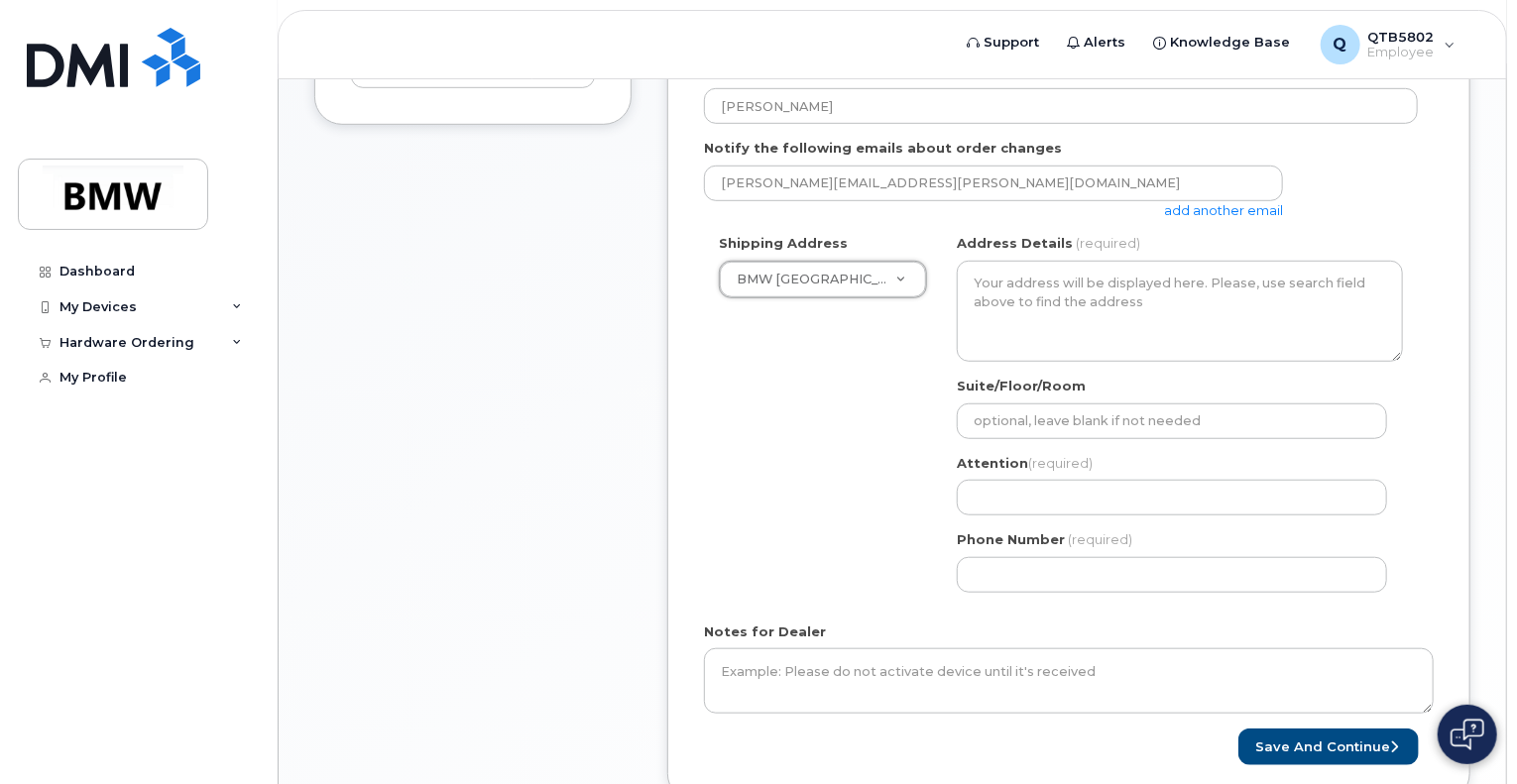 select 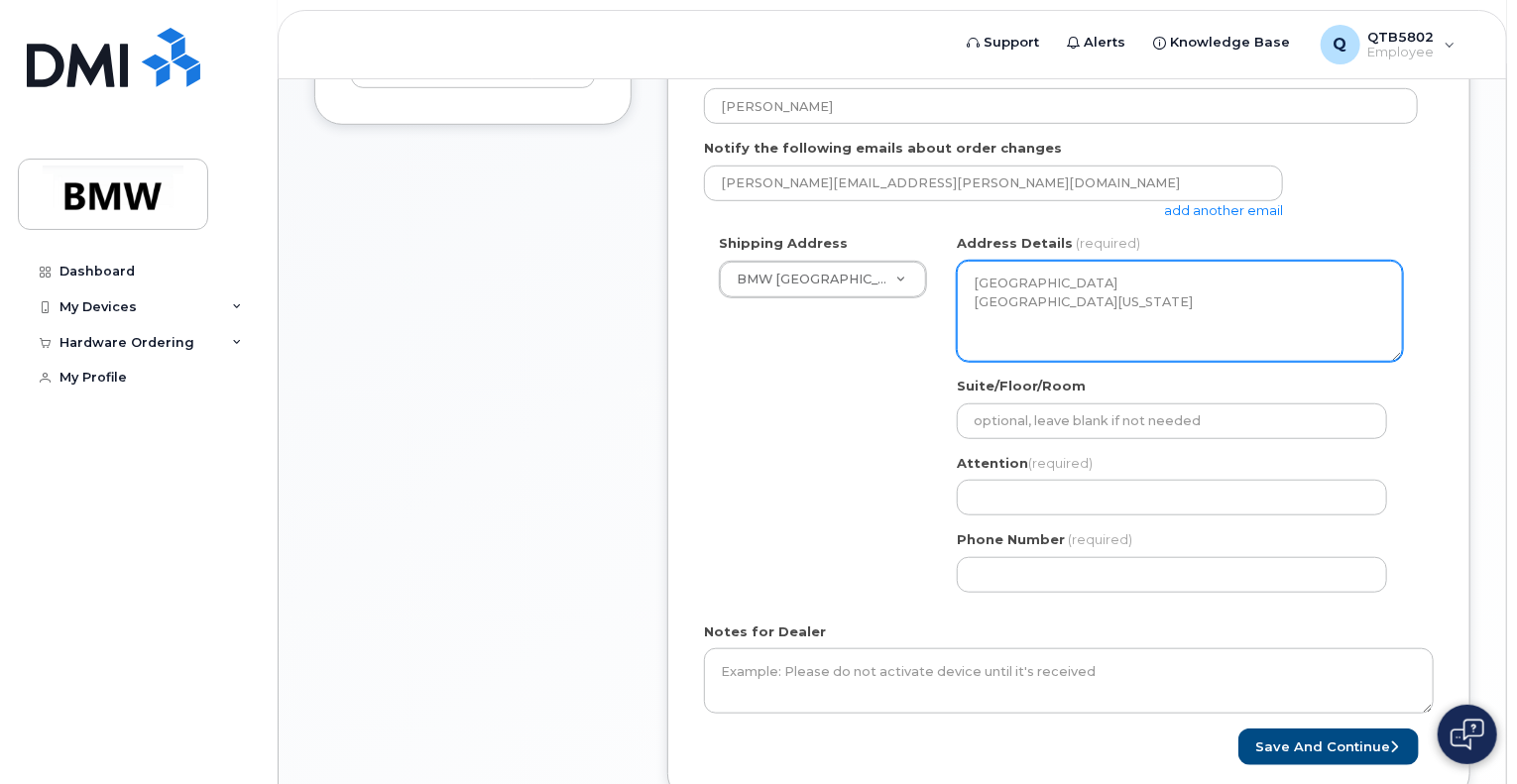 click on "200 BMW Drive Woodcliff Lake NJ 07677
Woodcliff Lake New Jersey 07677" 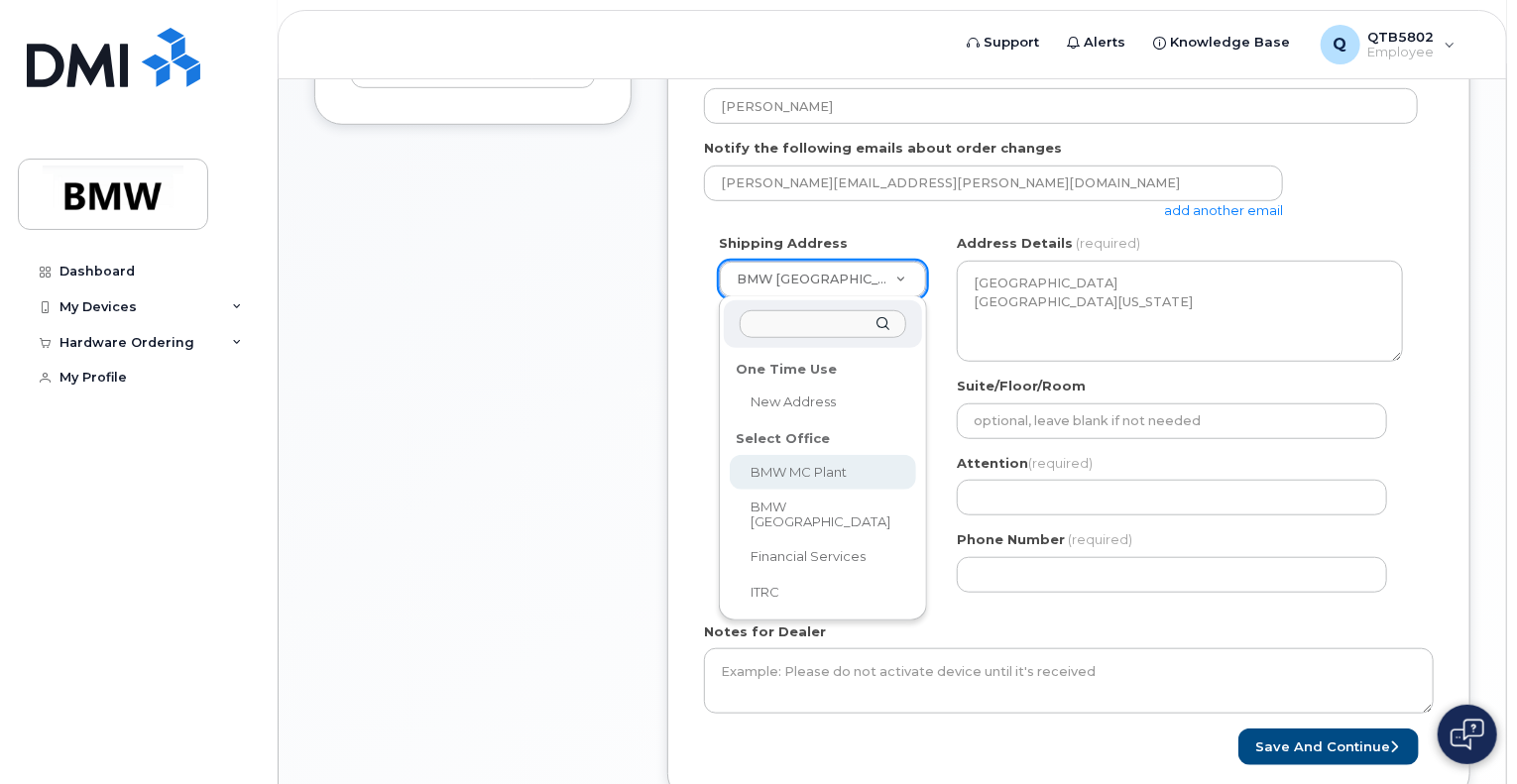 select 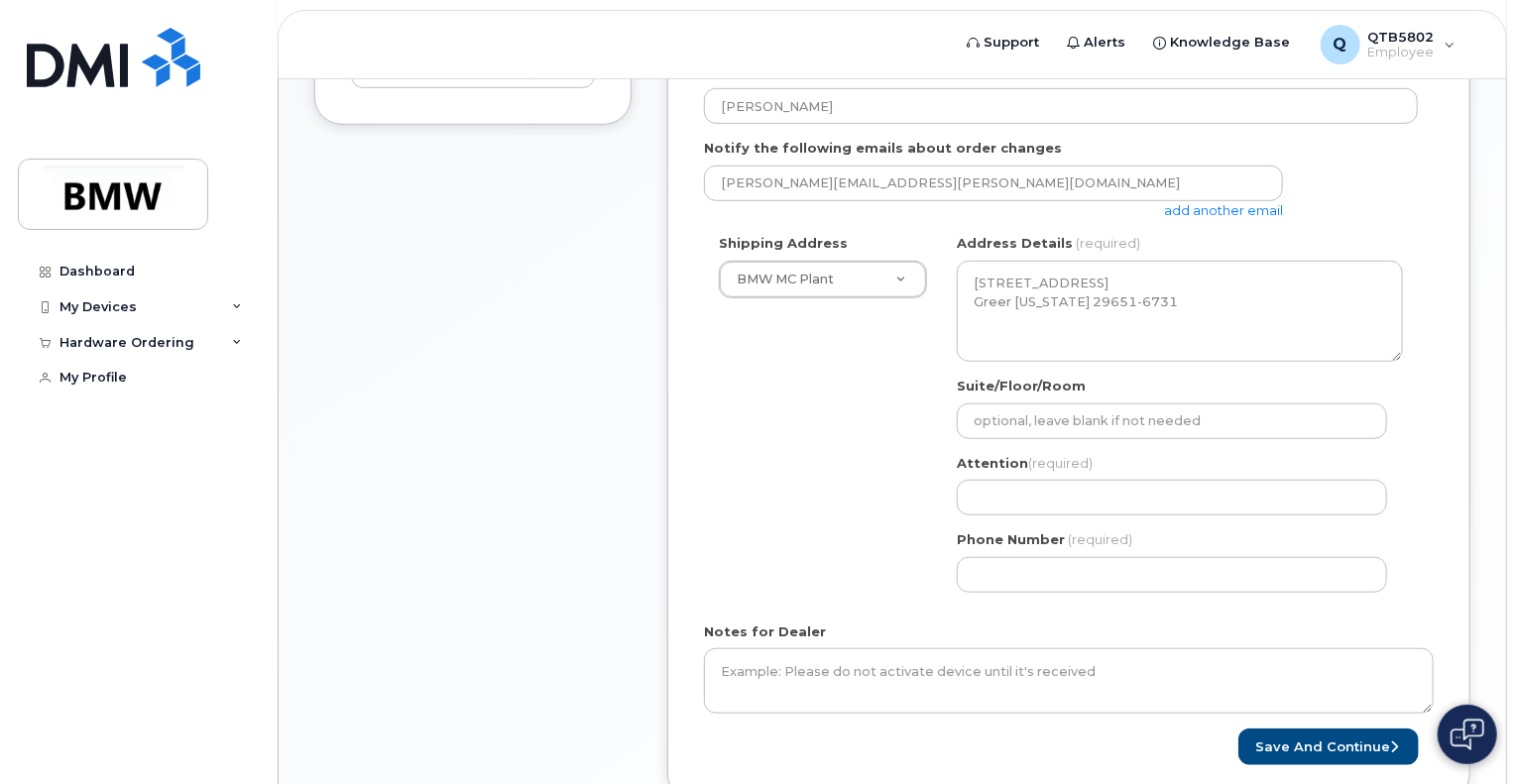 drag, startPoint x: 1516, startPoint y: 326, endPoint x: 1519, endPoint y: 173, distance: 153.02941 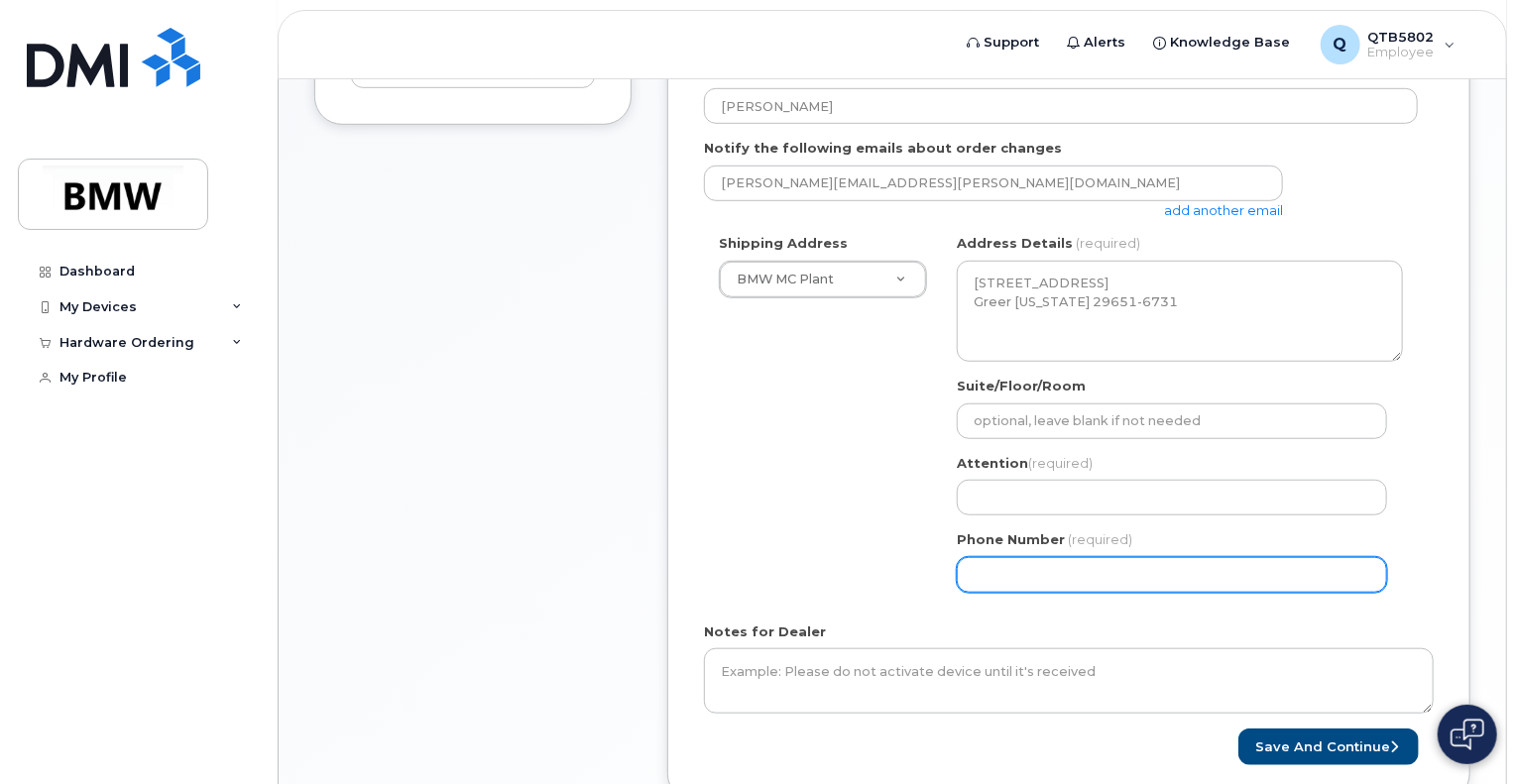 click on "Phone Number" 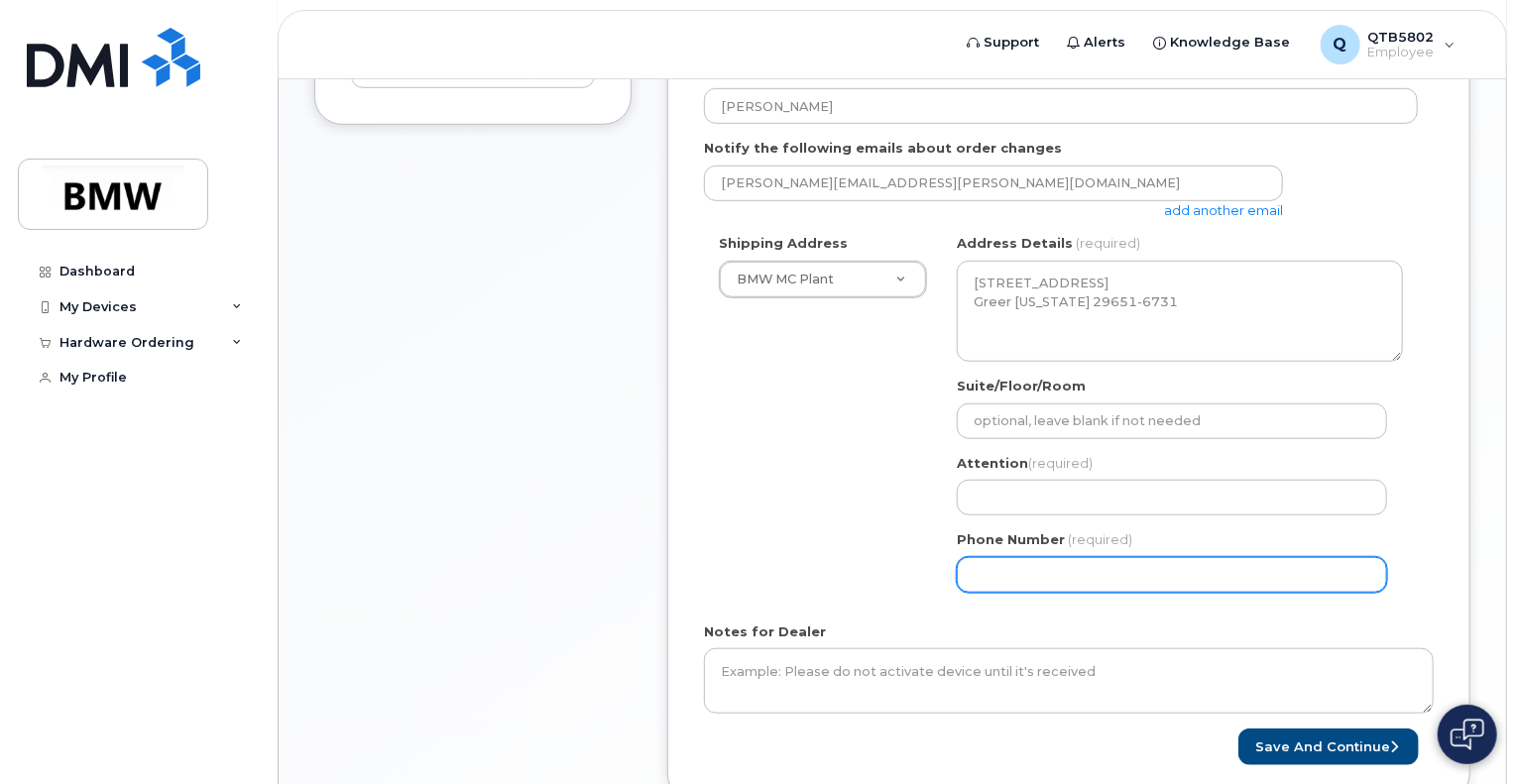 click on "Phone Number" 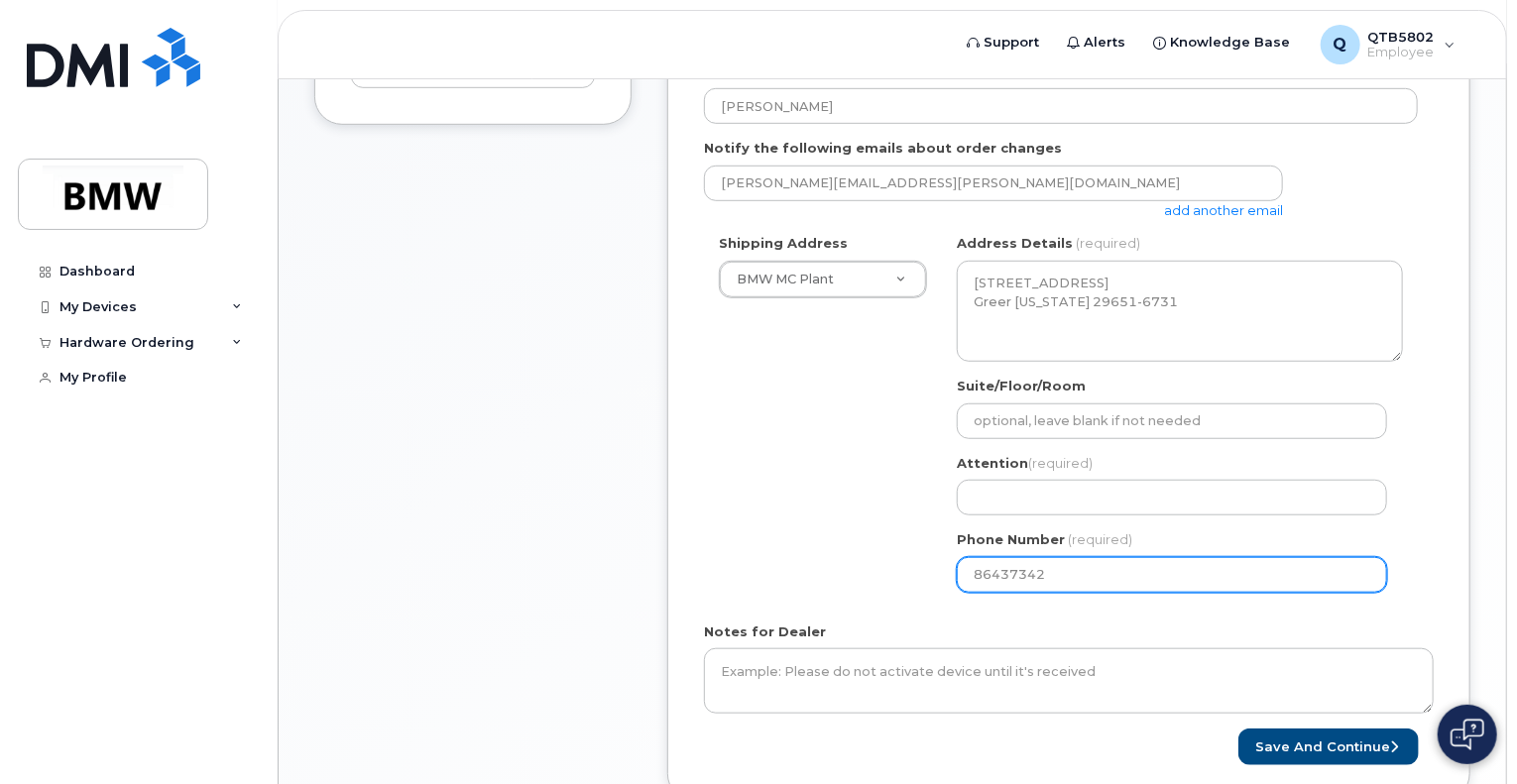 type on "864373426" 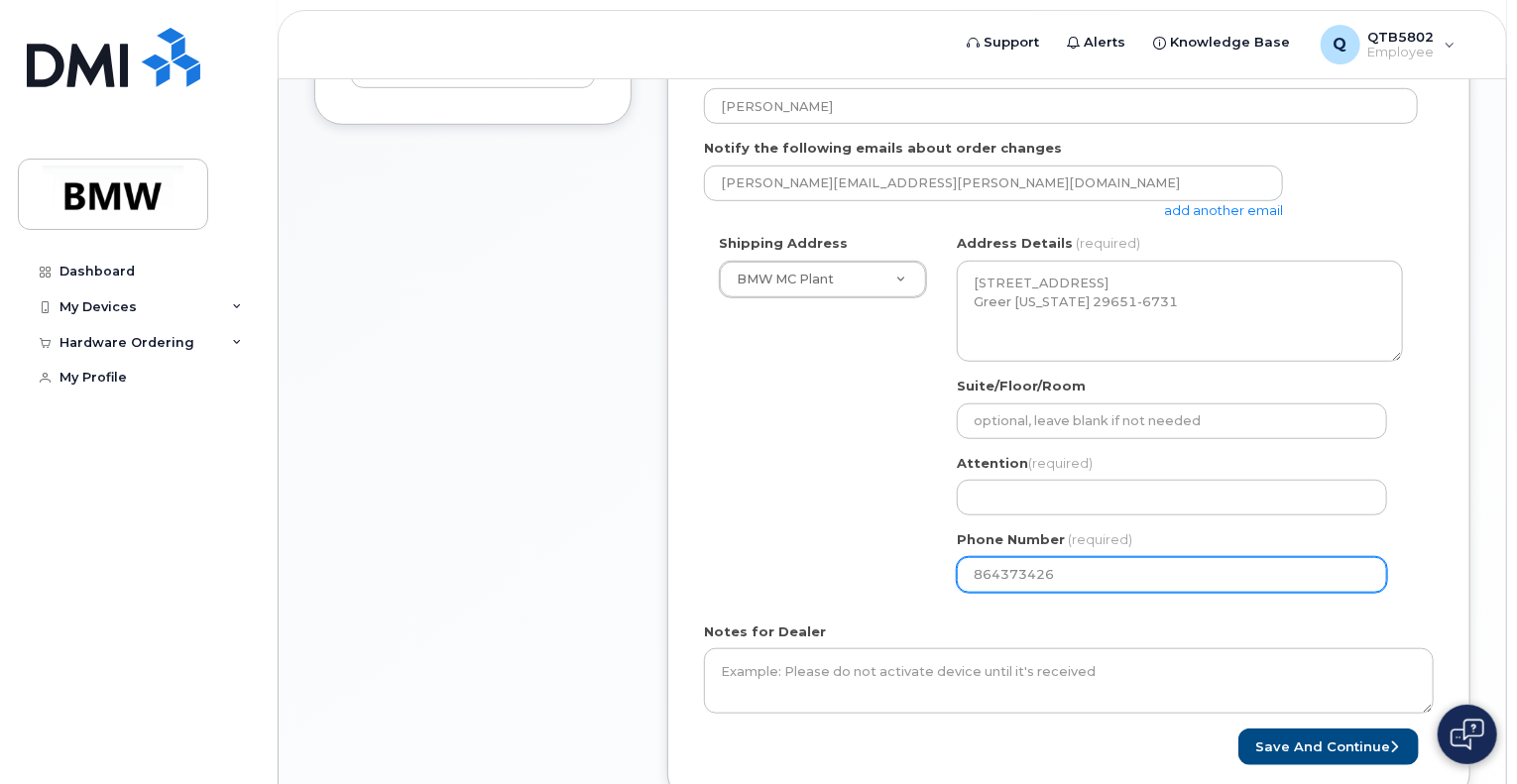 select 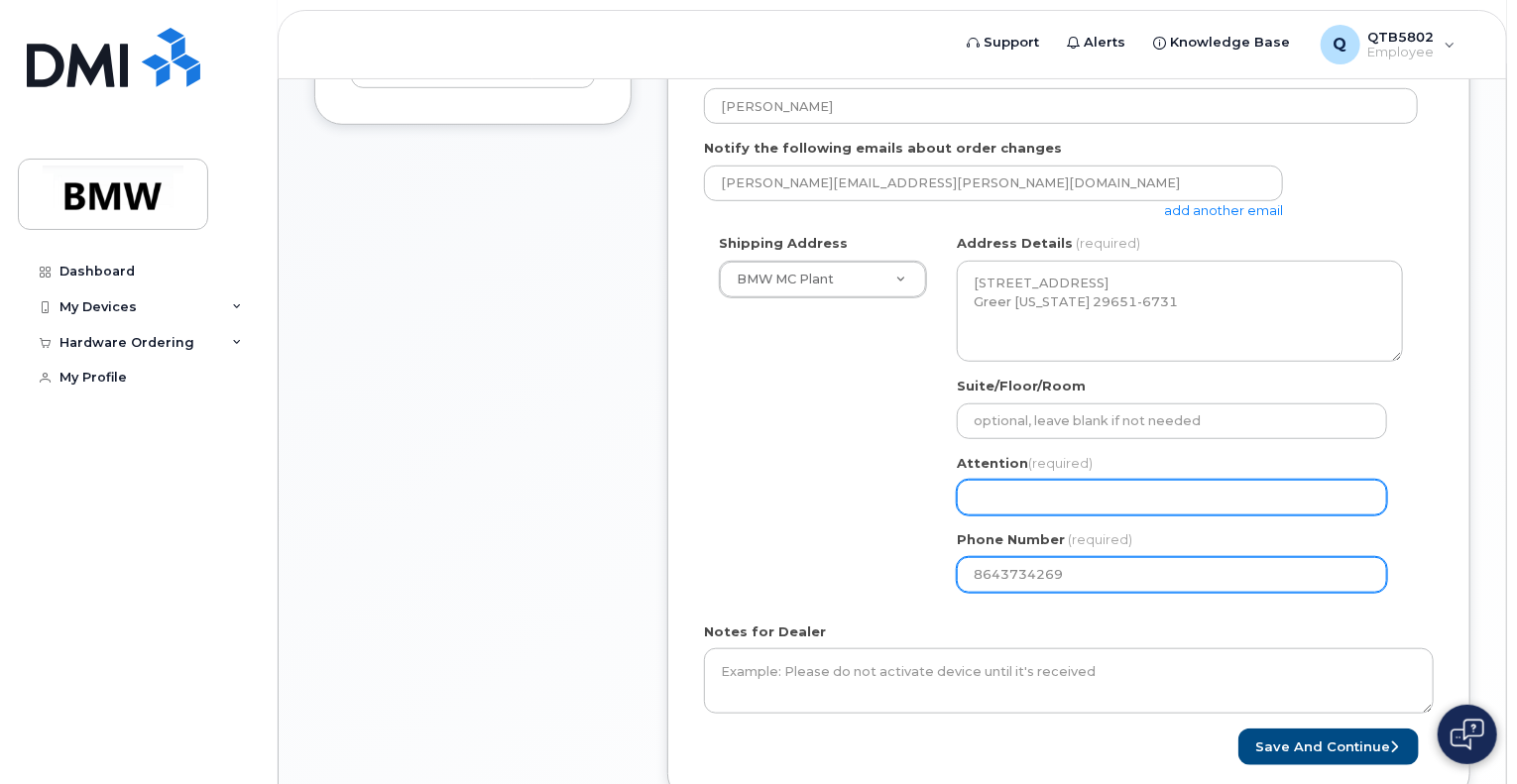 type on "8643734269" 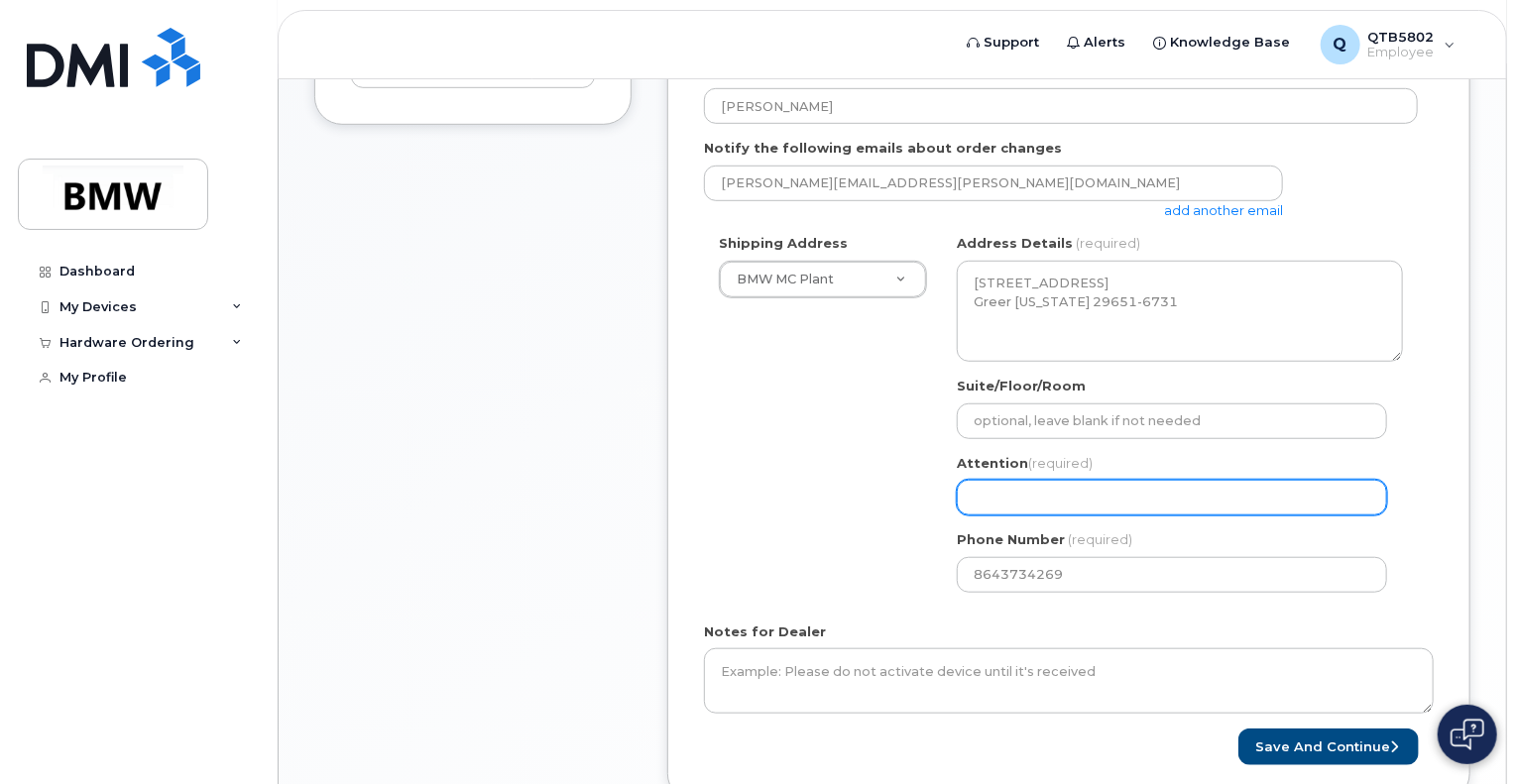 click on "Attention
(required)" 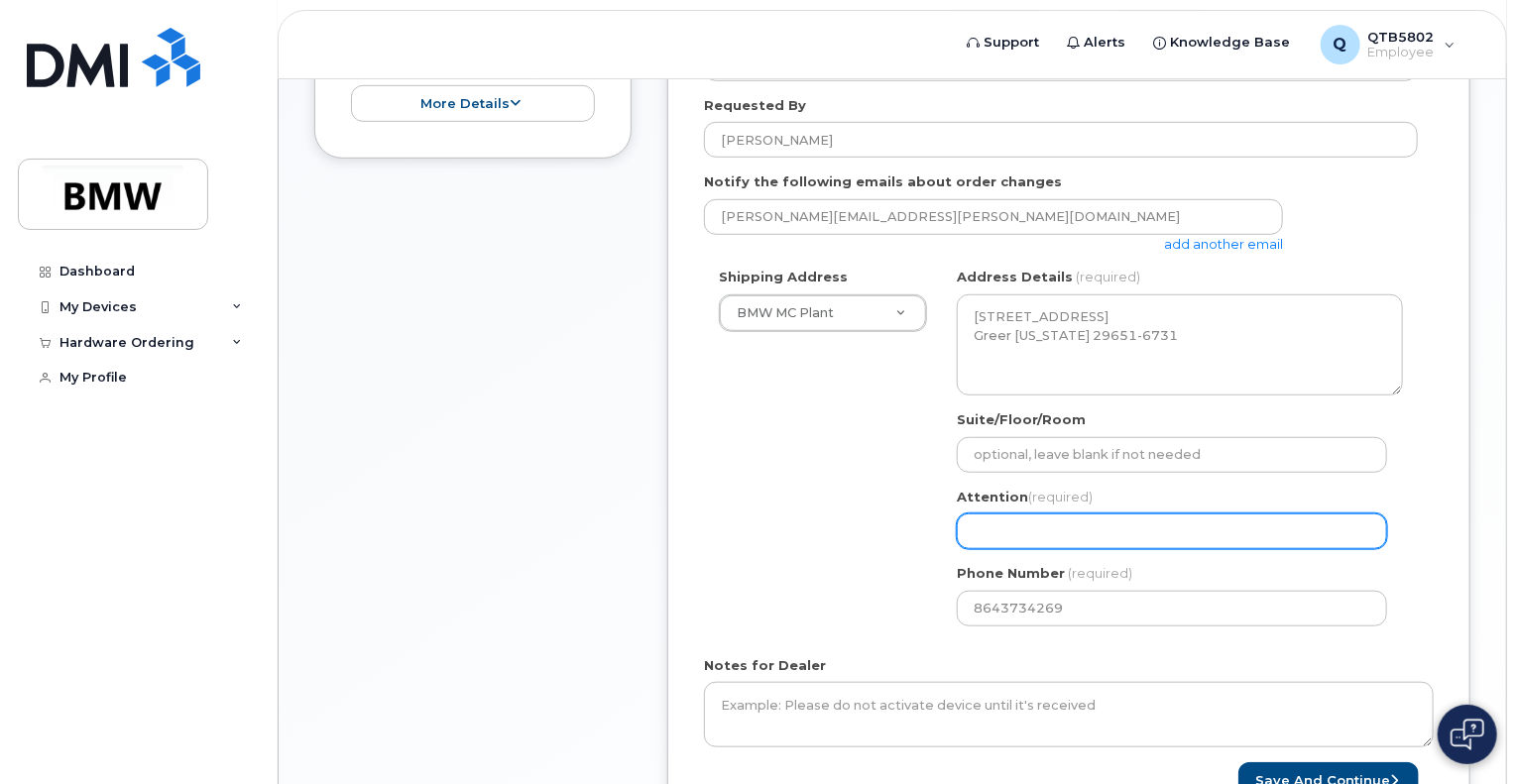 scroll, scrollTop: 525, scrollLeft: 0, axis: vertical 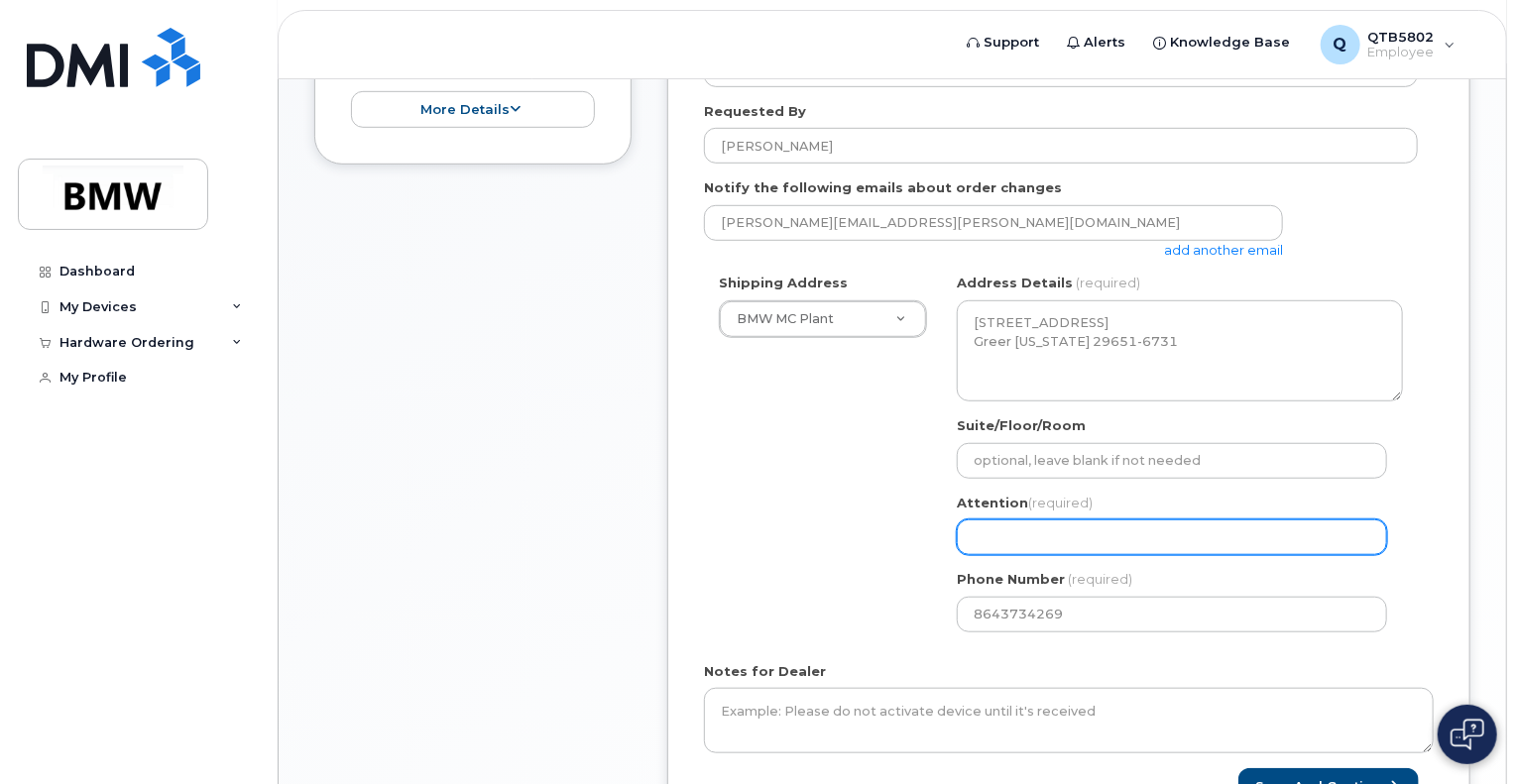 click on "Attention
(required)" 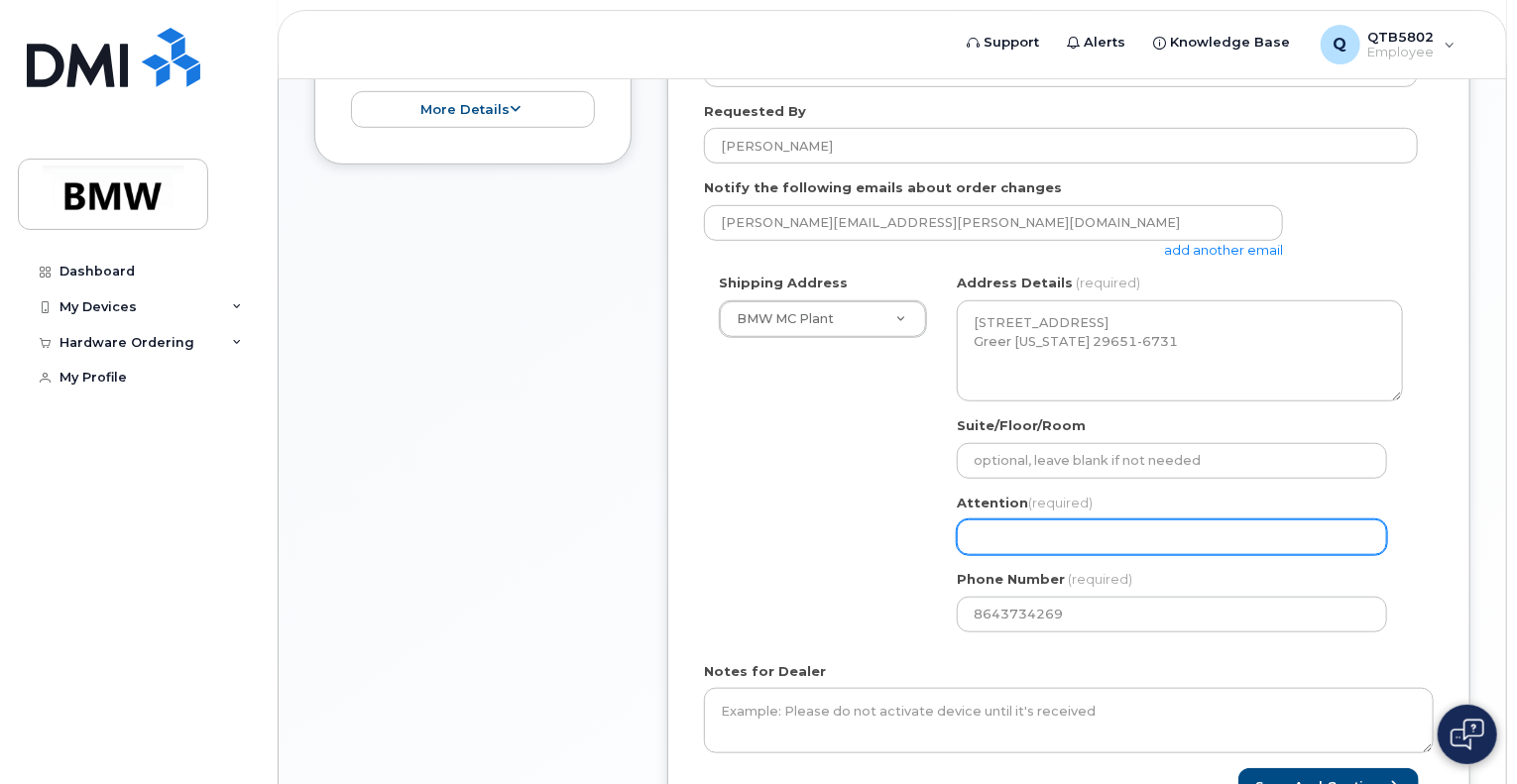 type on "Miranda Colorado" 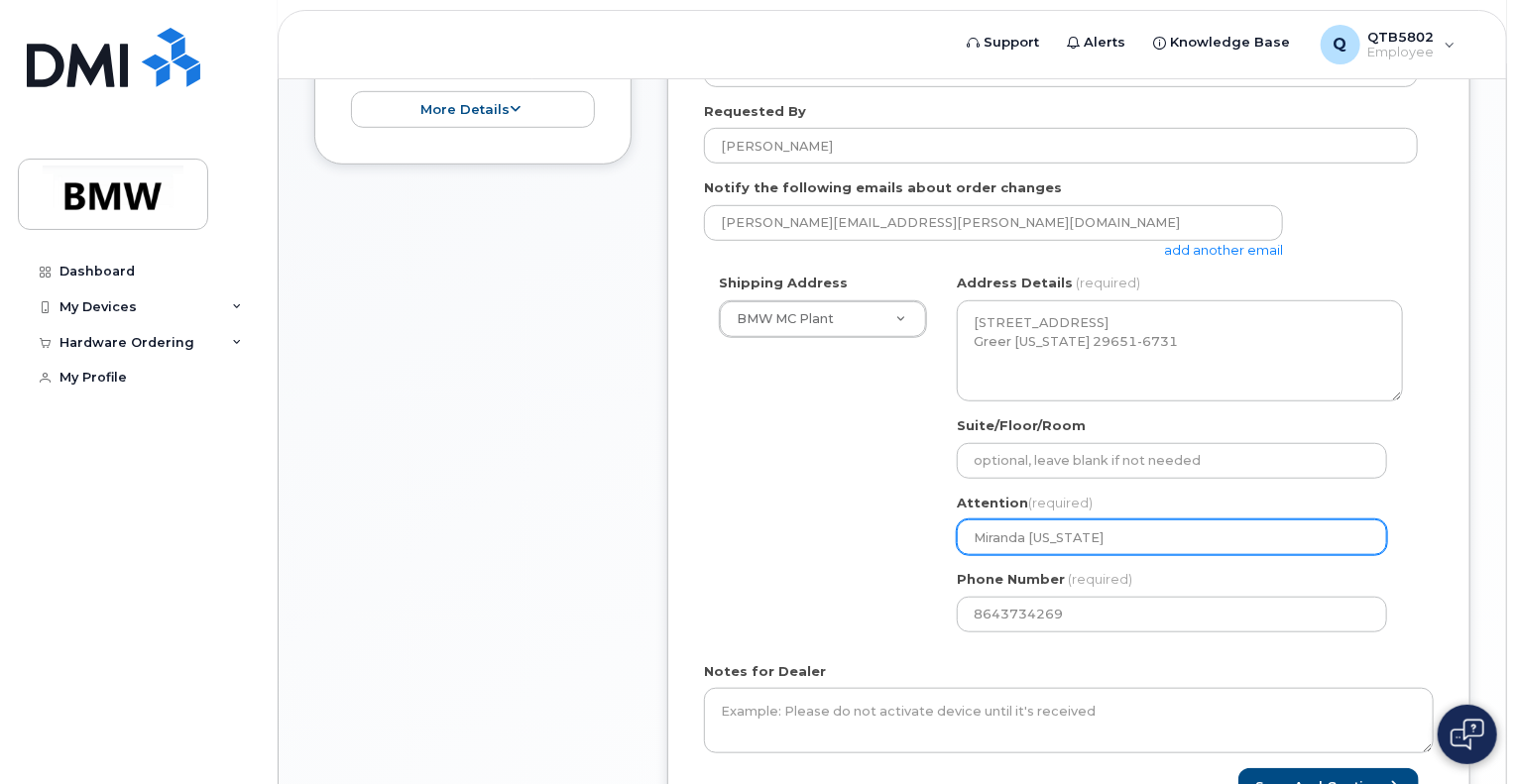 select 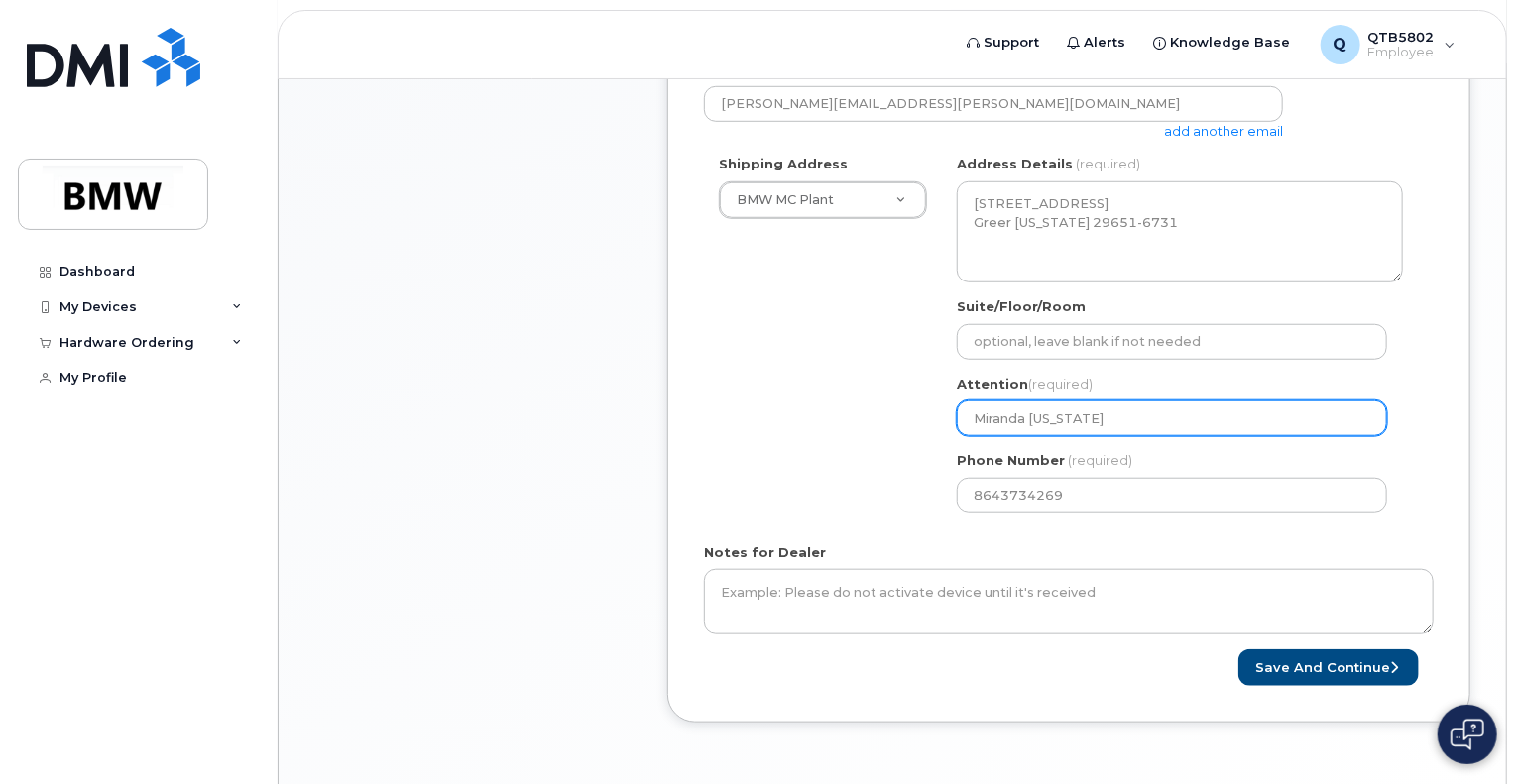 scroll, scrollTop: 648, scrollLeft: 0, axis: vertical 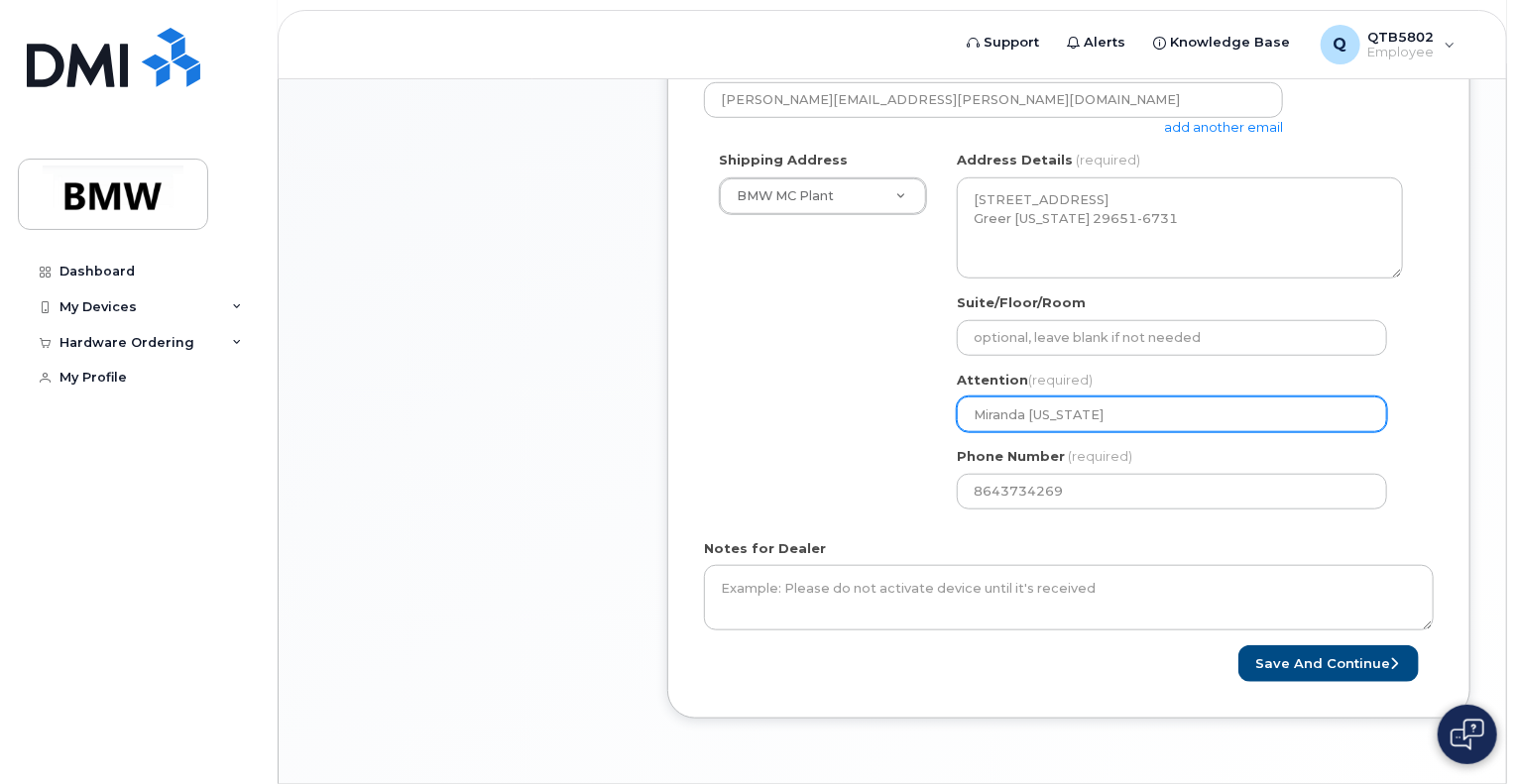 click on "Miranda Colorado" 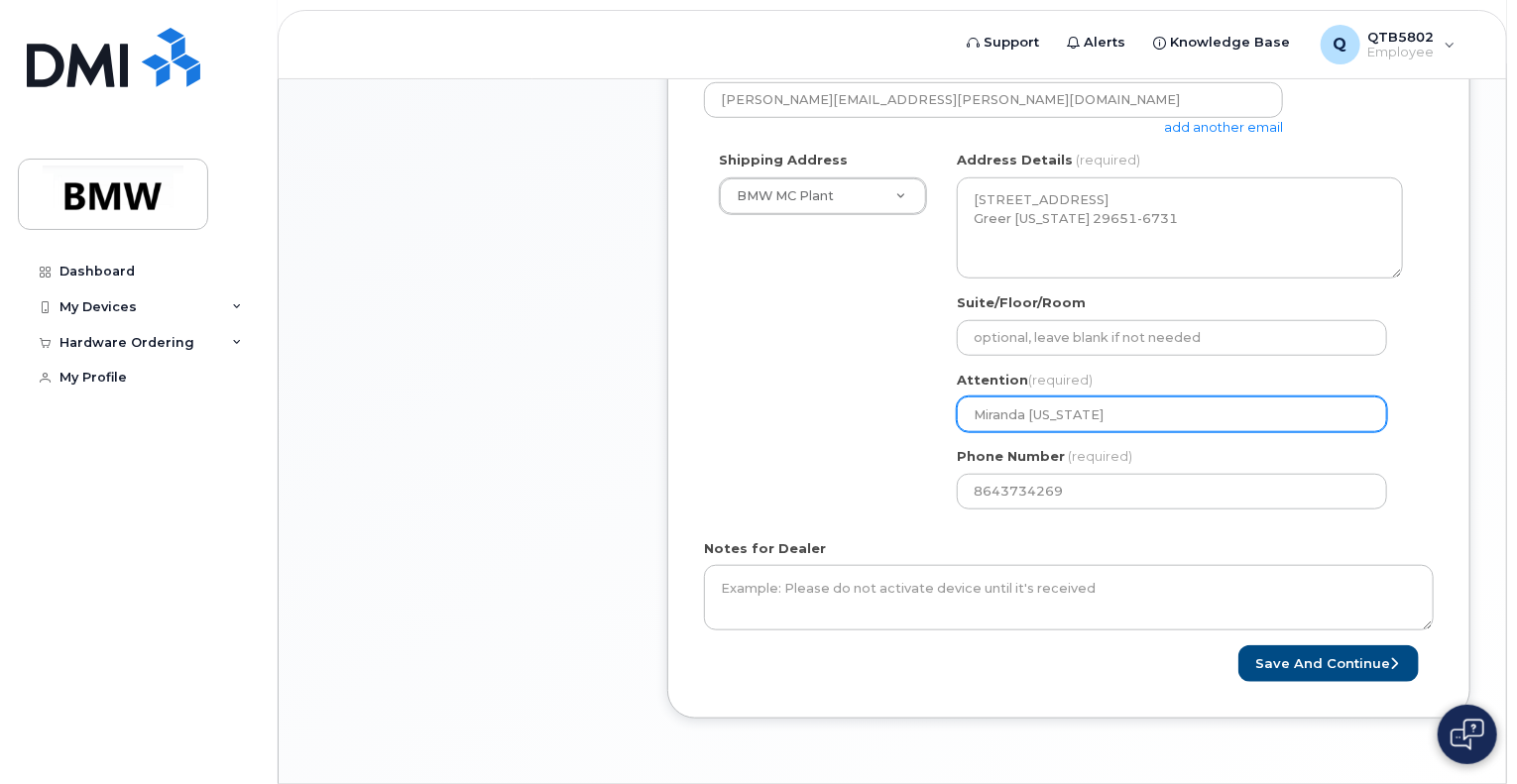 select 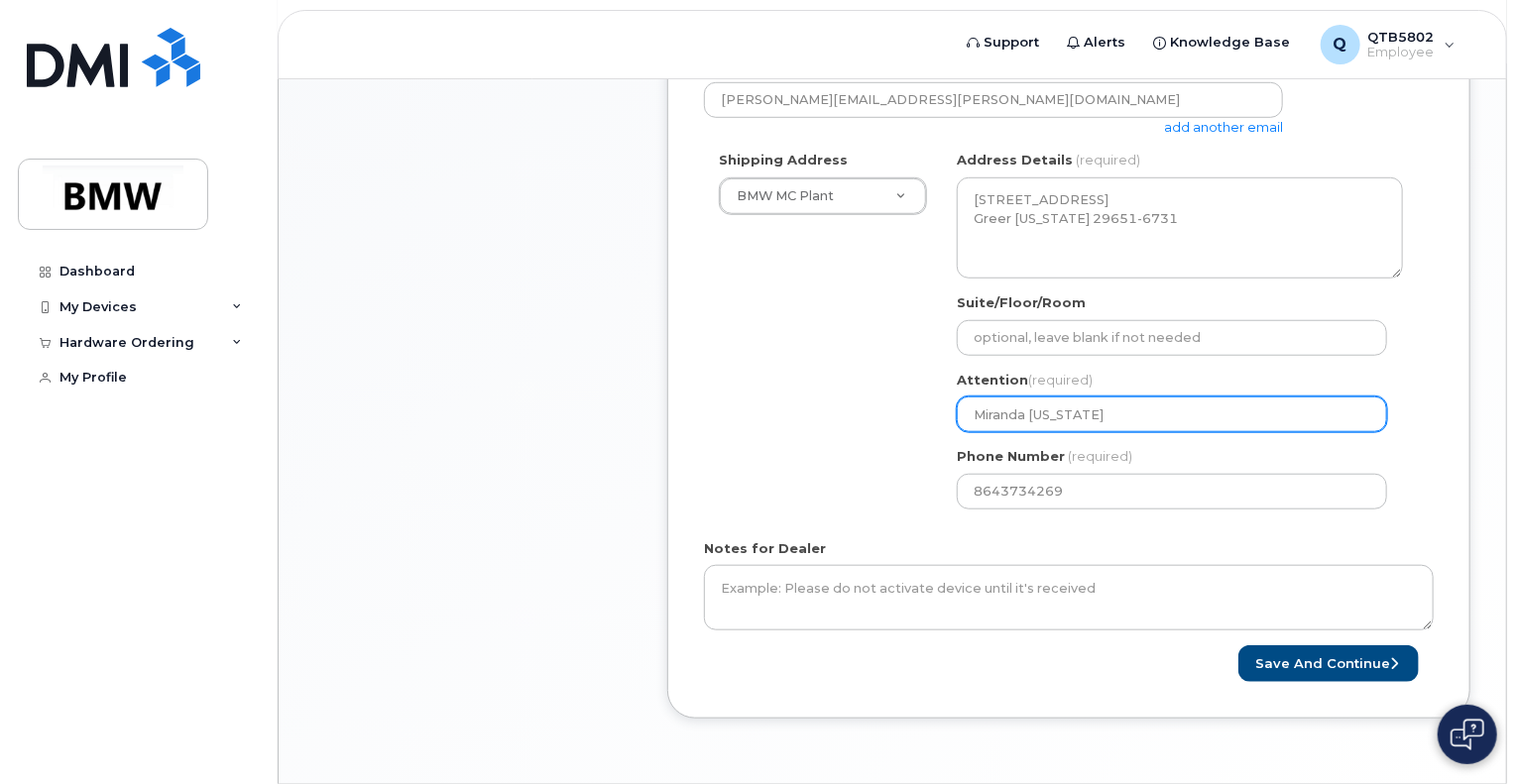 type on "Miranda Colorado S" 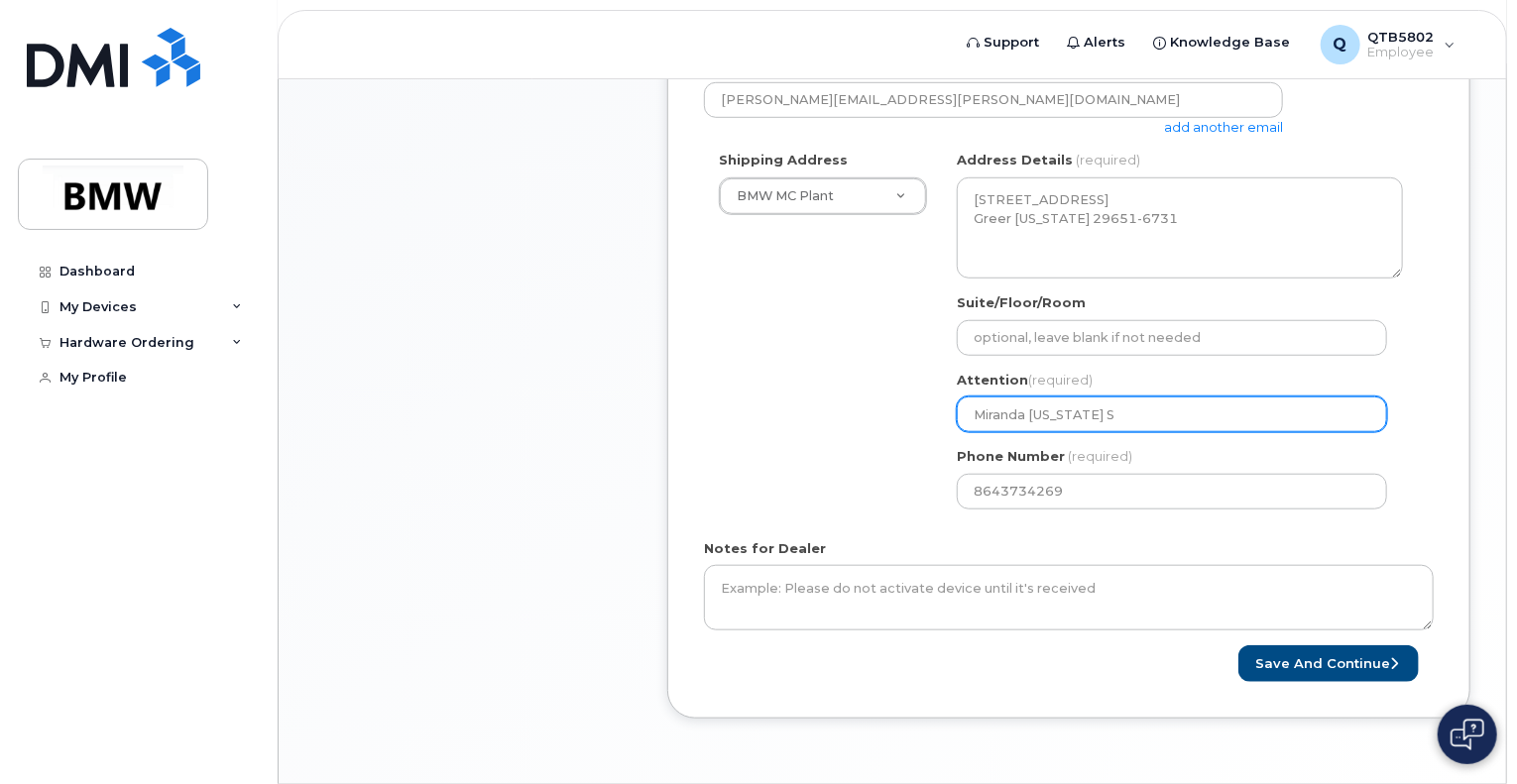 select 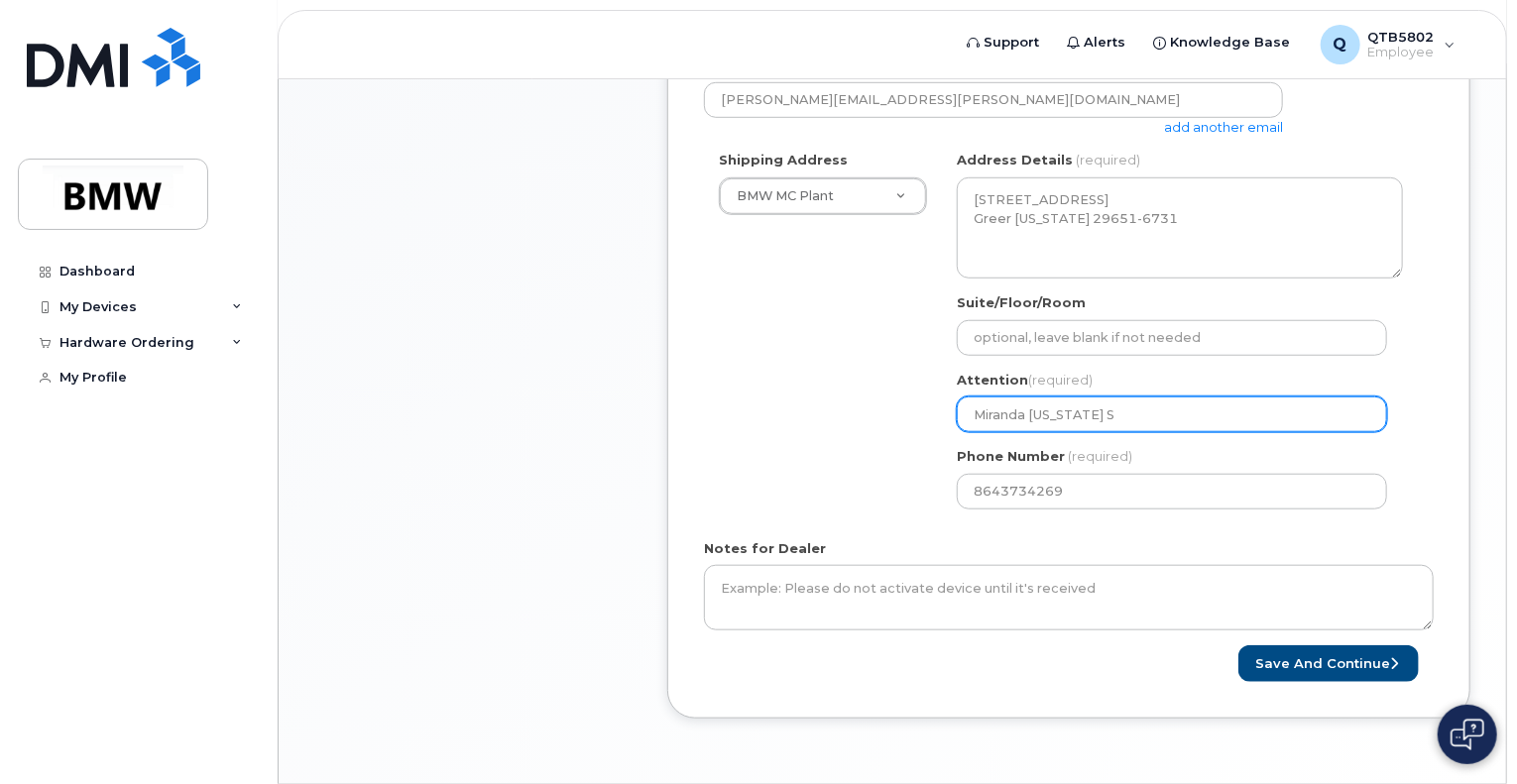 type on "Miranda Colorado Sh" 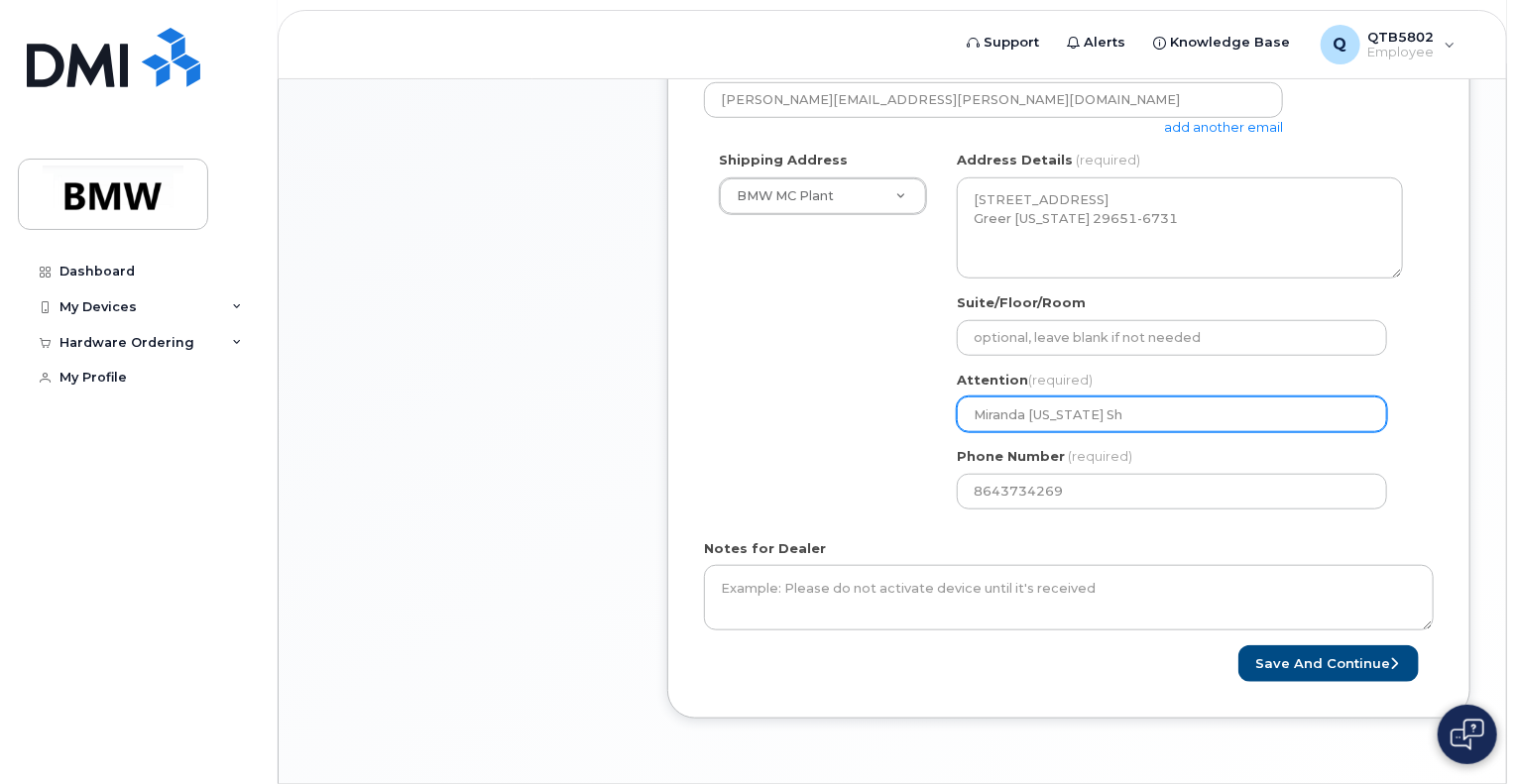 select 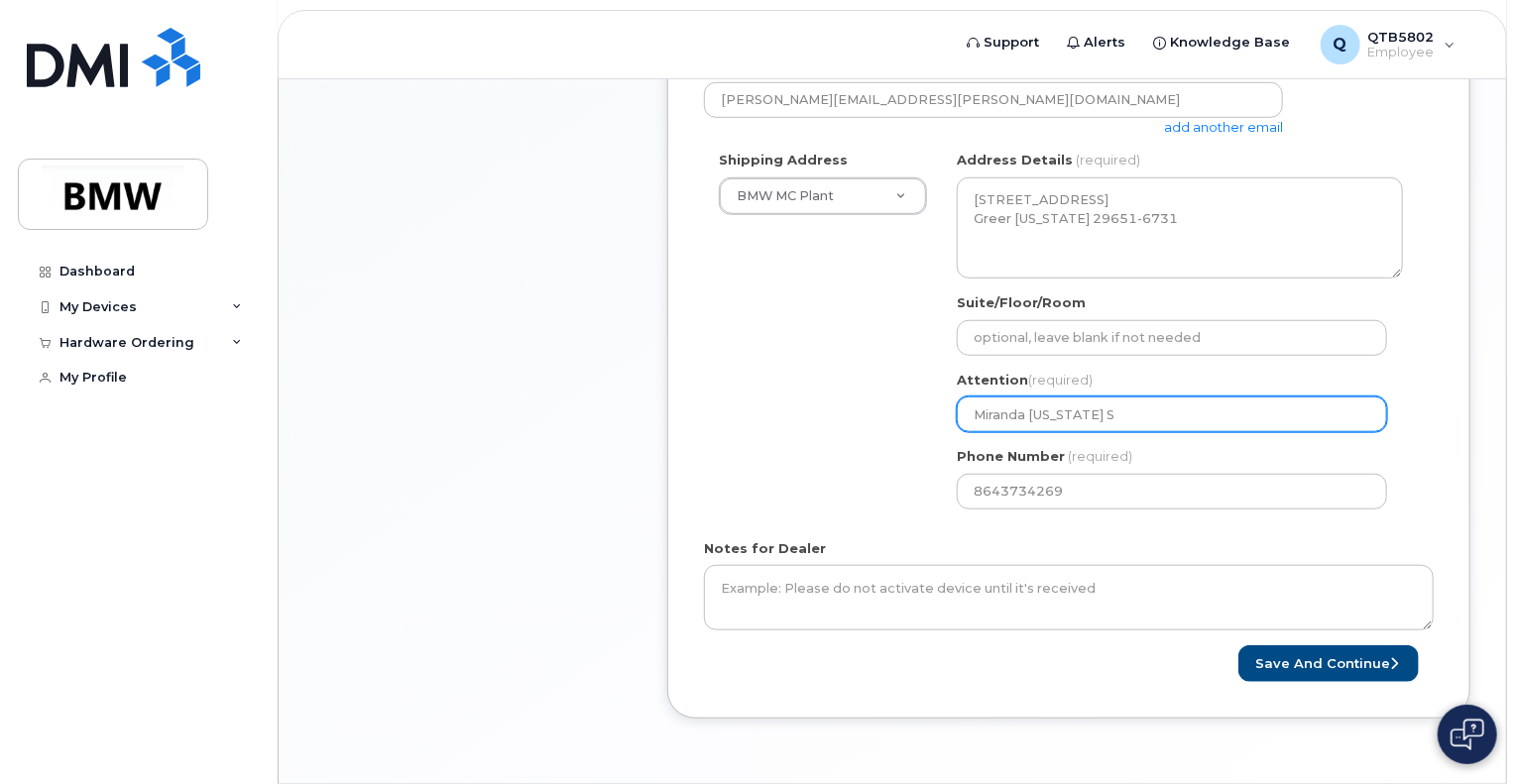select 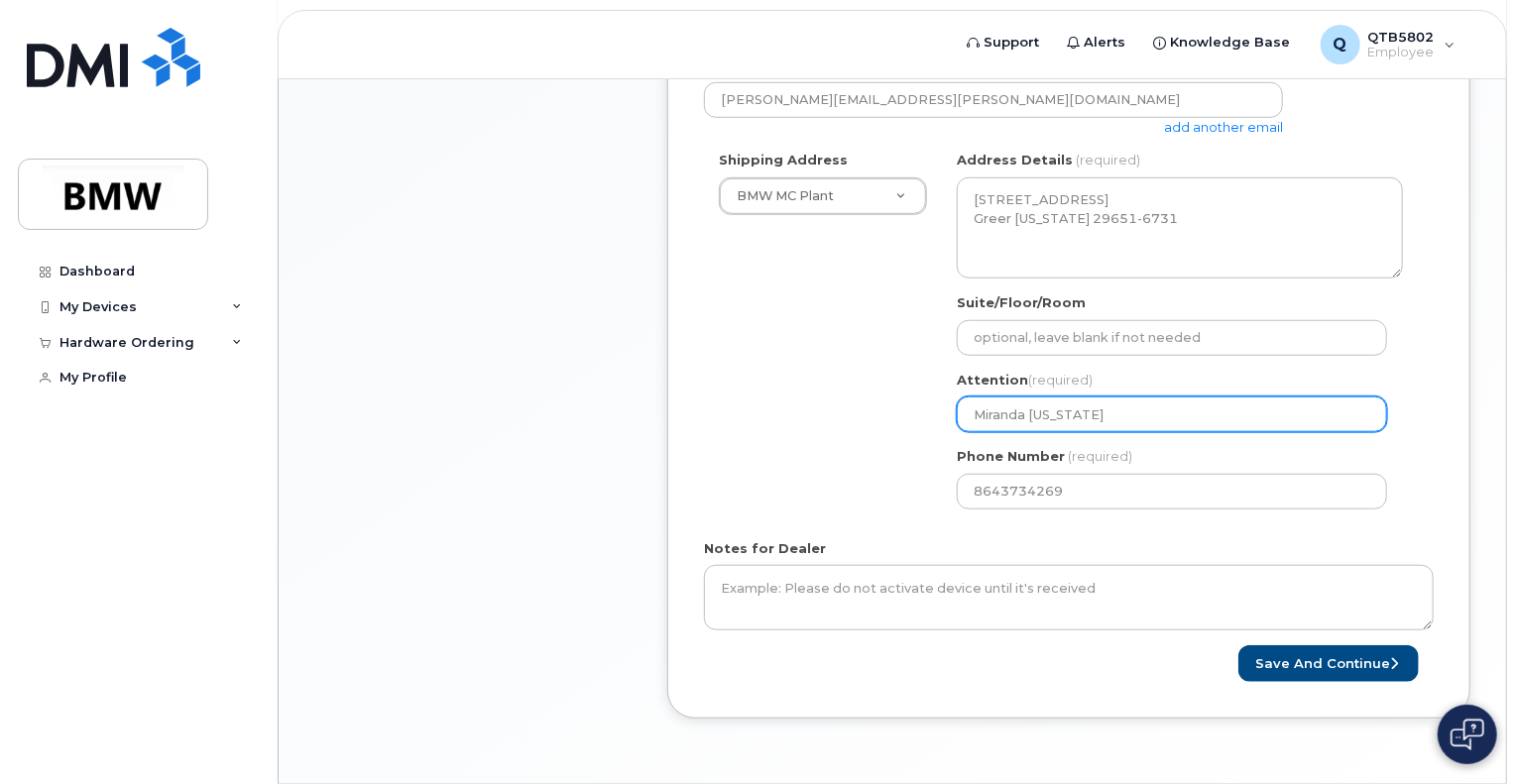 type on "Miranda Colorado" 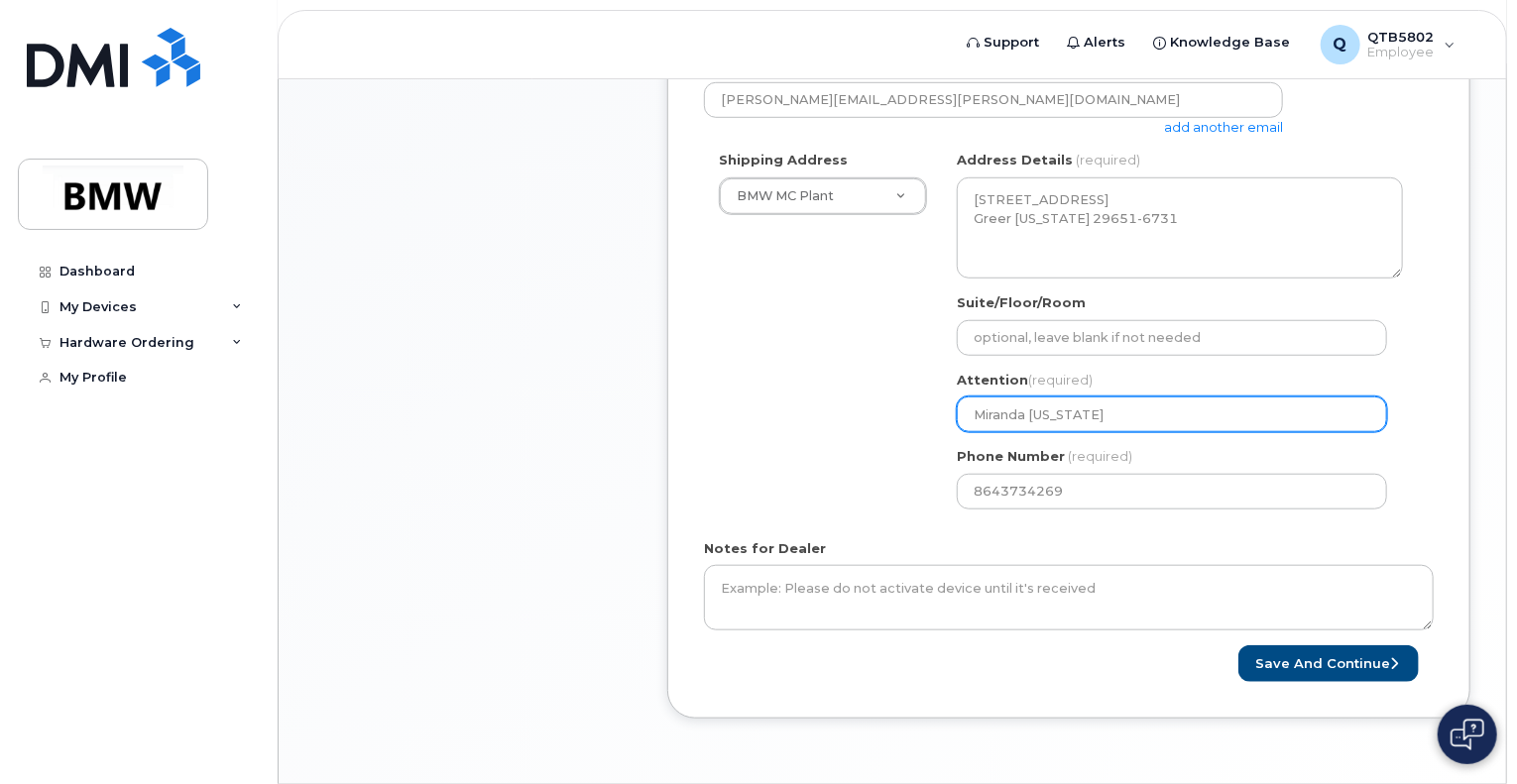select 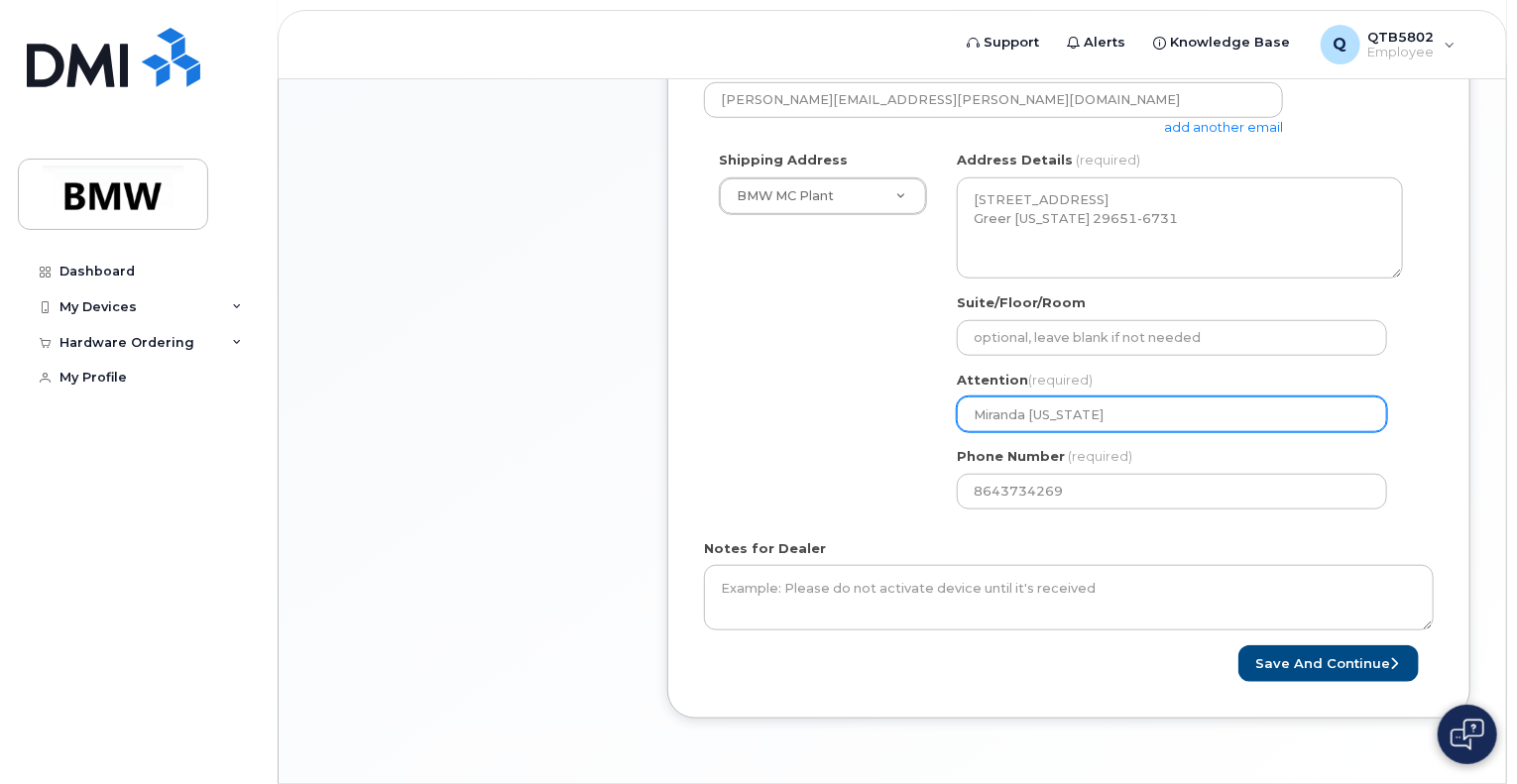 type on "Miranda Colorado S" 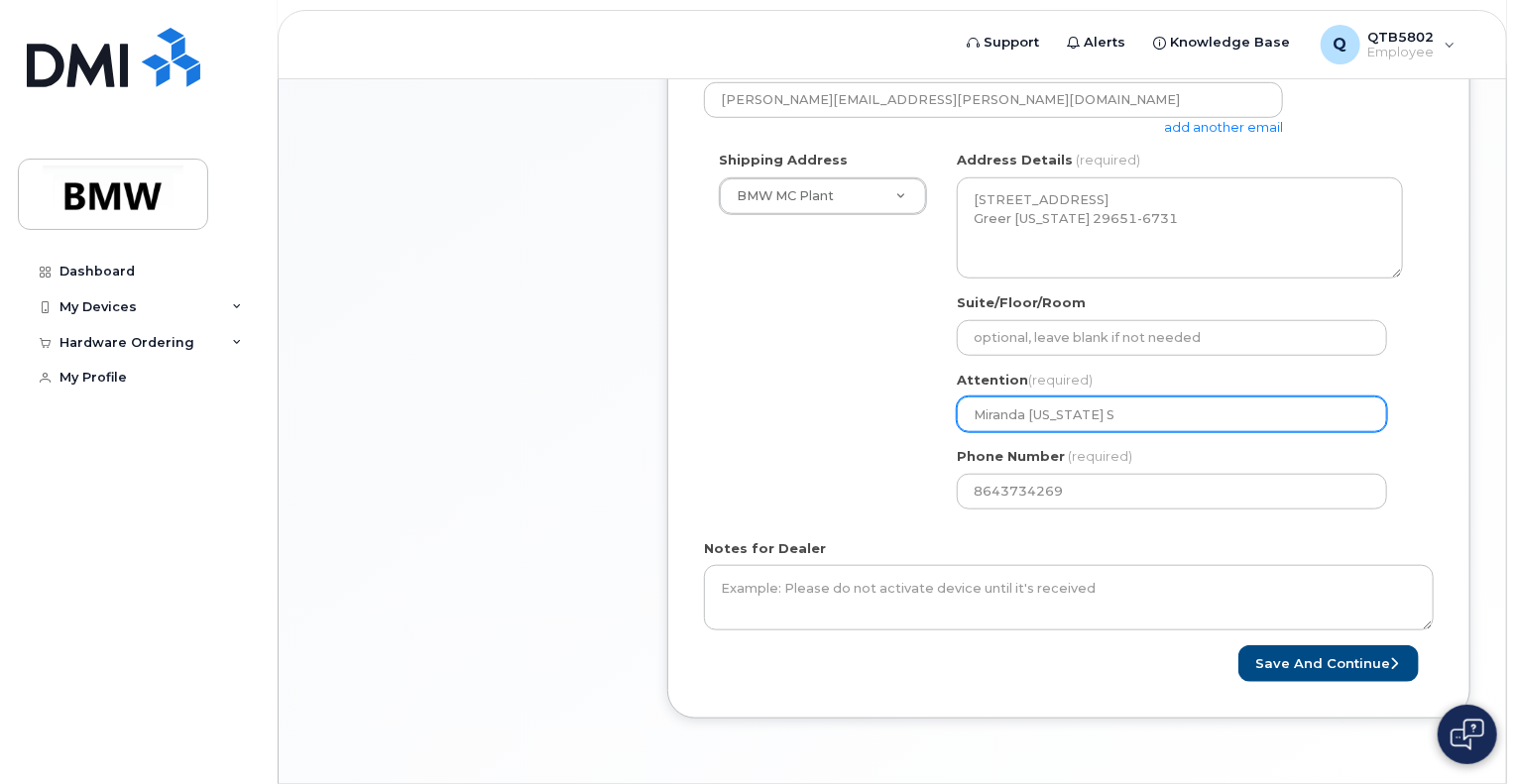 select 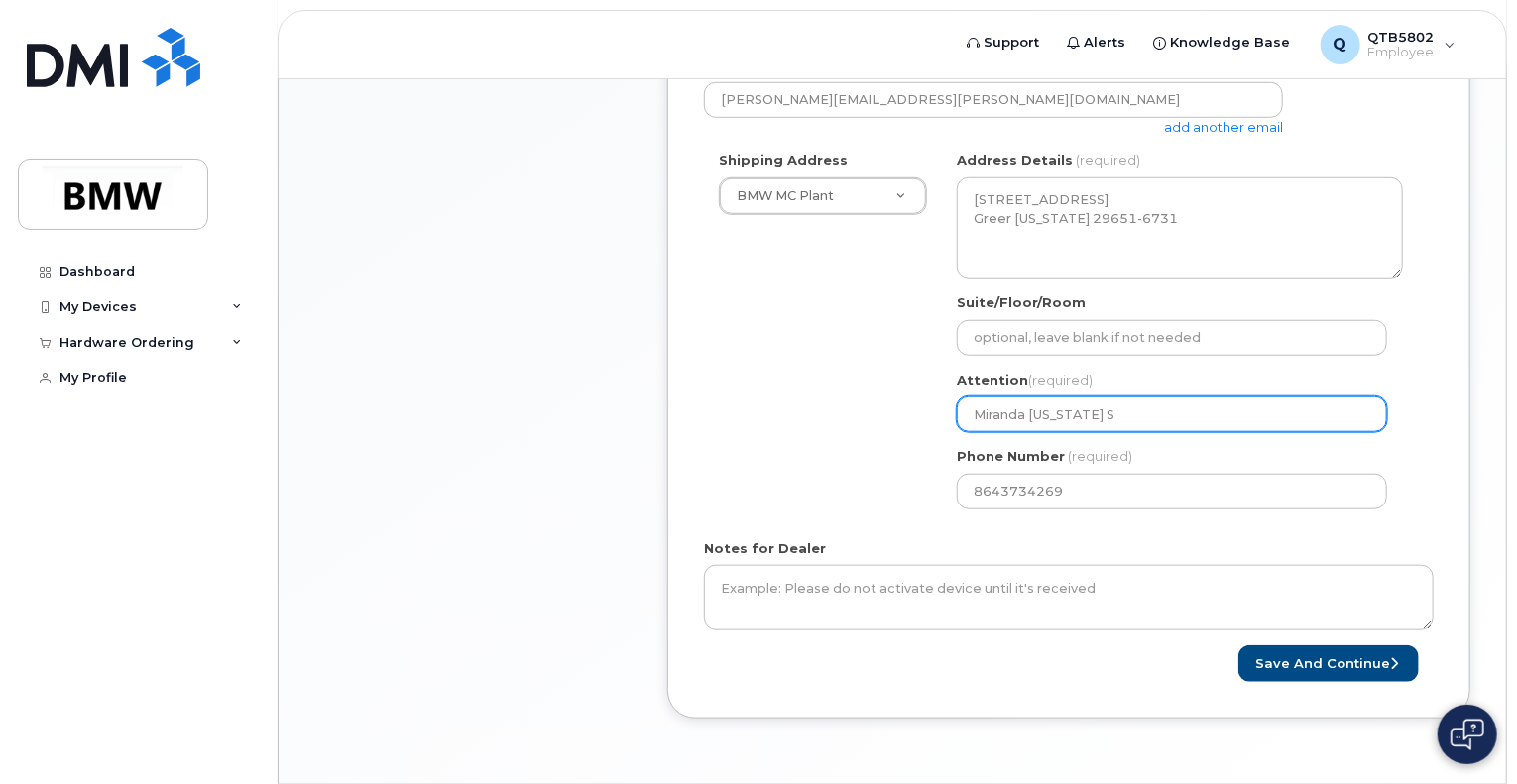 type on "Miranda Colorado Sh" 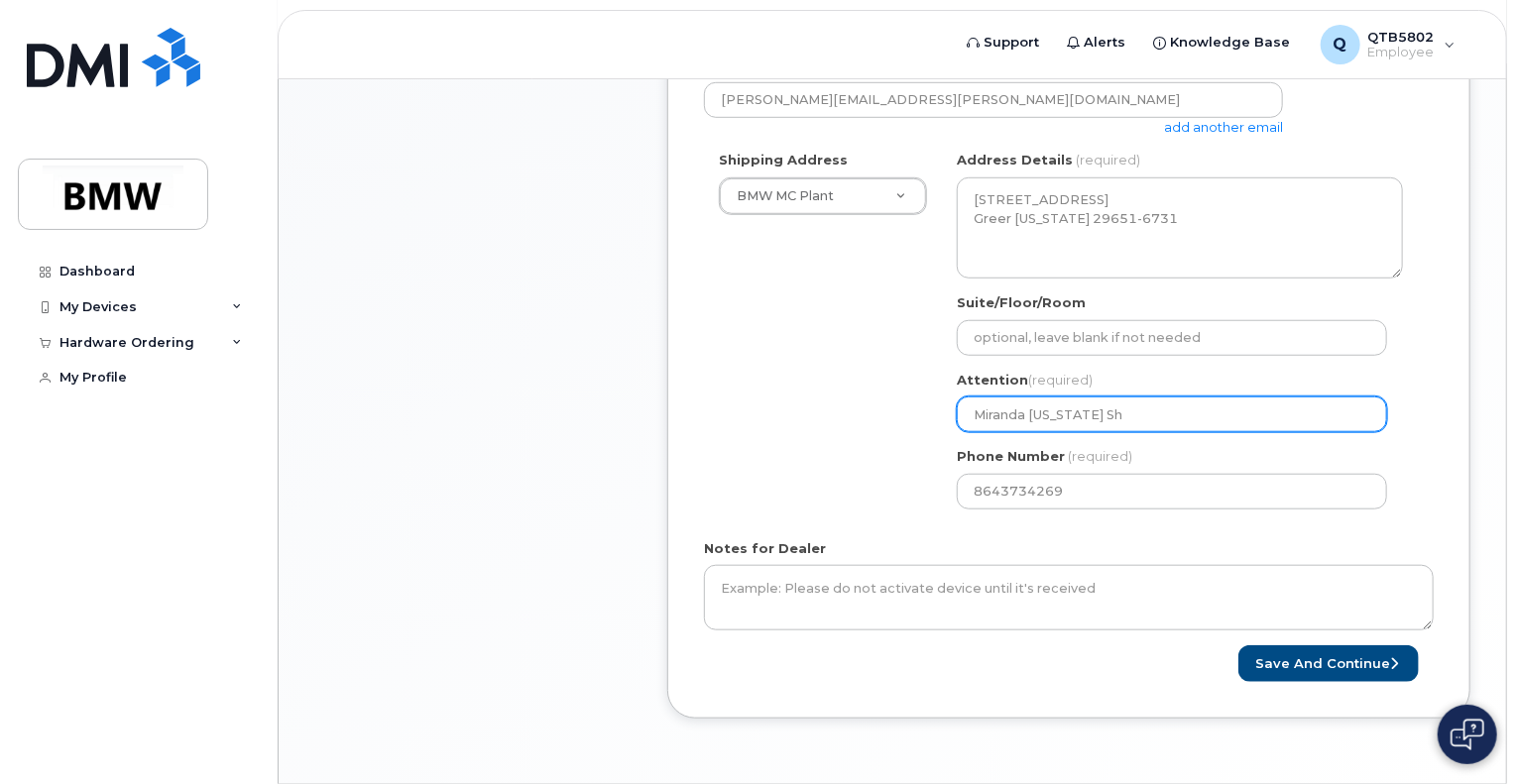 select 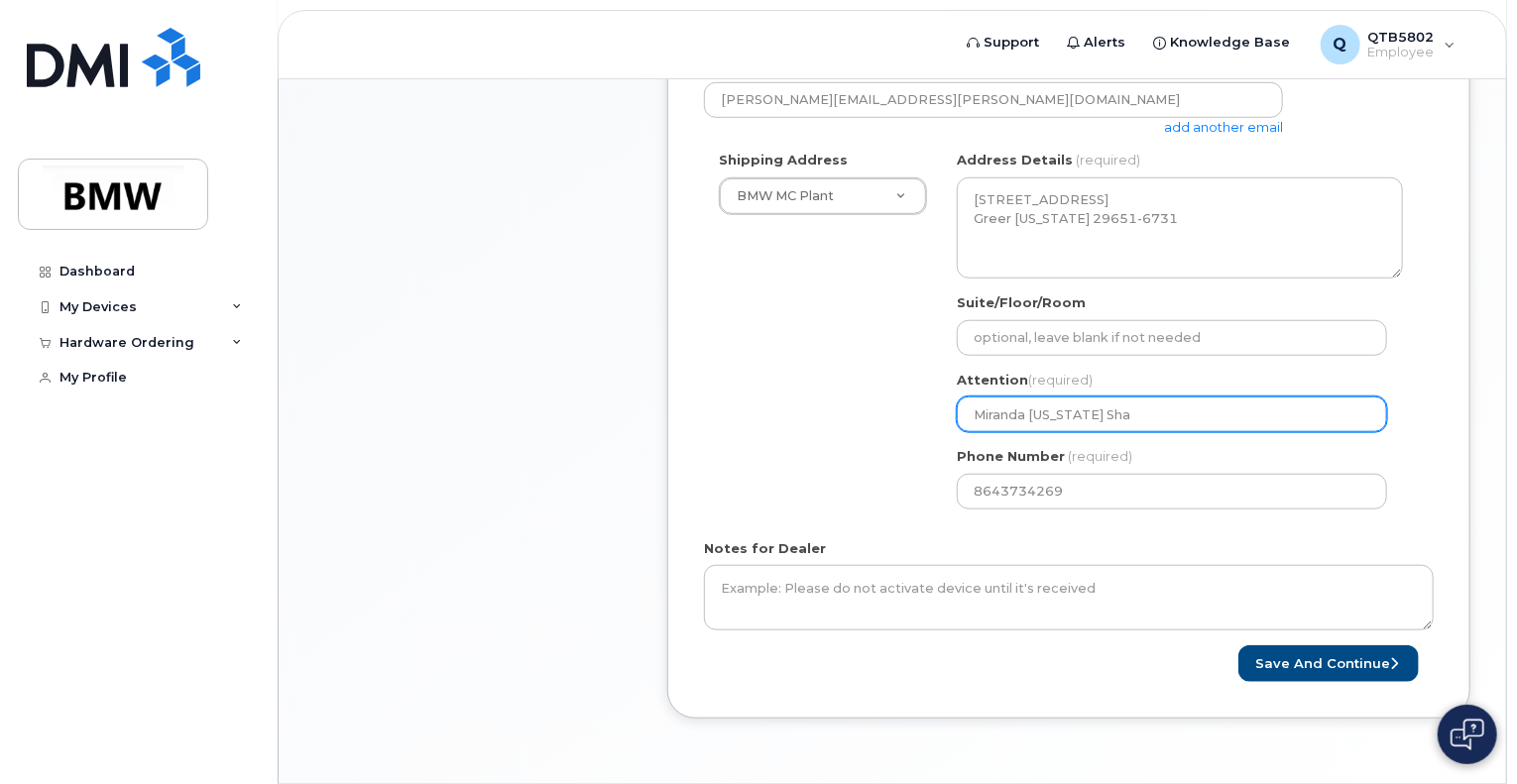 select 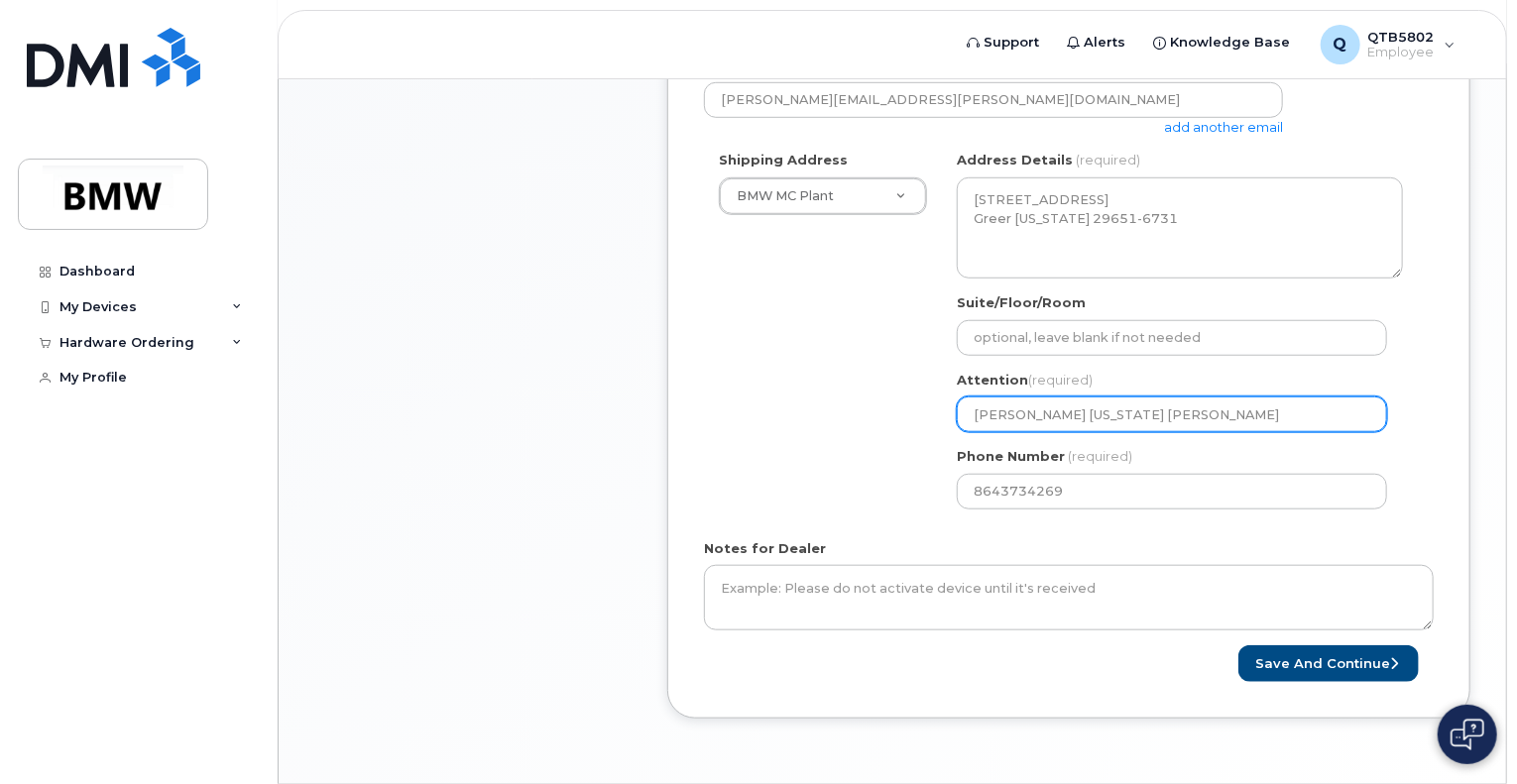 select 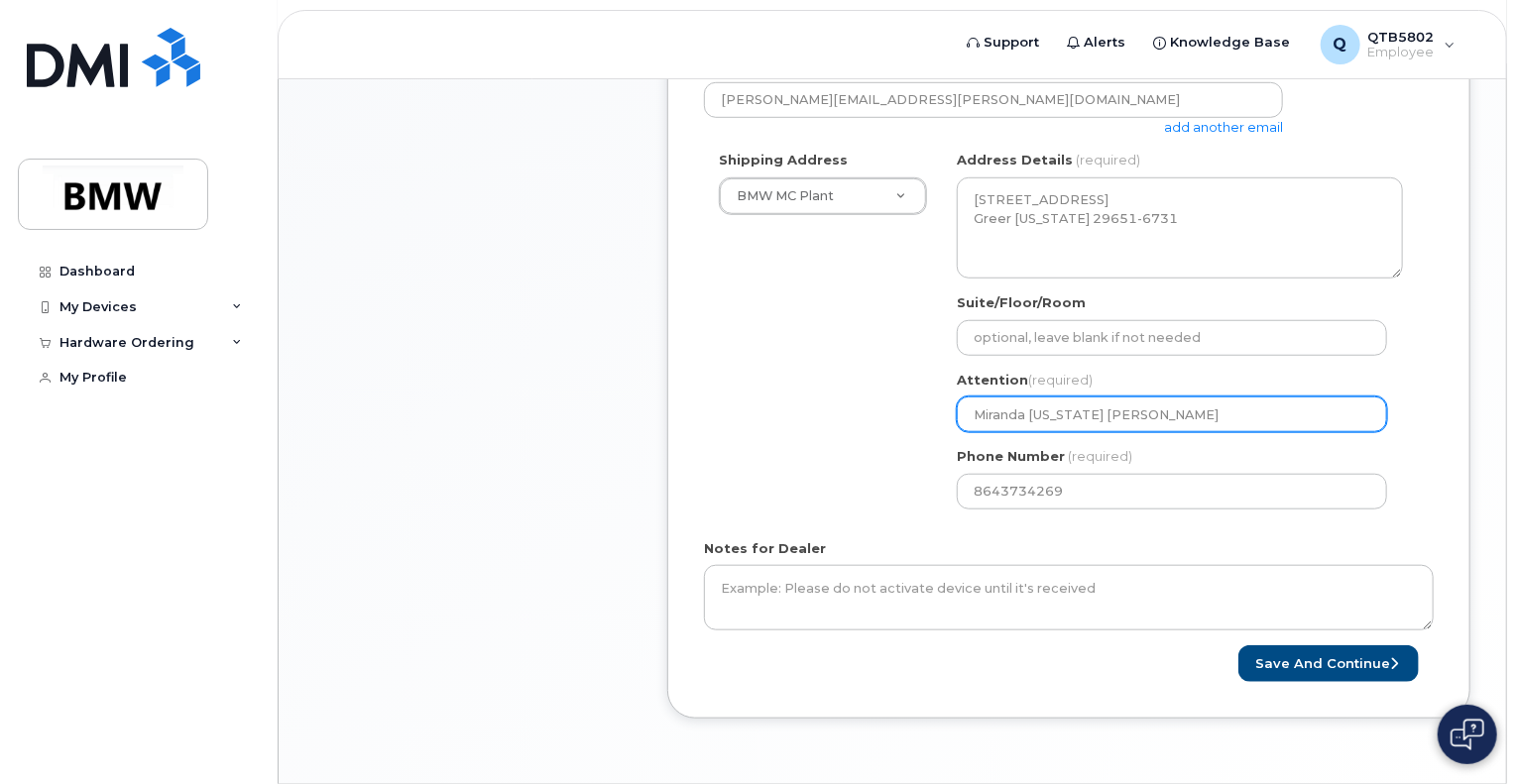 type on "Miranda Colorado Shawn" 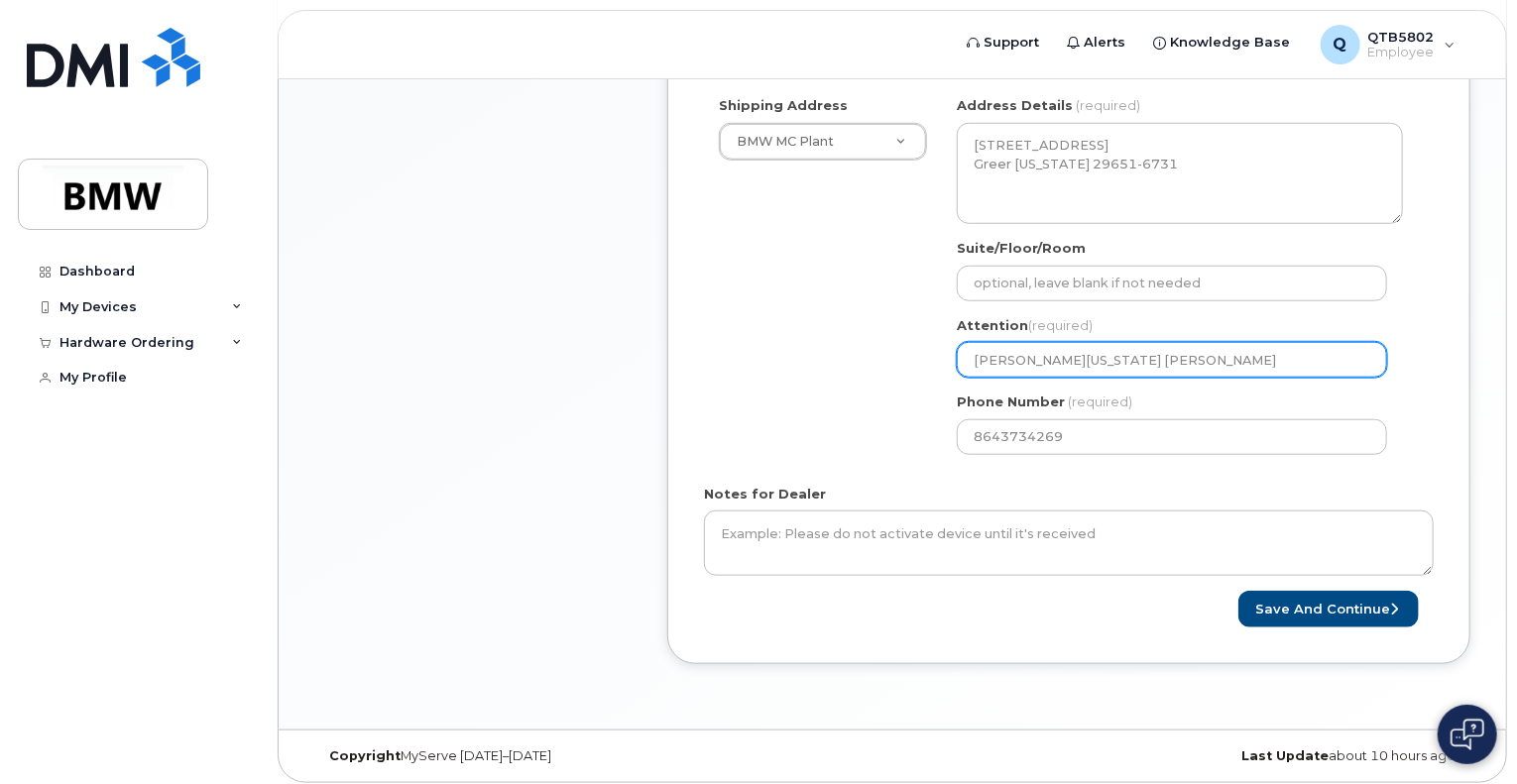 scroll, scrollTop: 708, scrollLeft: 0, axis: vertical 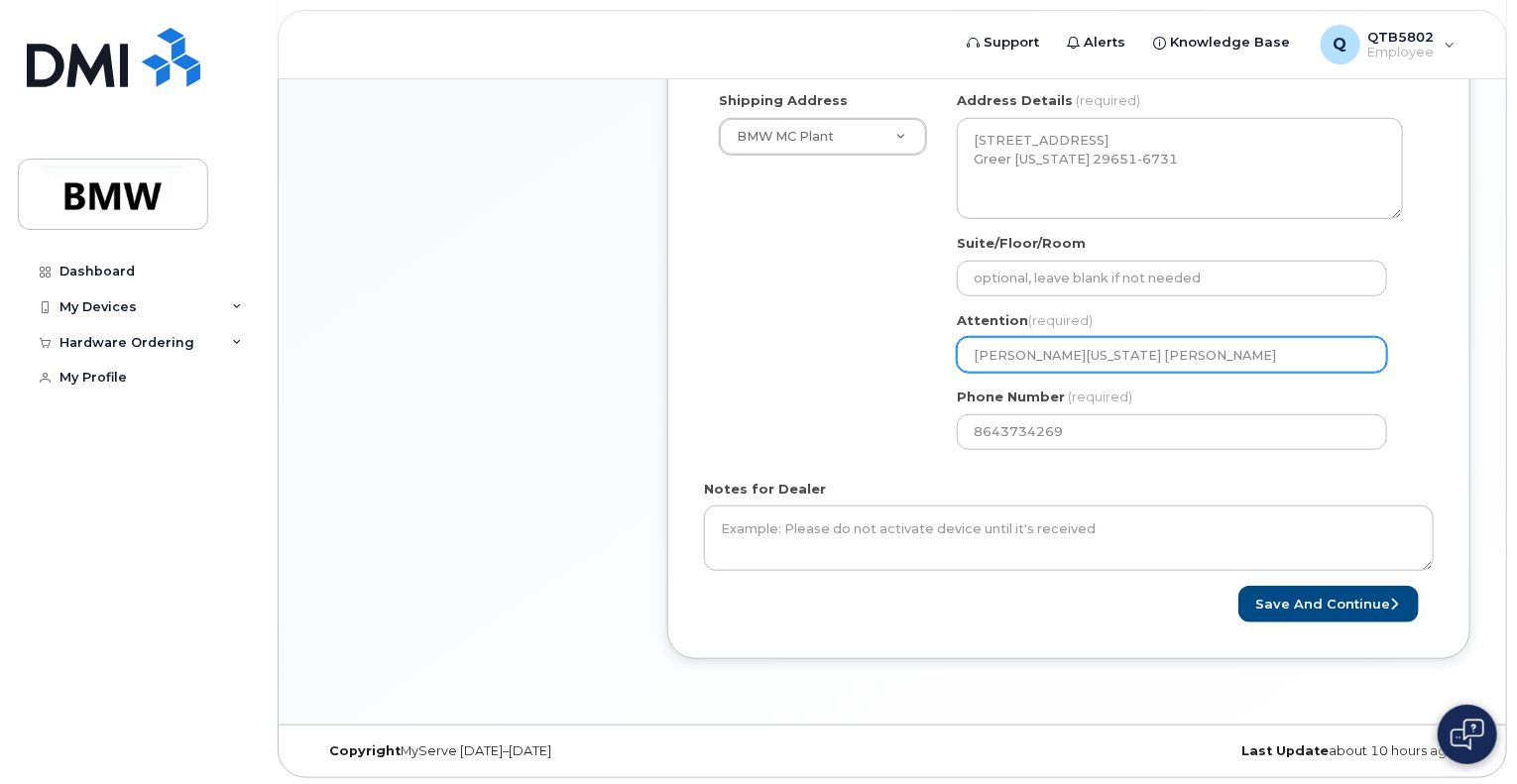 drag, startPoint x: 1086, startPoint y: 353, endPoint x: 937, endPoint y: 352, distance: 149.00336 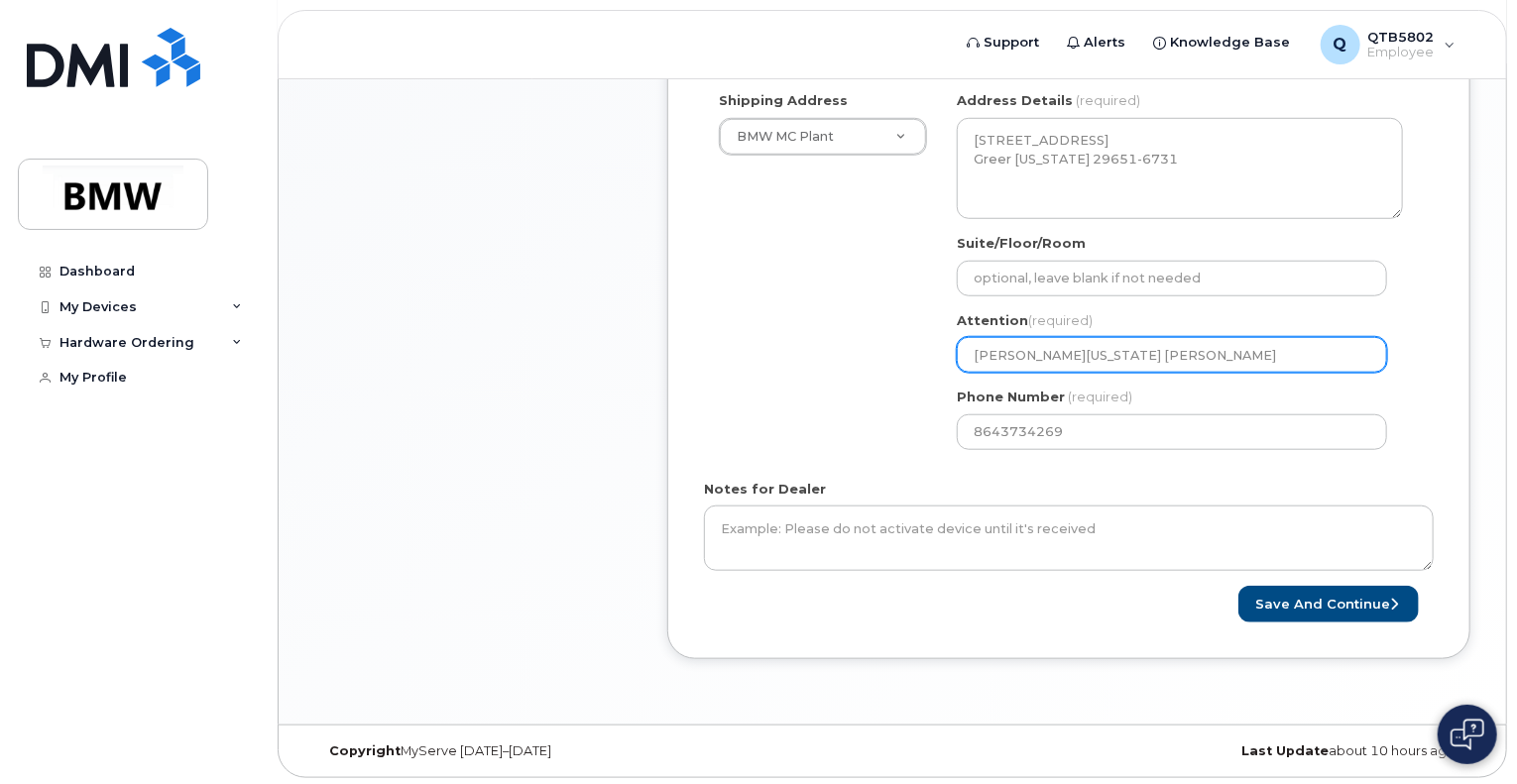 select 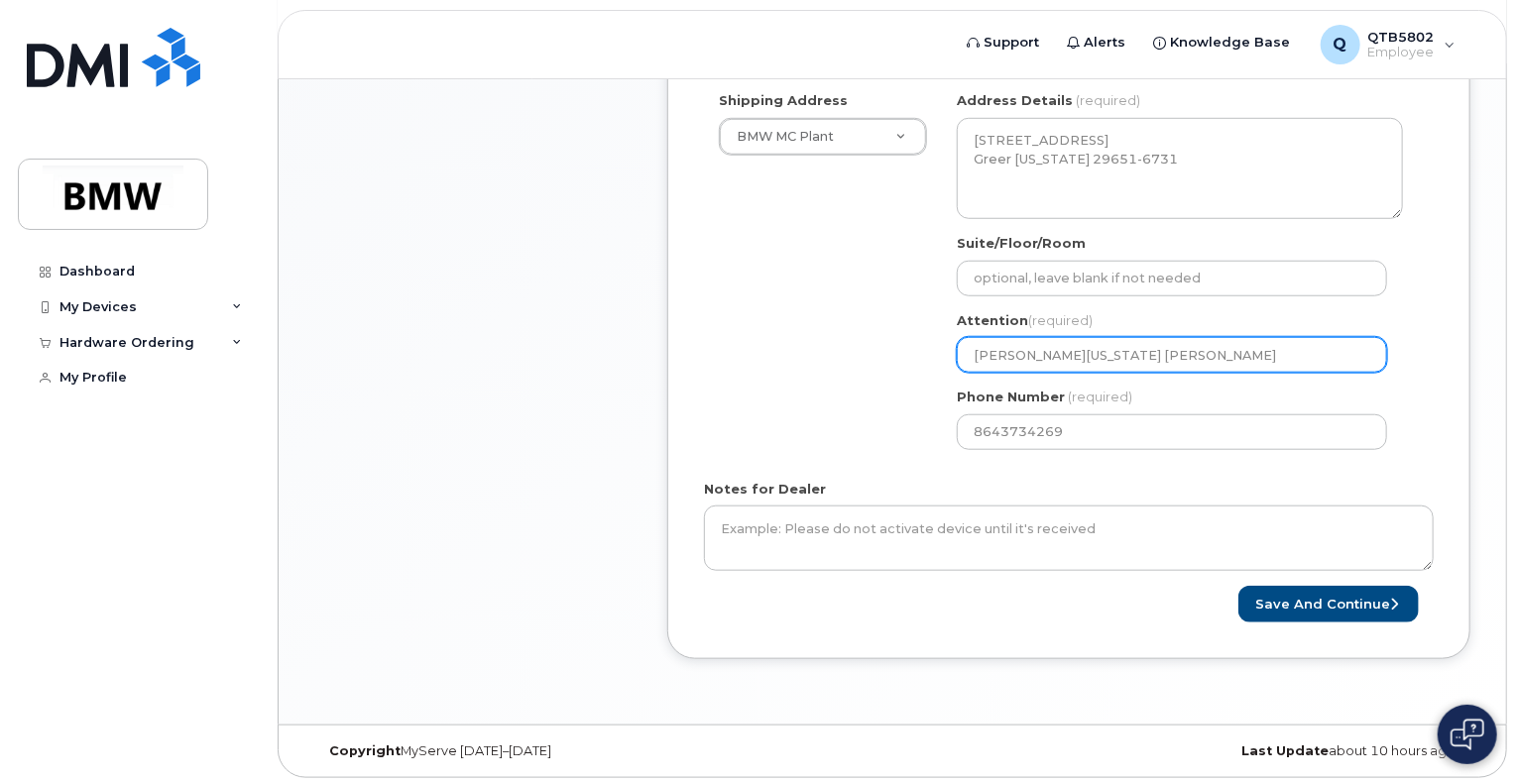 type on "S Shawn Bryant" 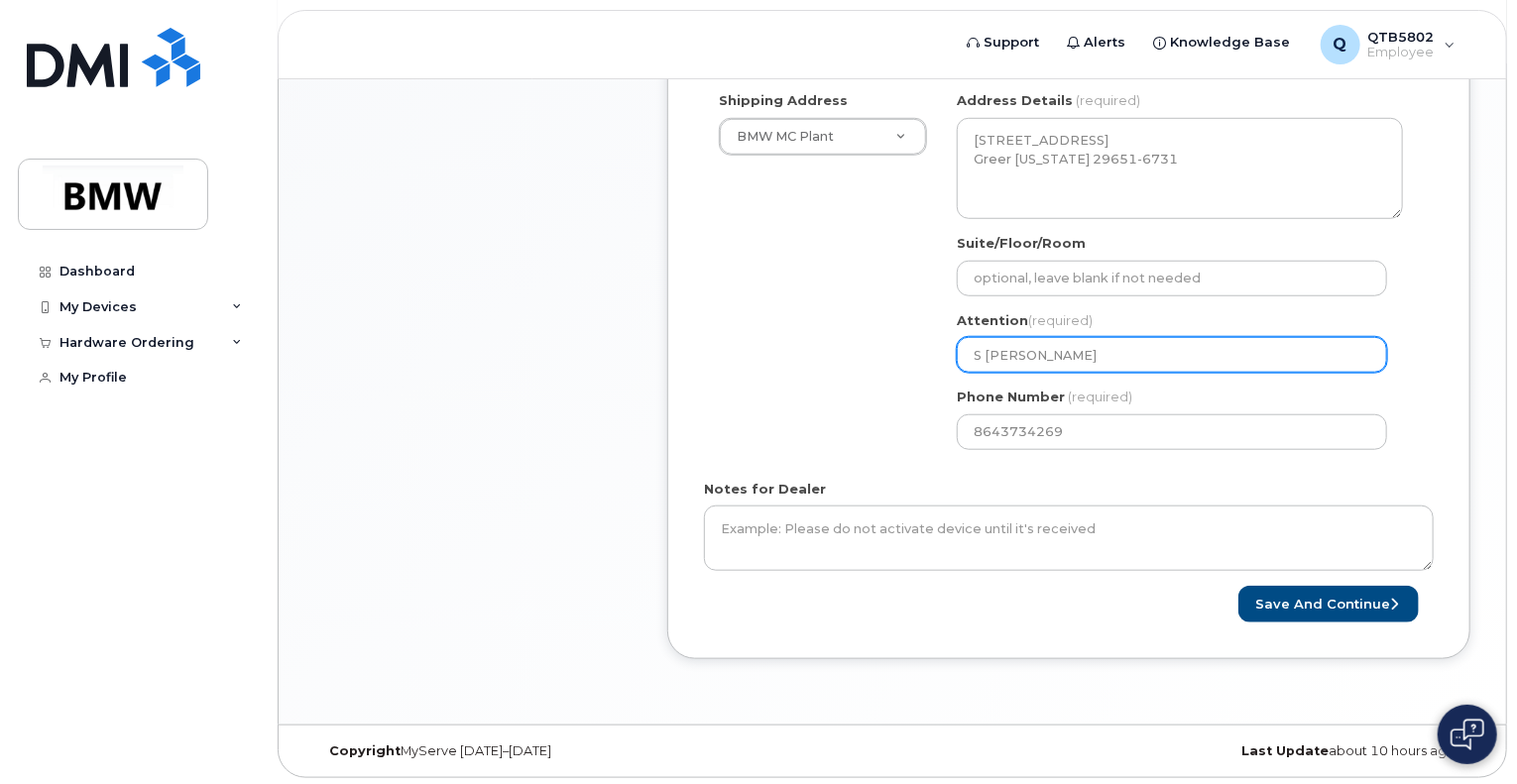 select 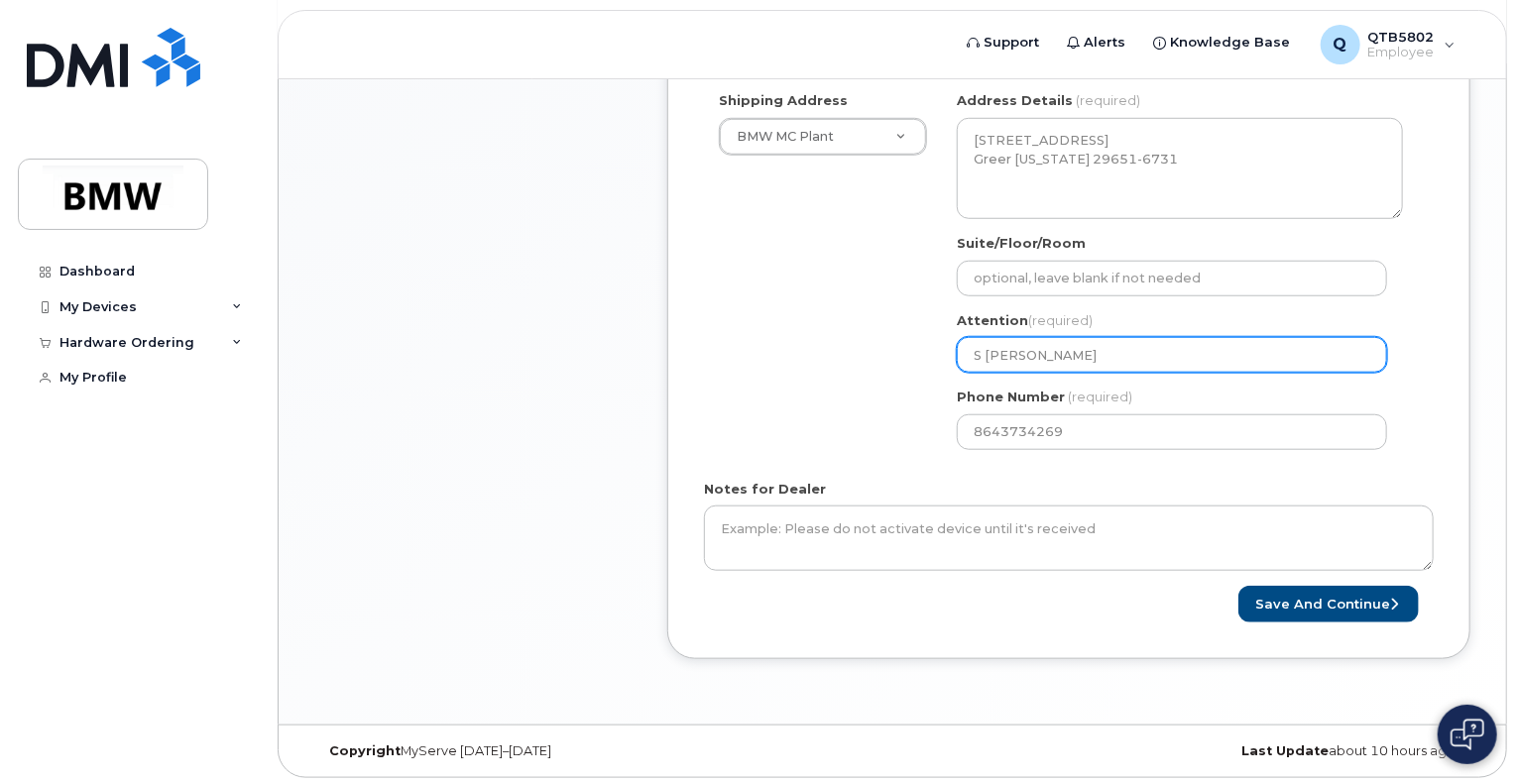 type on "Sa Shawn Bryant" 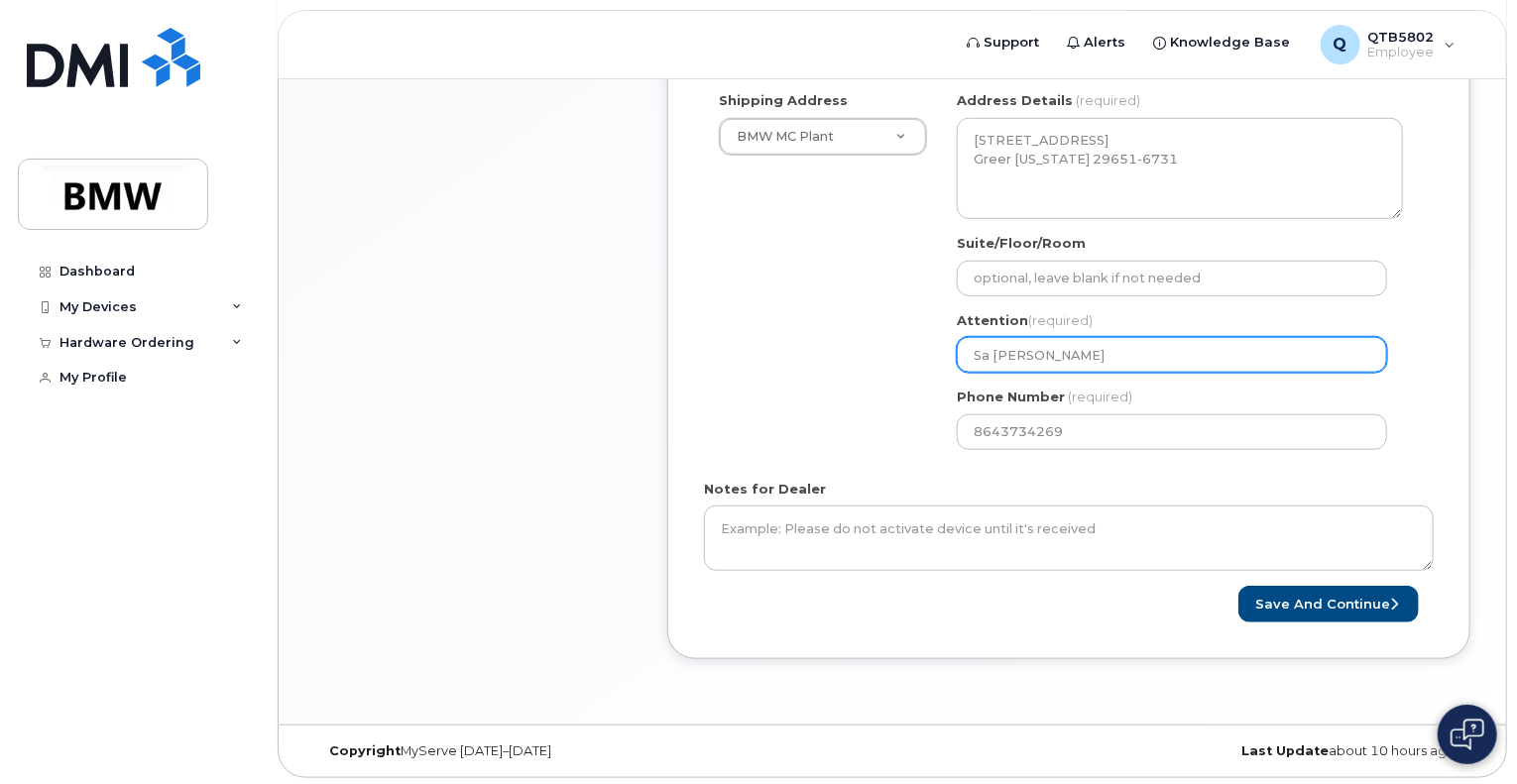 select 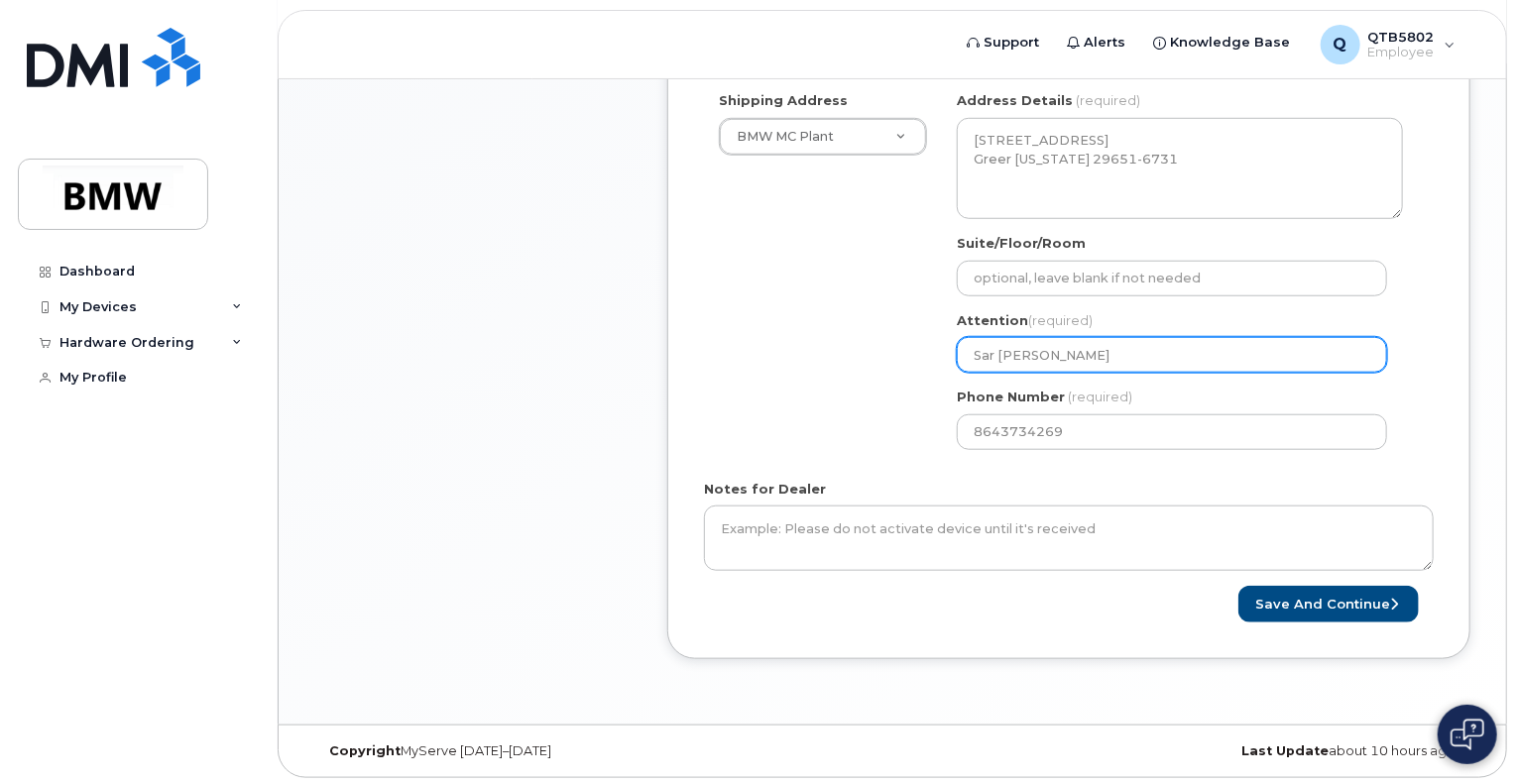 select 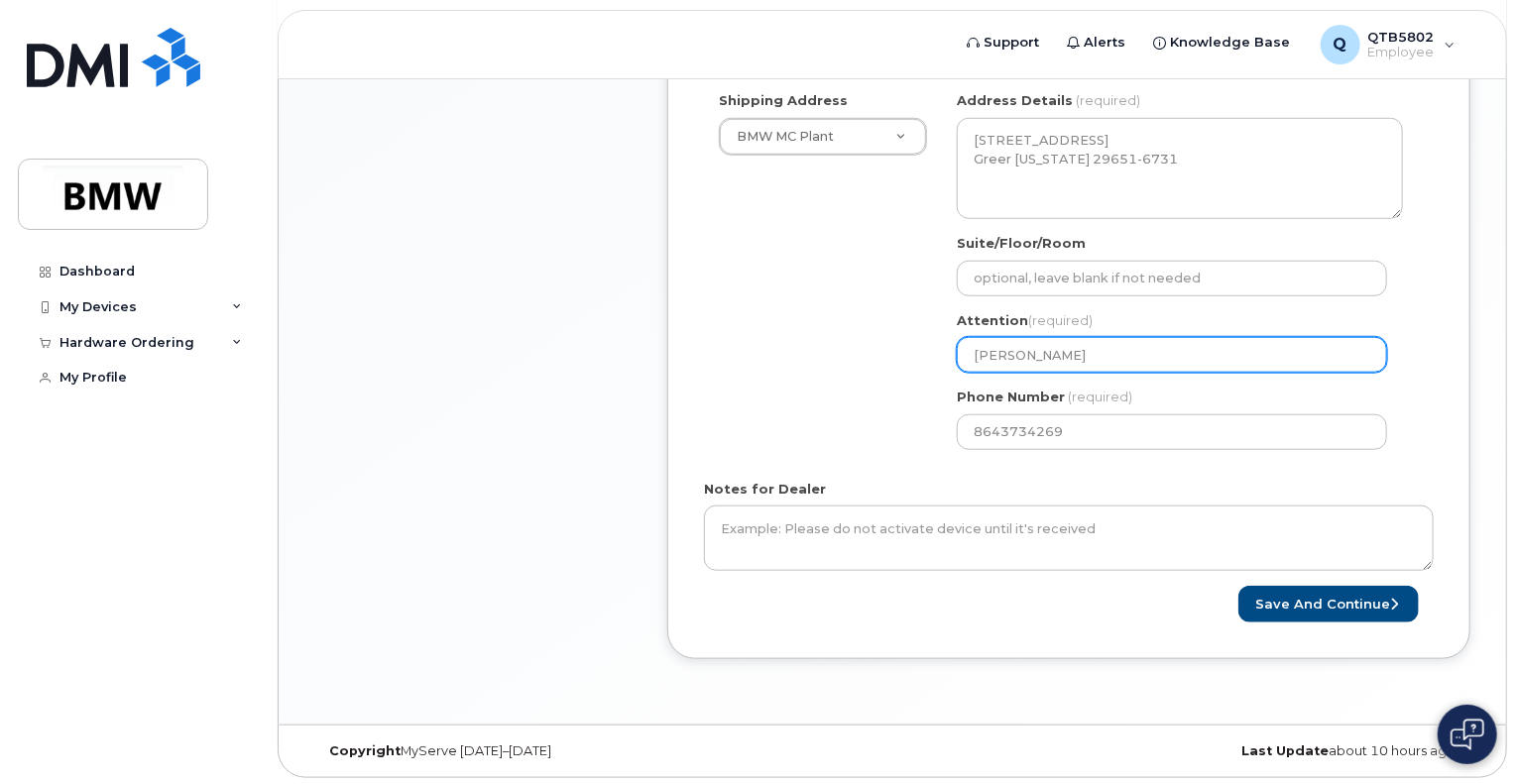 select 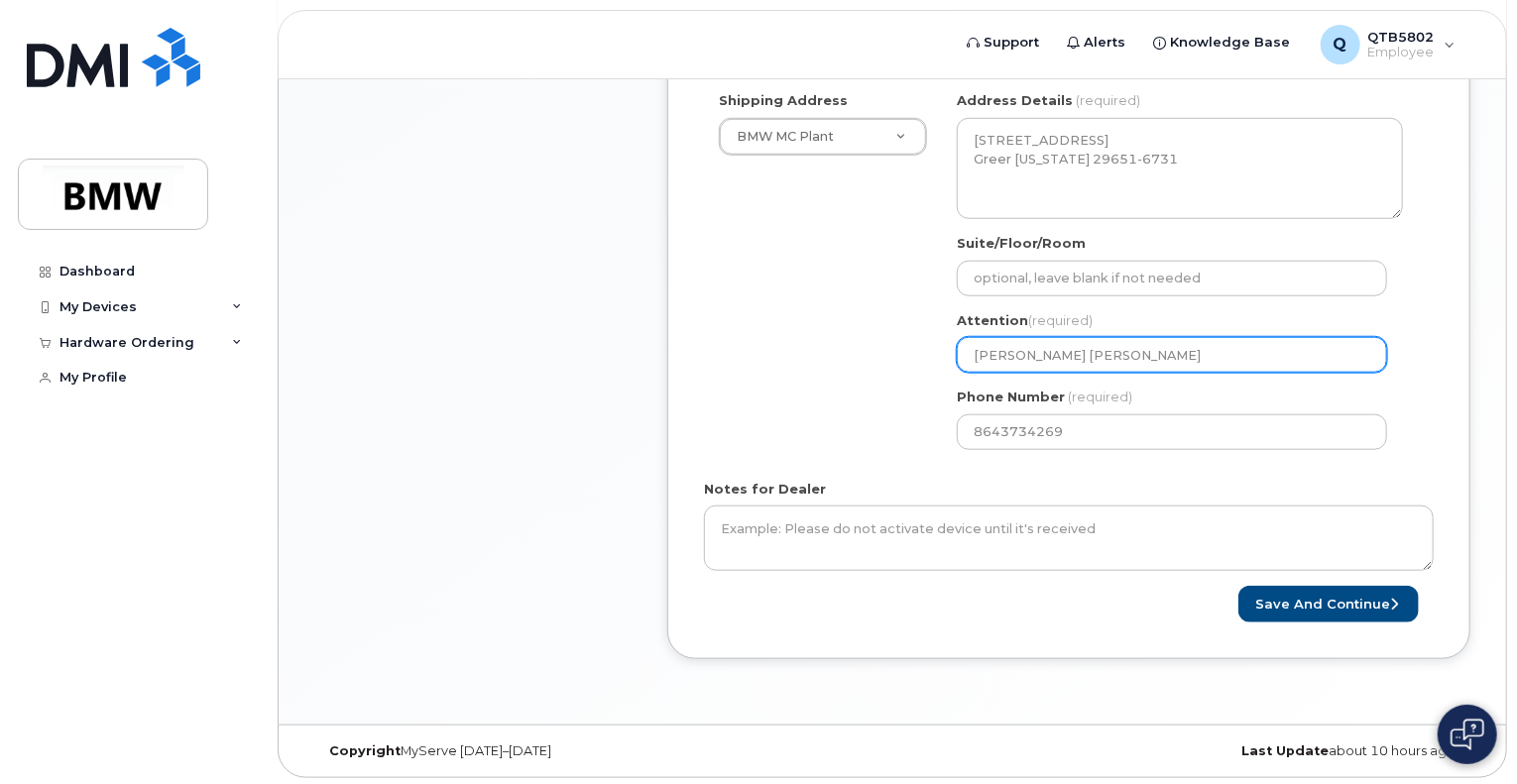 select 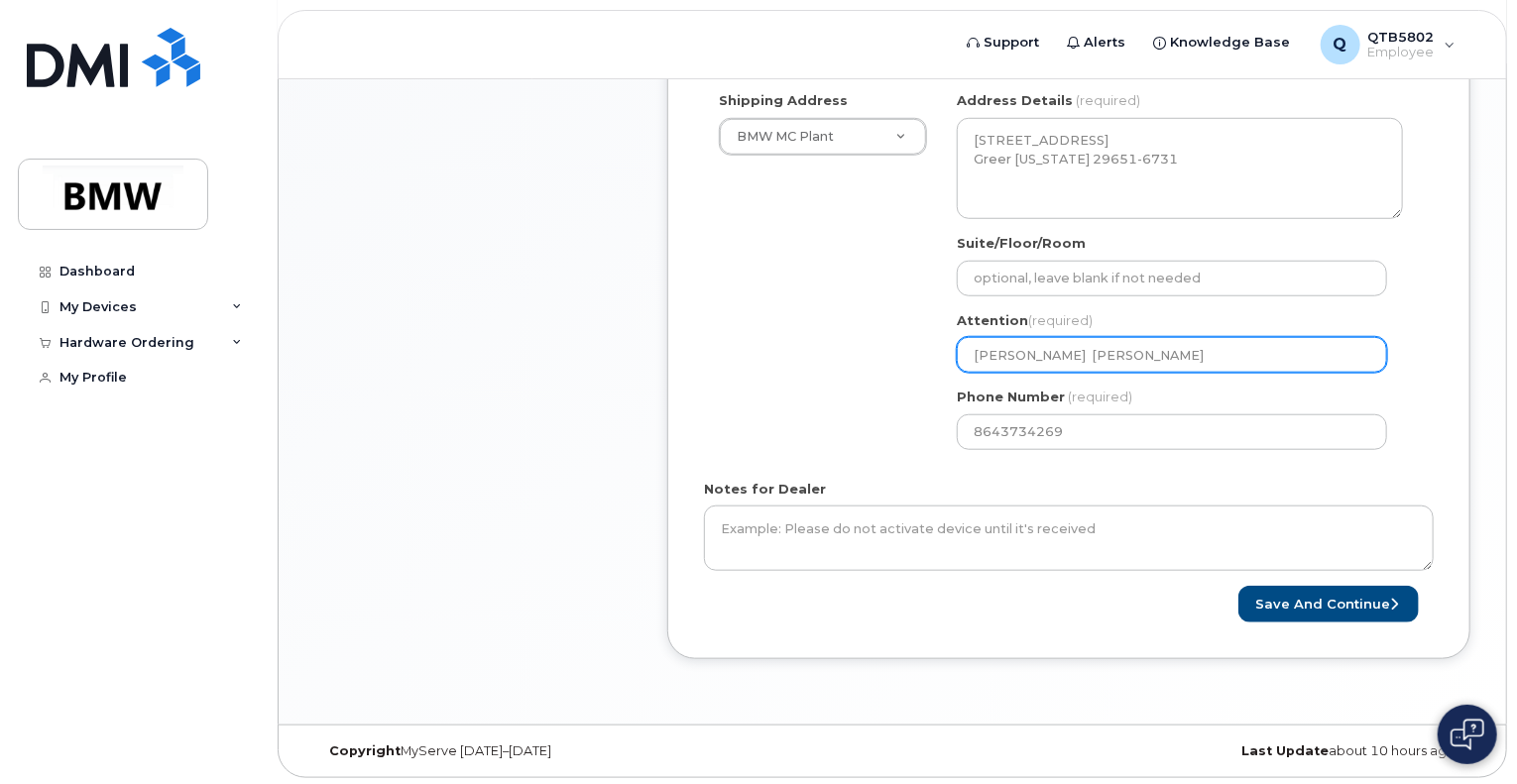 select 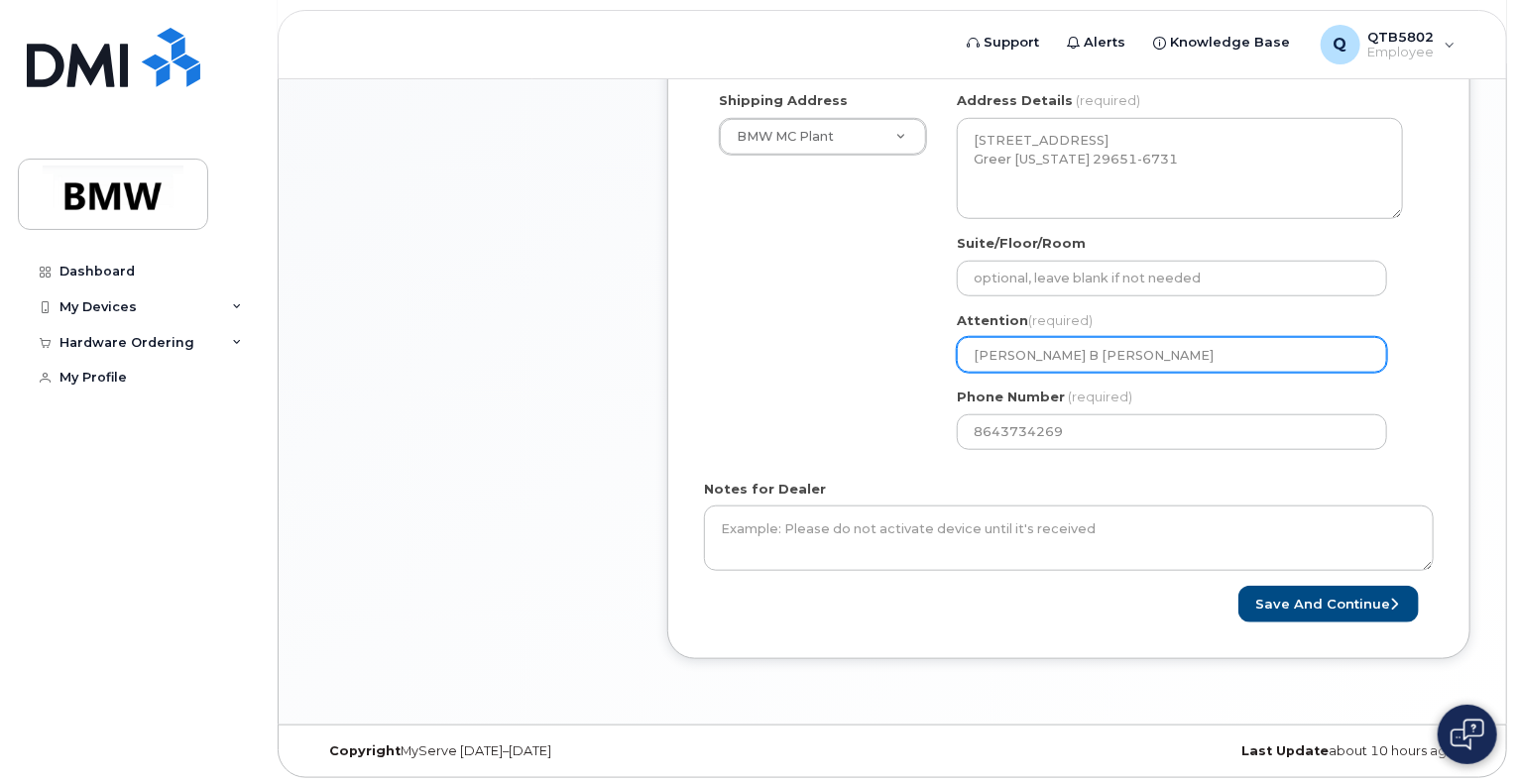 select 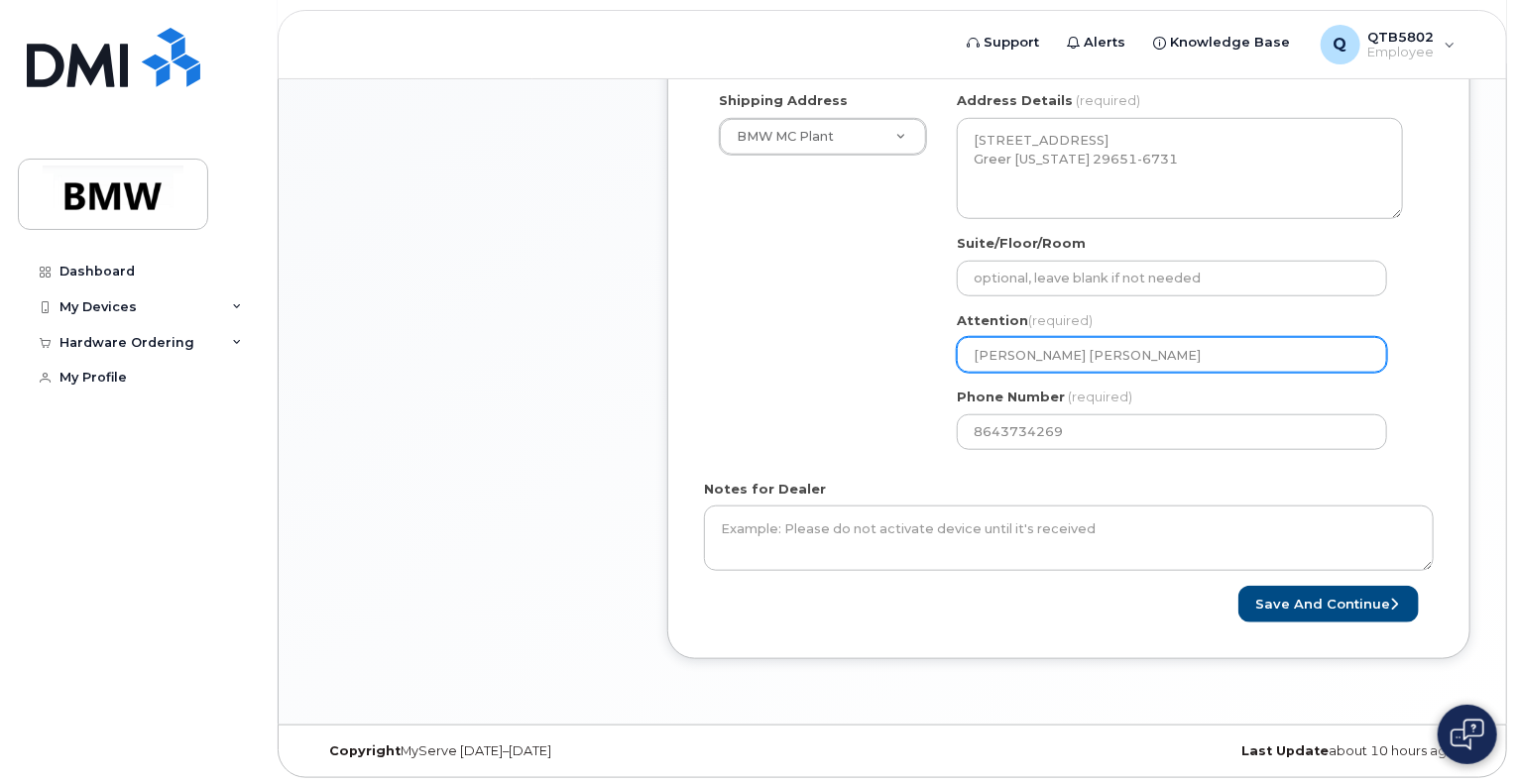 select 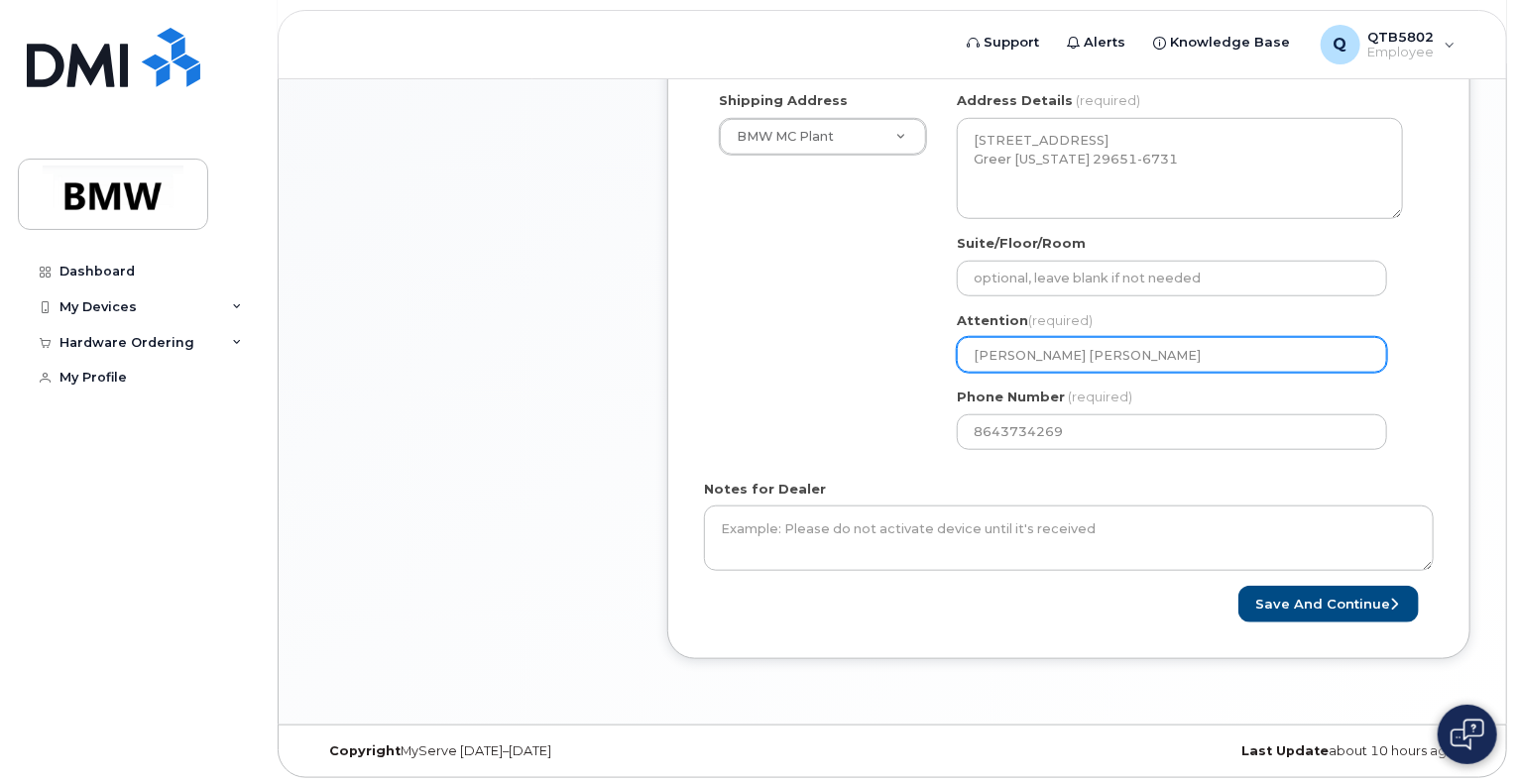 type on "Sarah Babb Shawn Bryant" 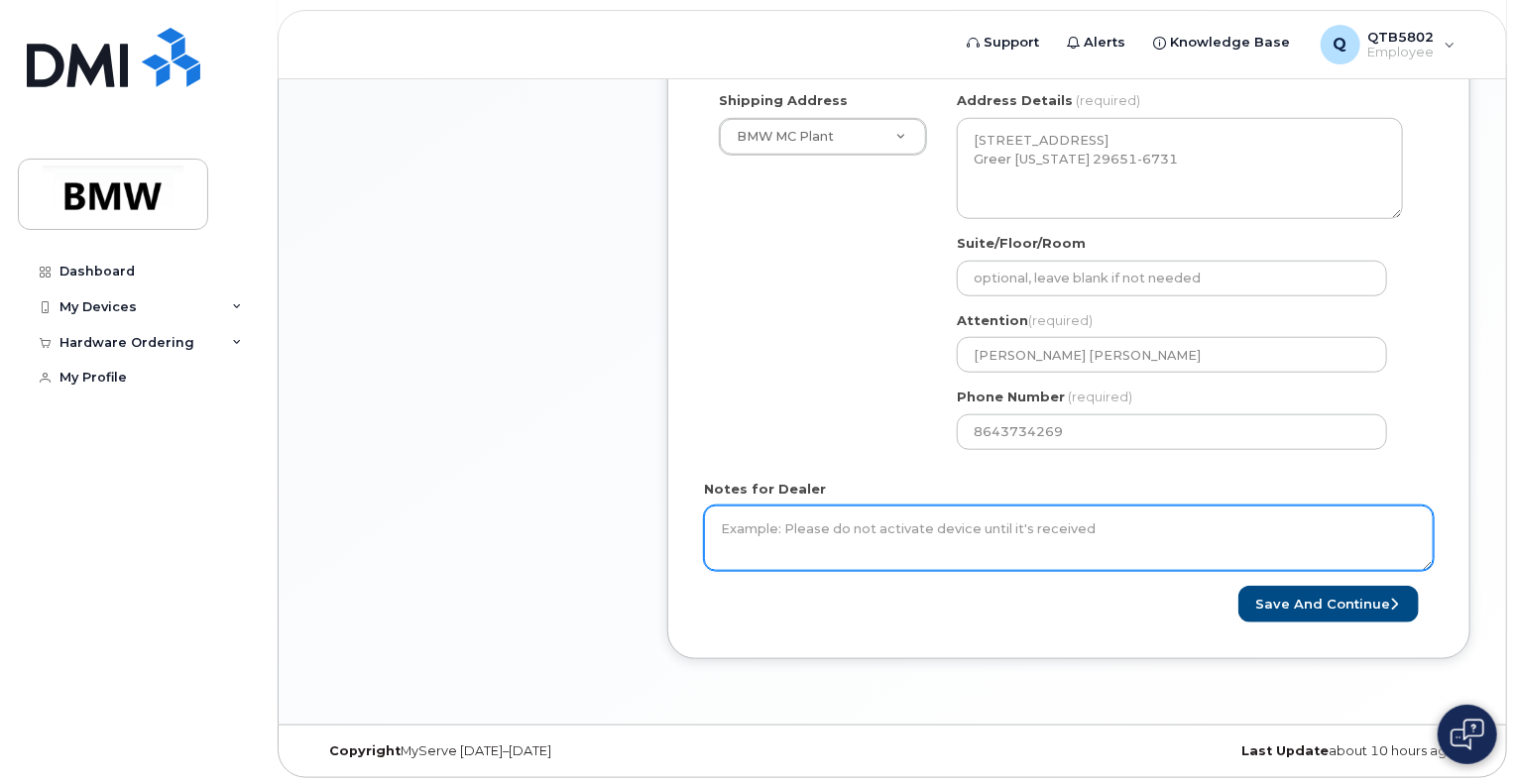 drag, startPoint x: 1162, startPoint y: 503, endPoint x: 836, endPoint y: 554, distance: 329.96515 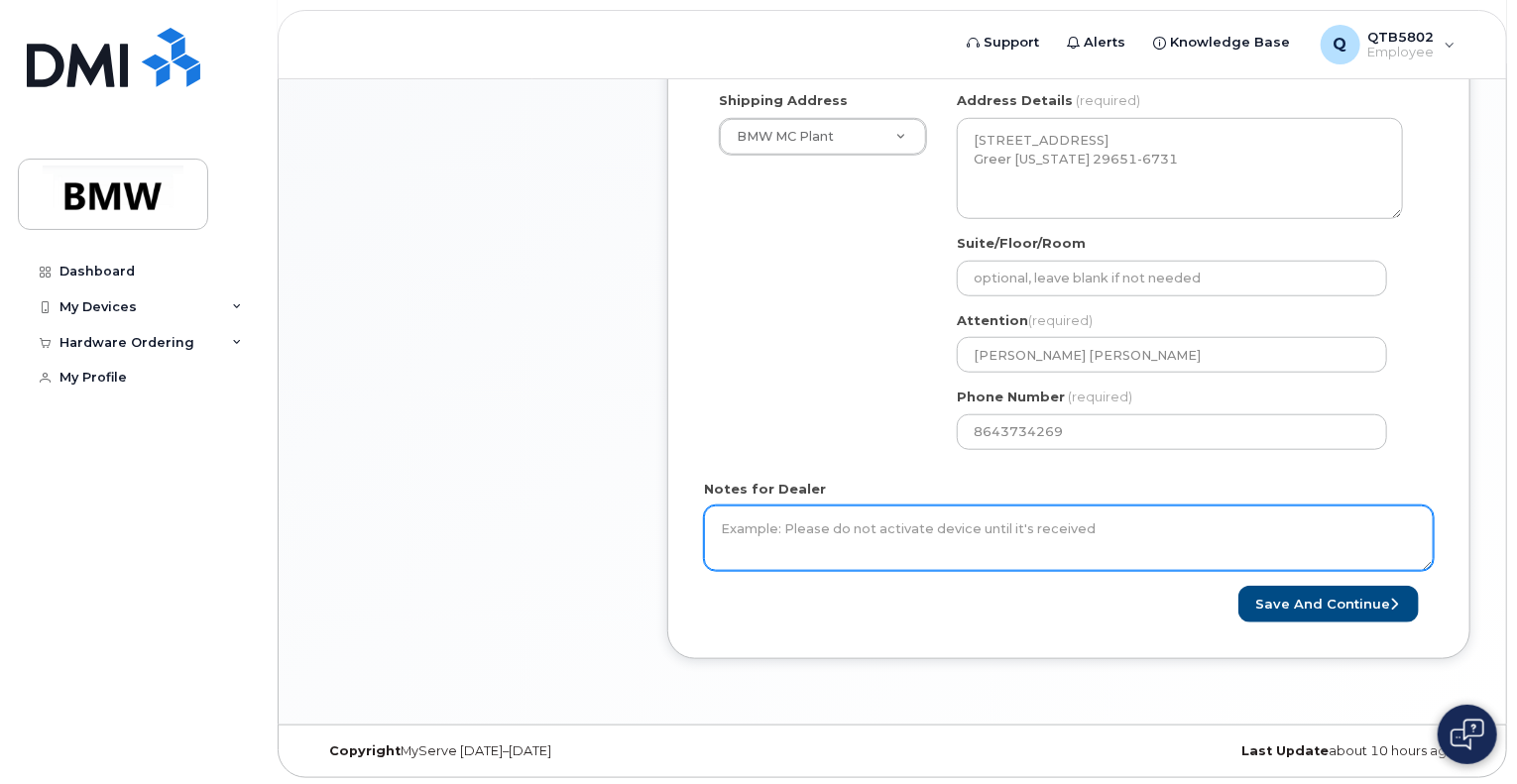 click on "Notes for Dealer" 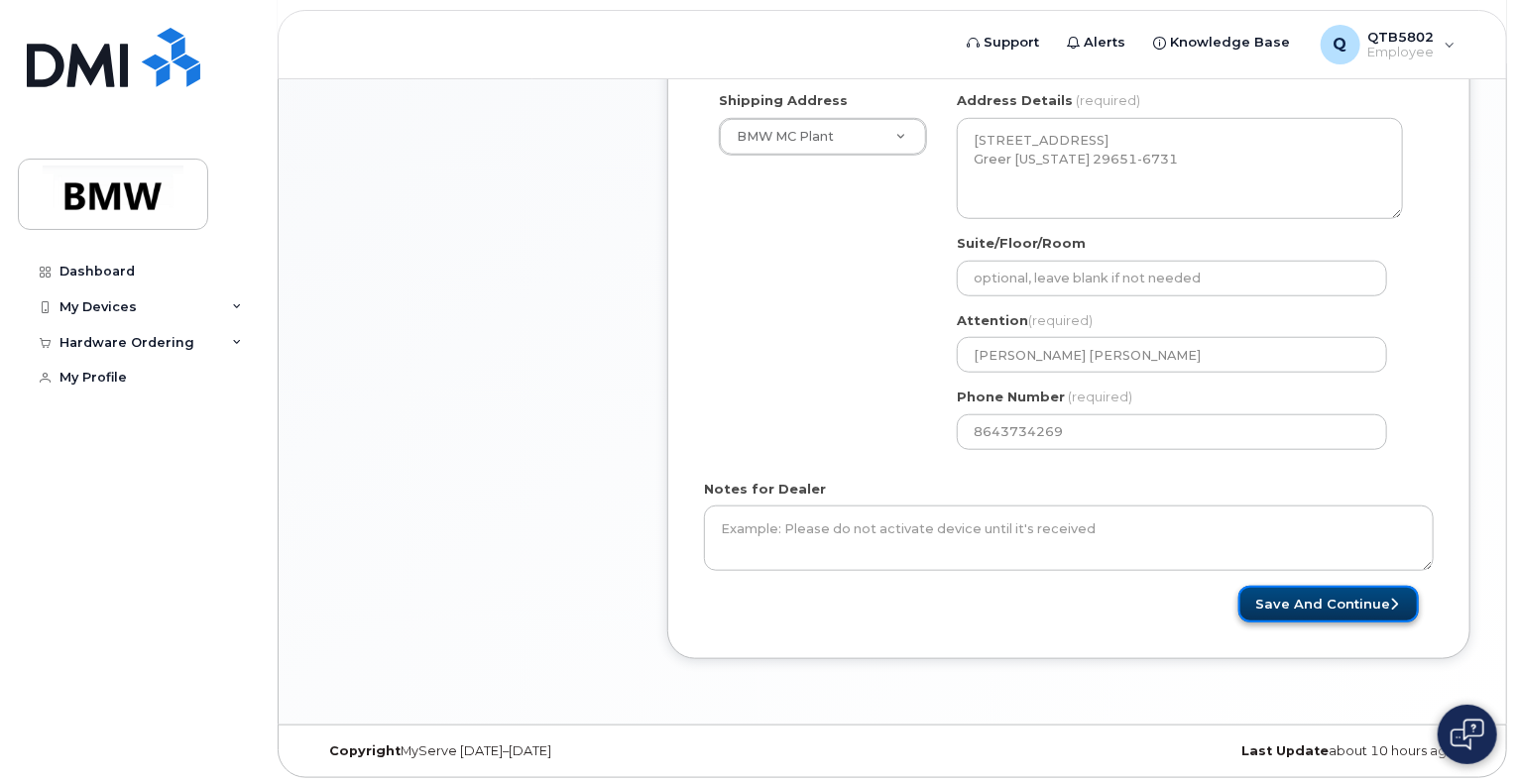 click on "Save and Continue" 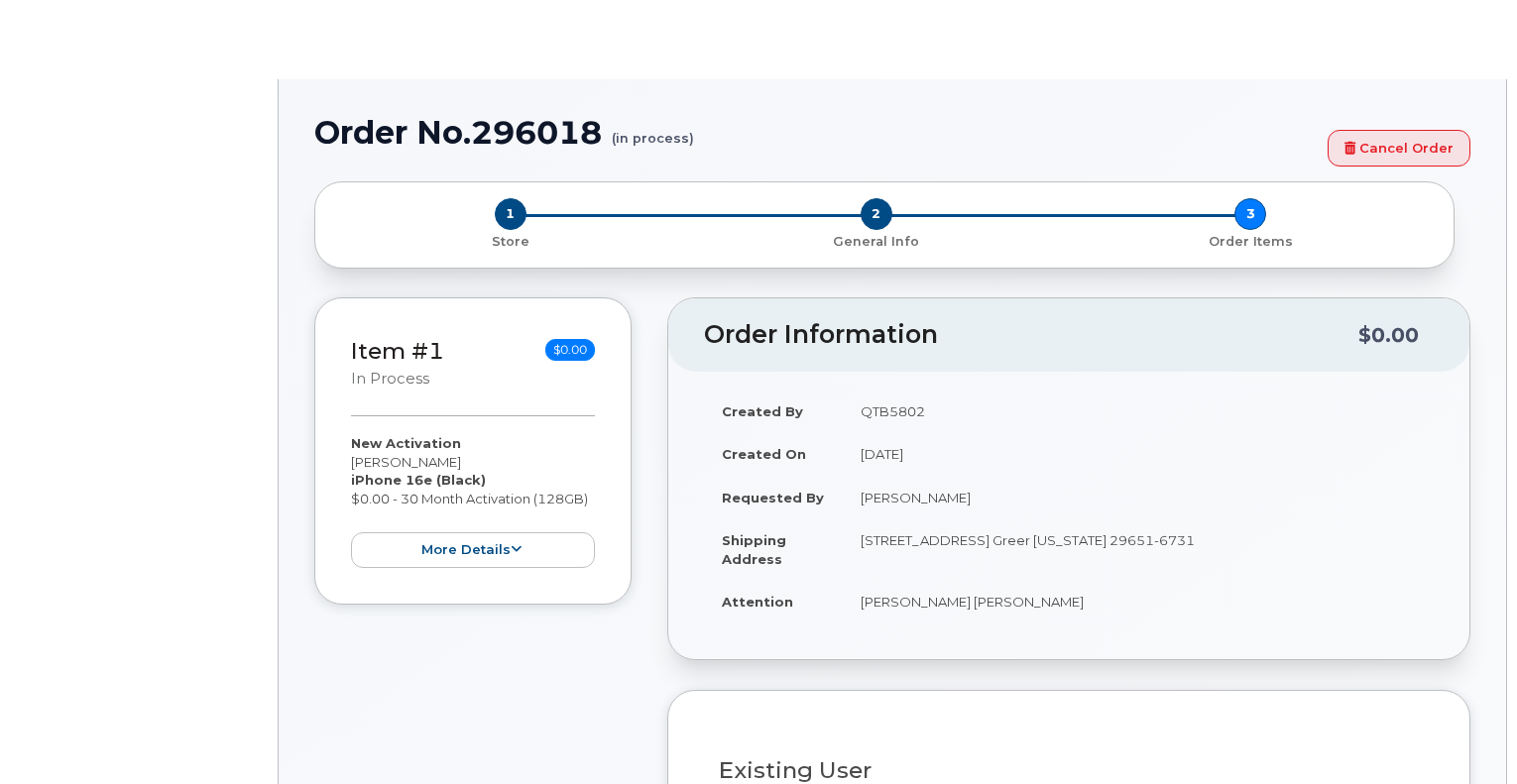 scroll, scrollTop: 0, scrollLeft: 0, axis: both 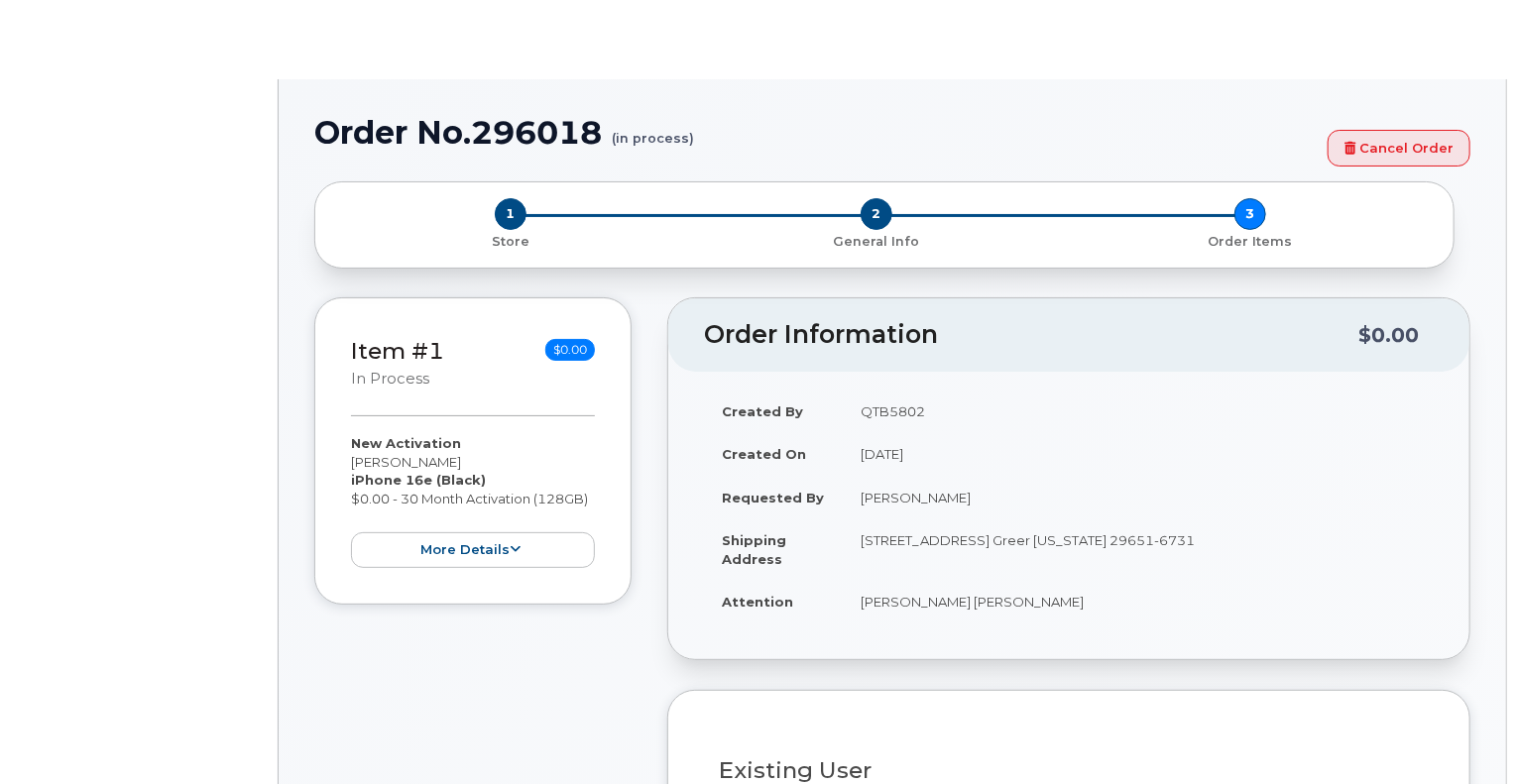 select on "1885307" 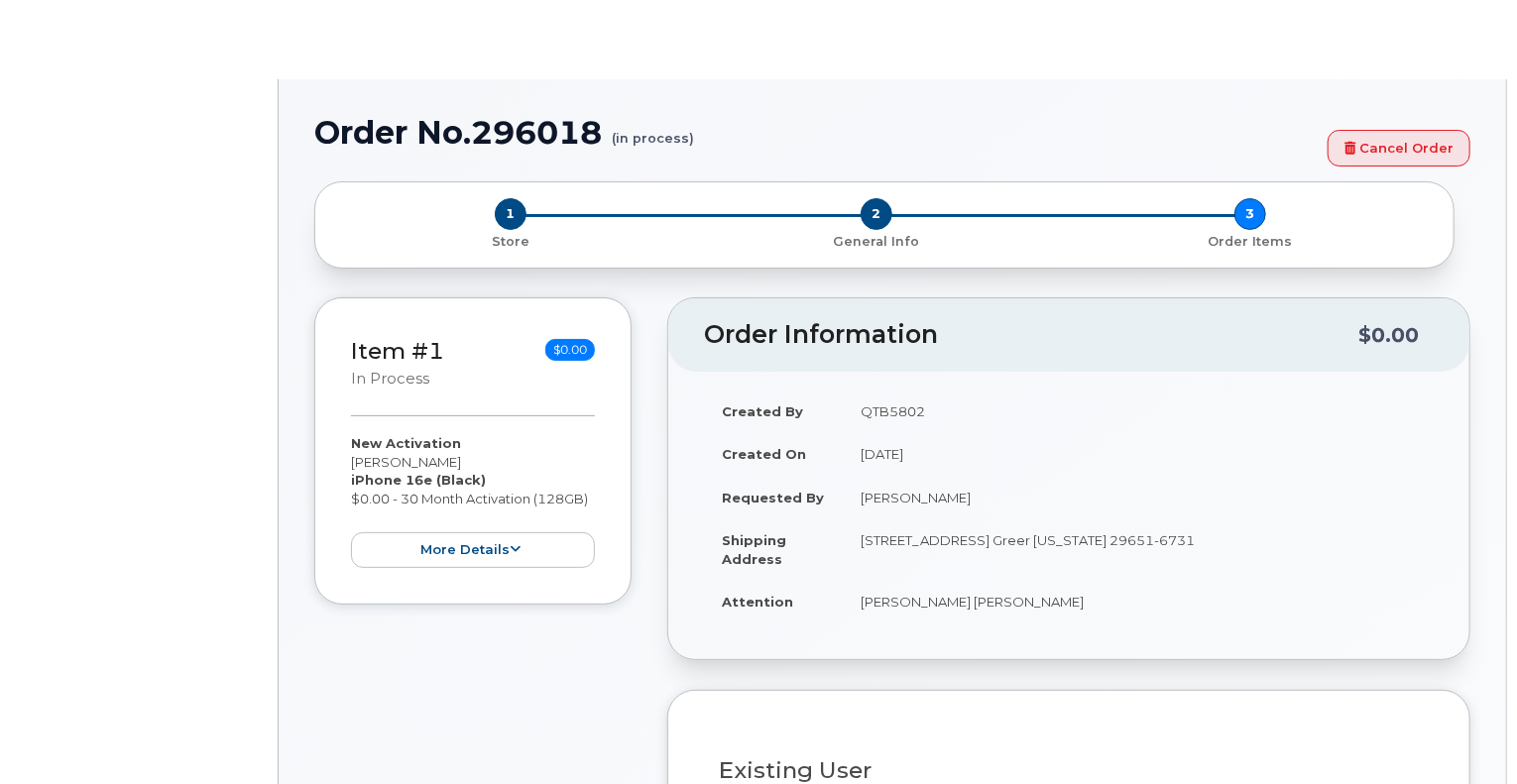 type on "1901474" 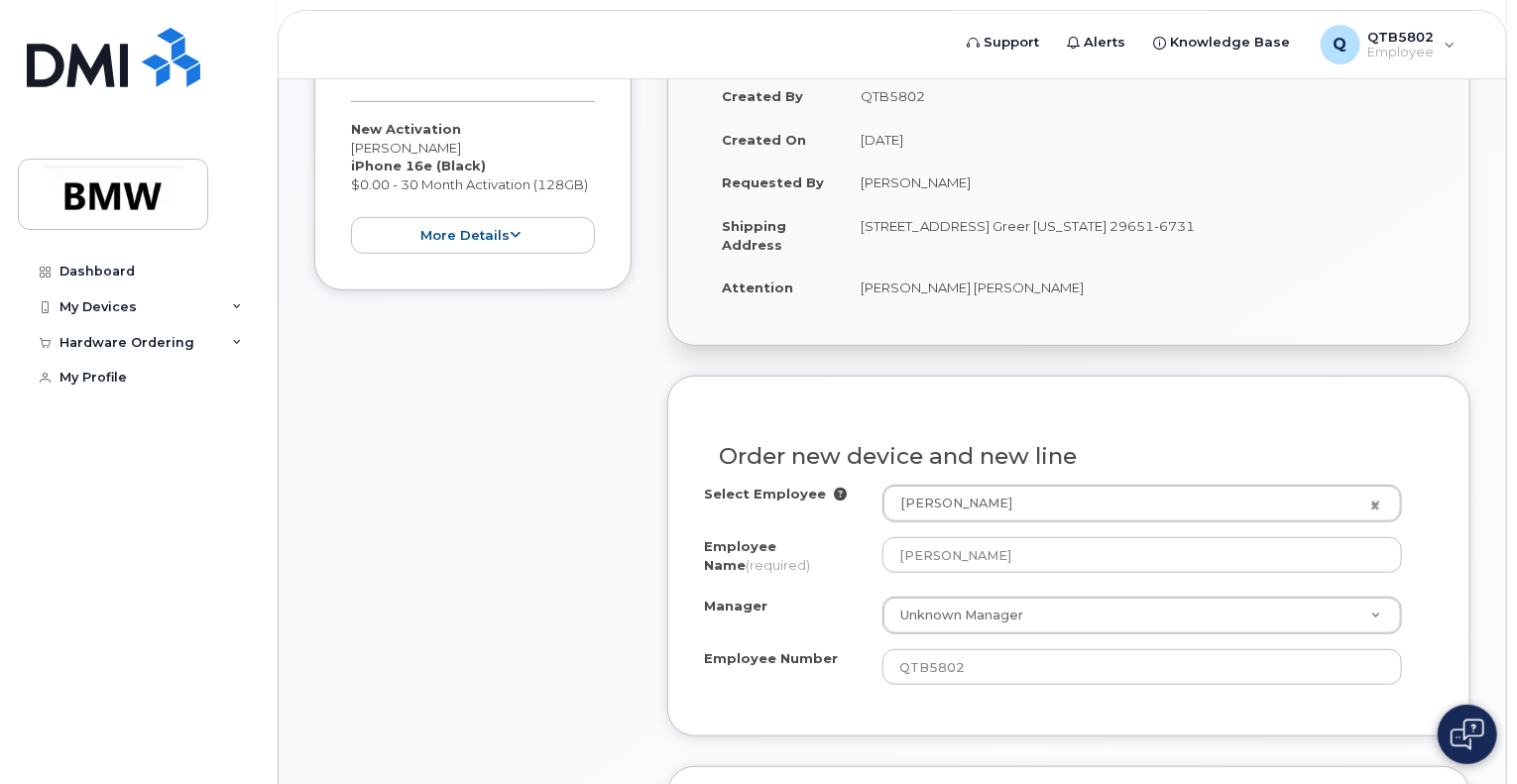 scroll, scrollTop: 450, scrollLeft: 0, axis: vertical 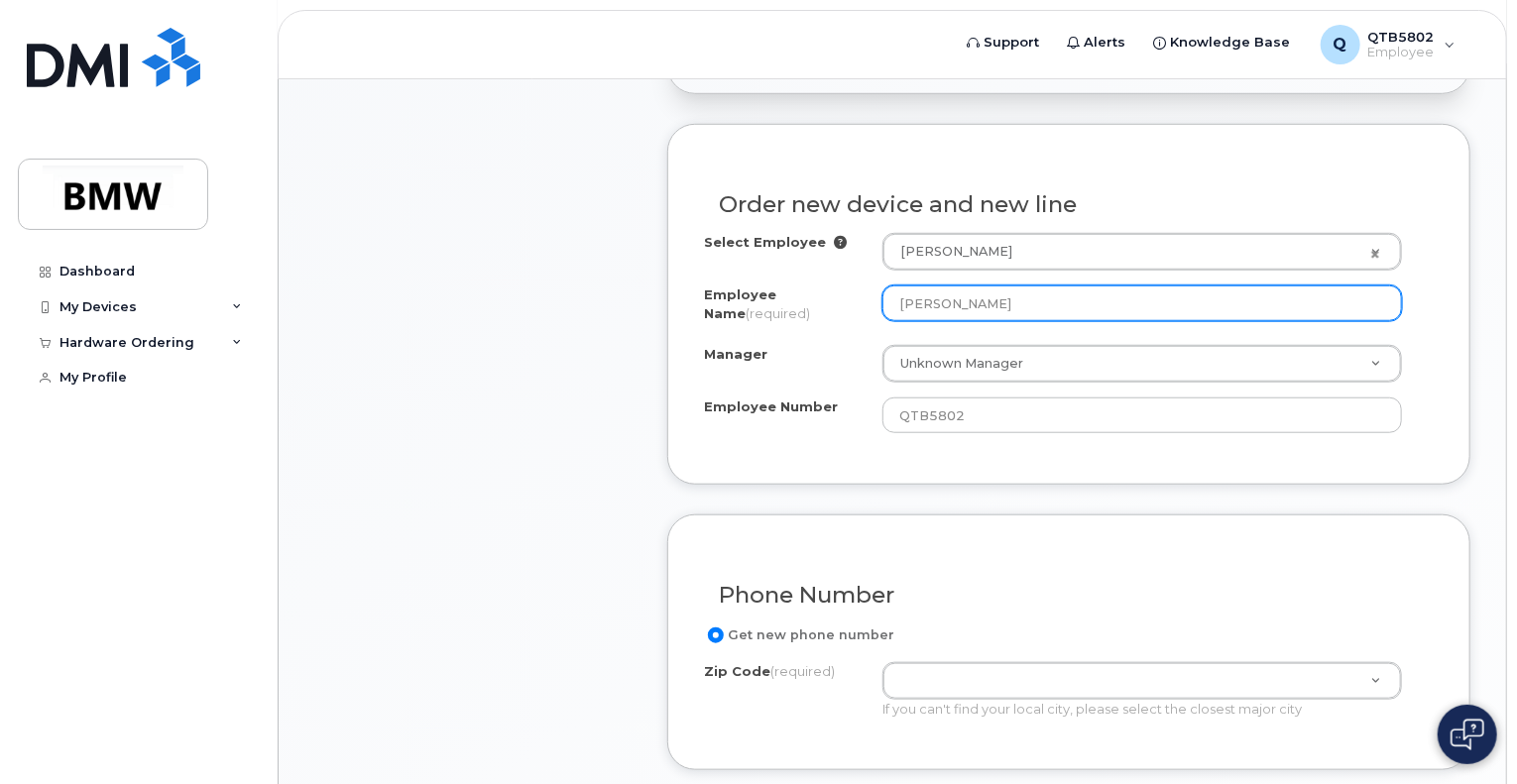 click on "[PERSON_NAME]" 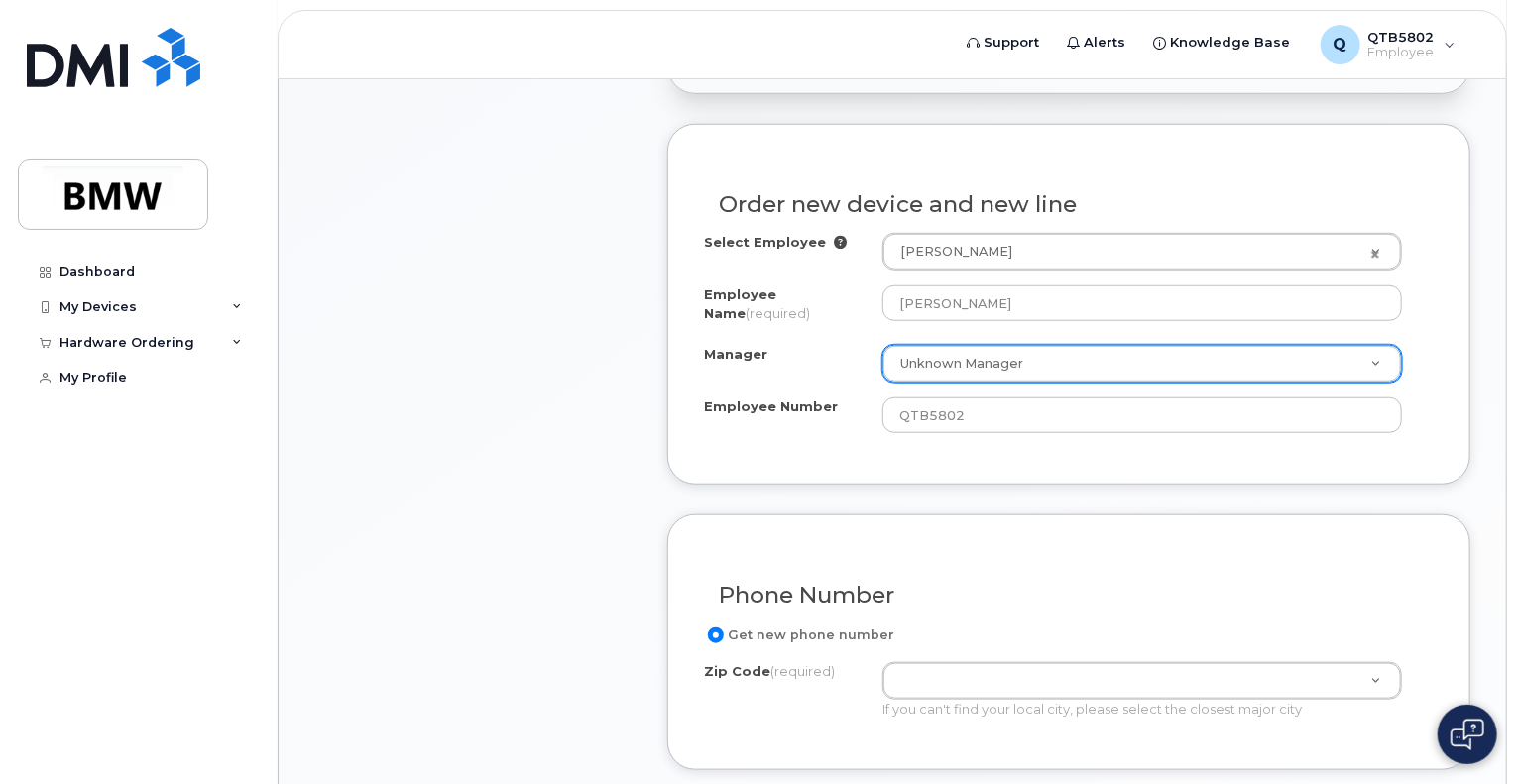 scroll, scrollTop: 26260, scrollLeft: 0, axis: vertical 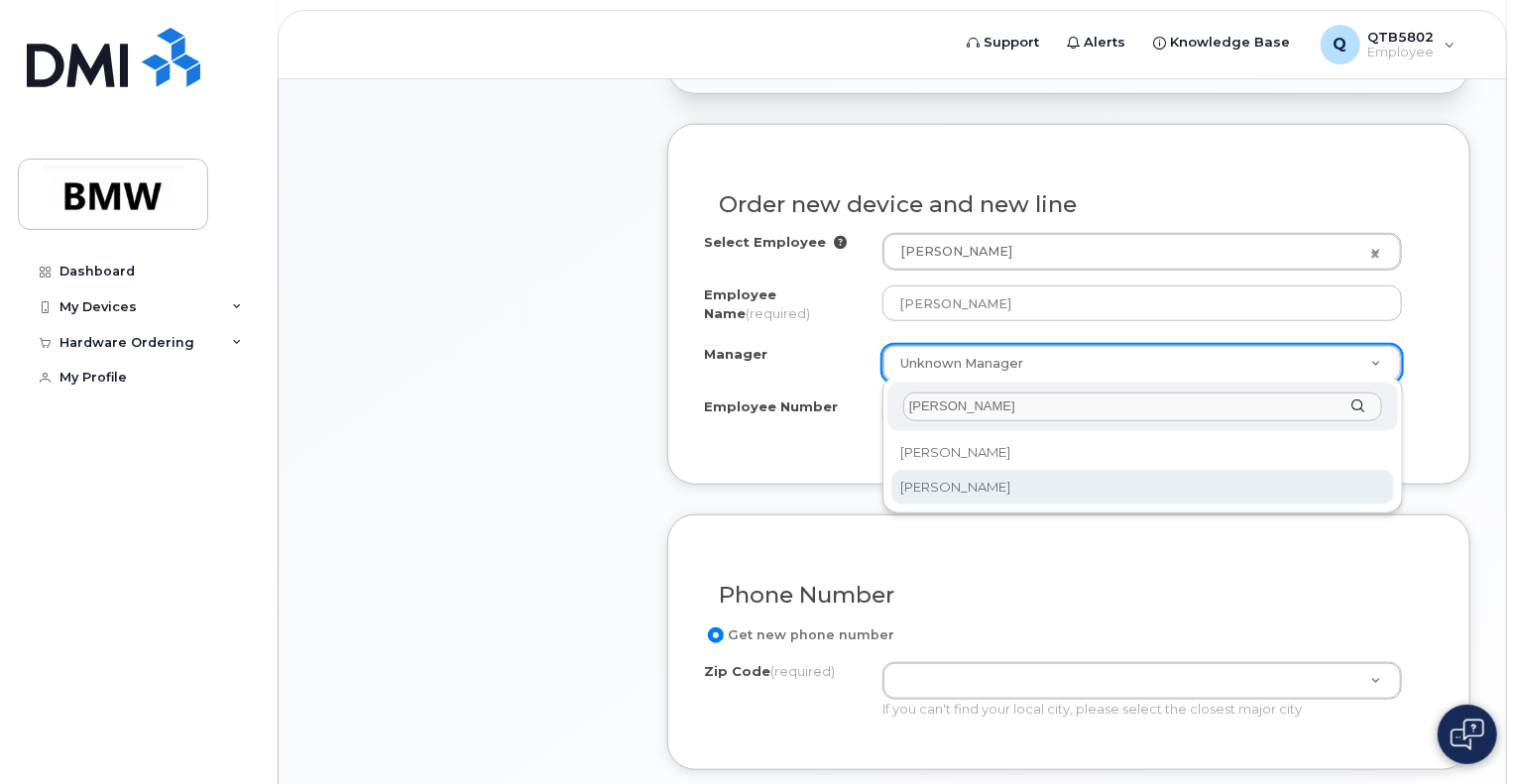 type on "[PERSON_NAME]" 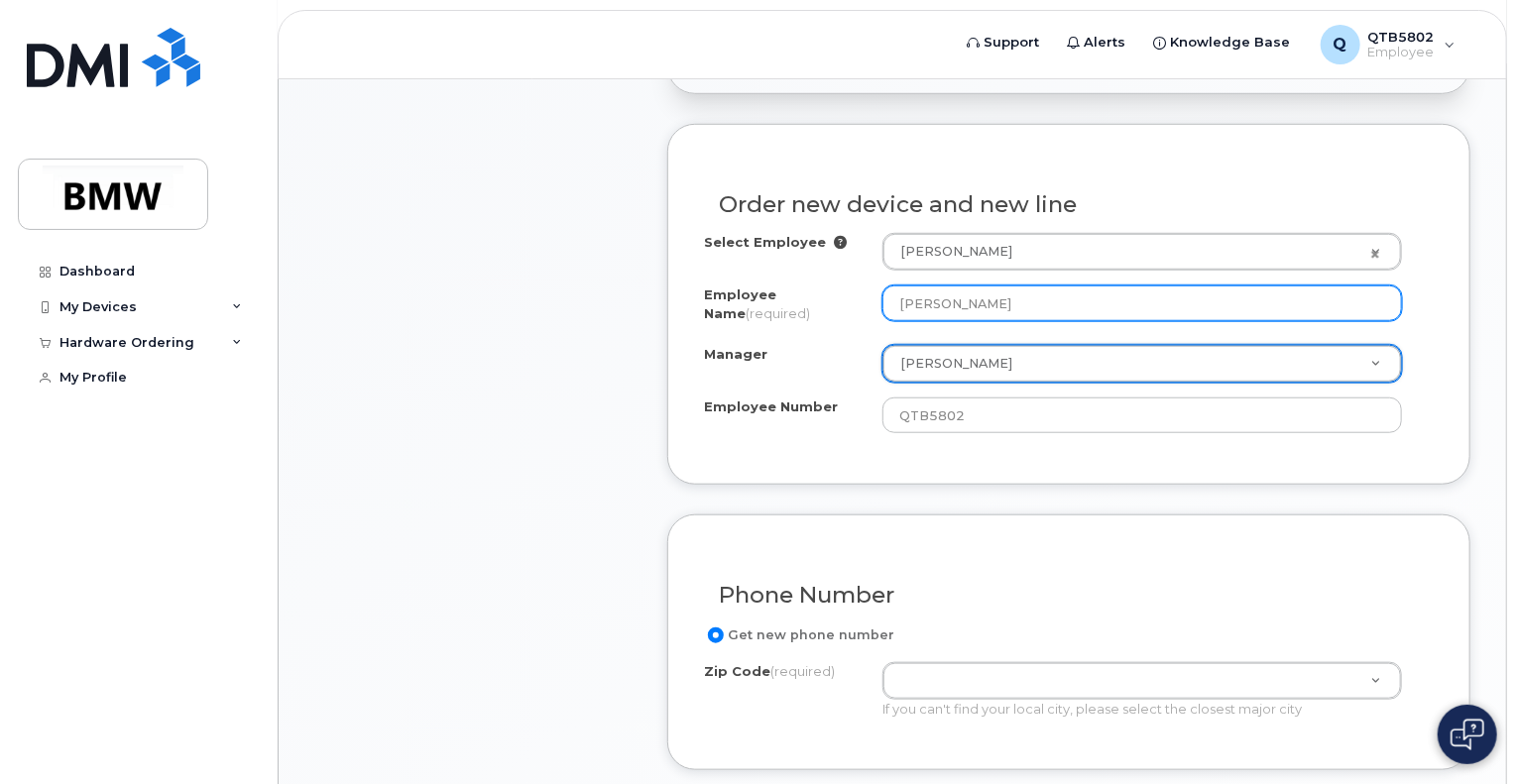 click on "[PERSON_NAME]" 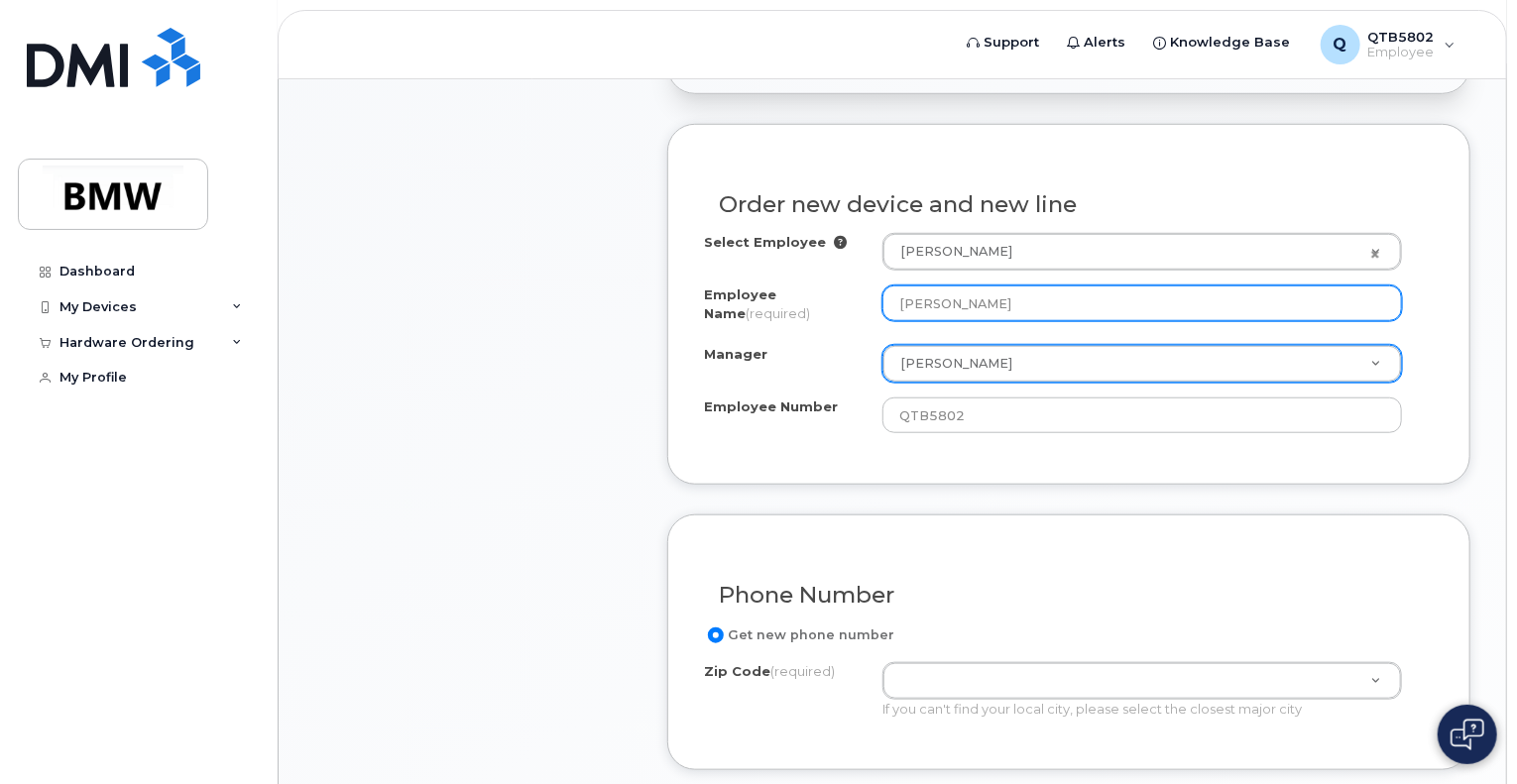 click on "[PERSON_NAME]" 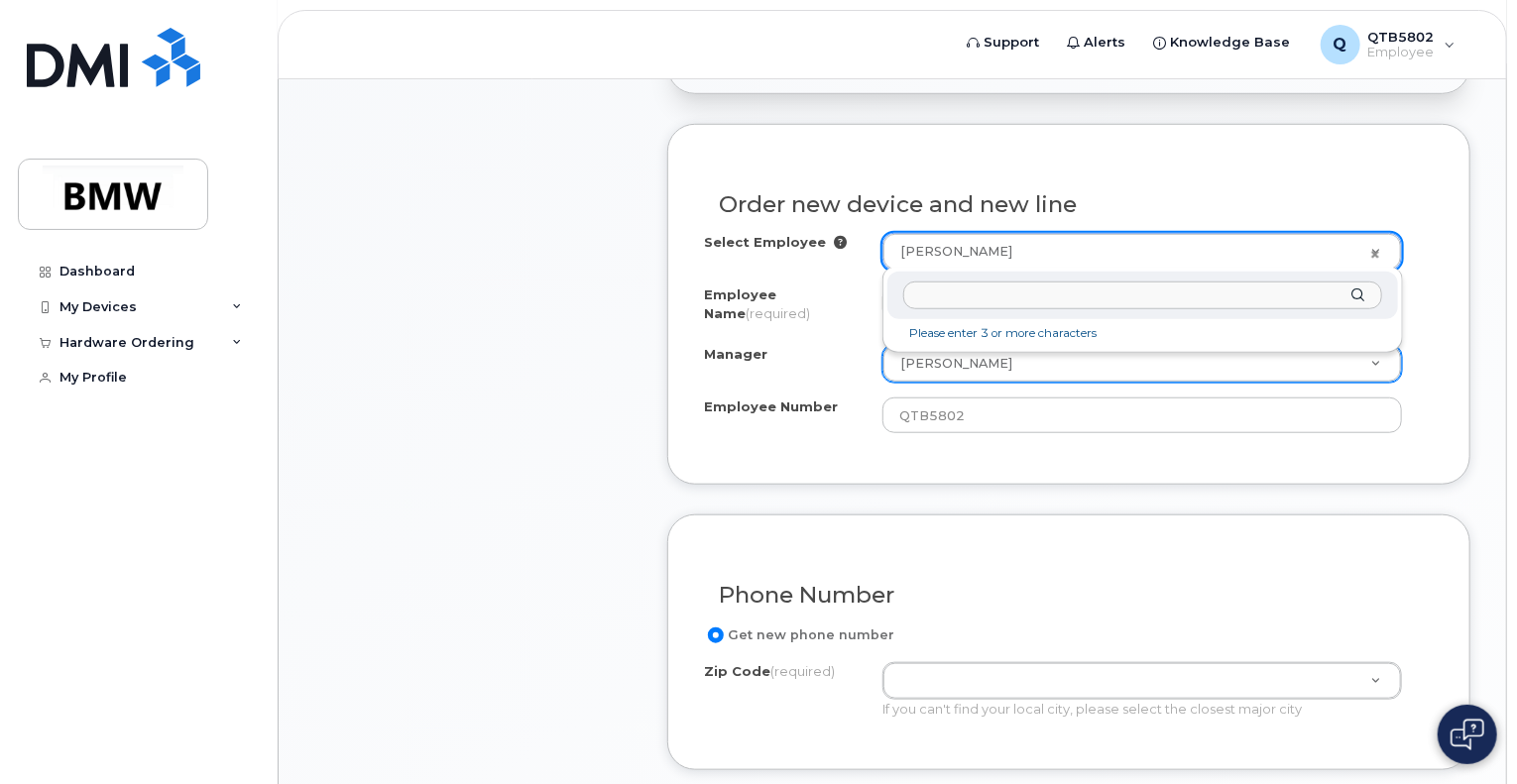 click 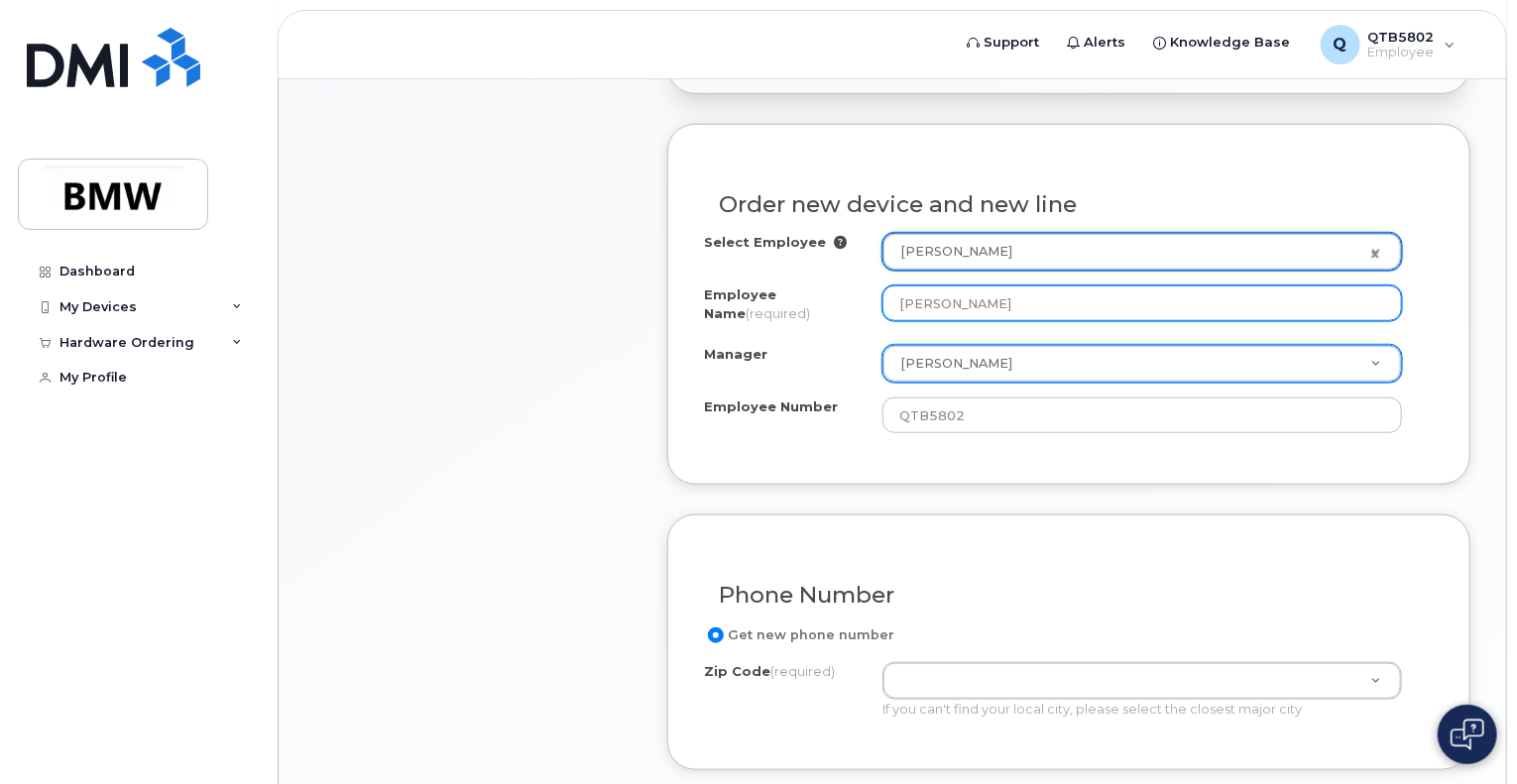 click on "[PERSON_NAME]" 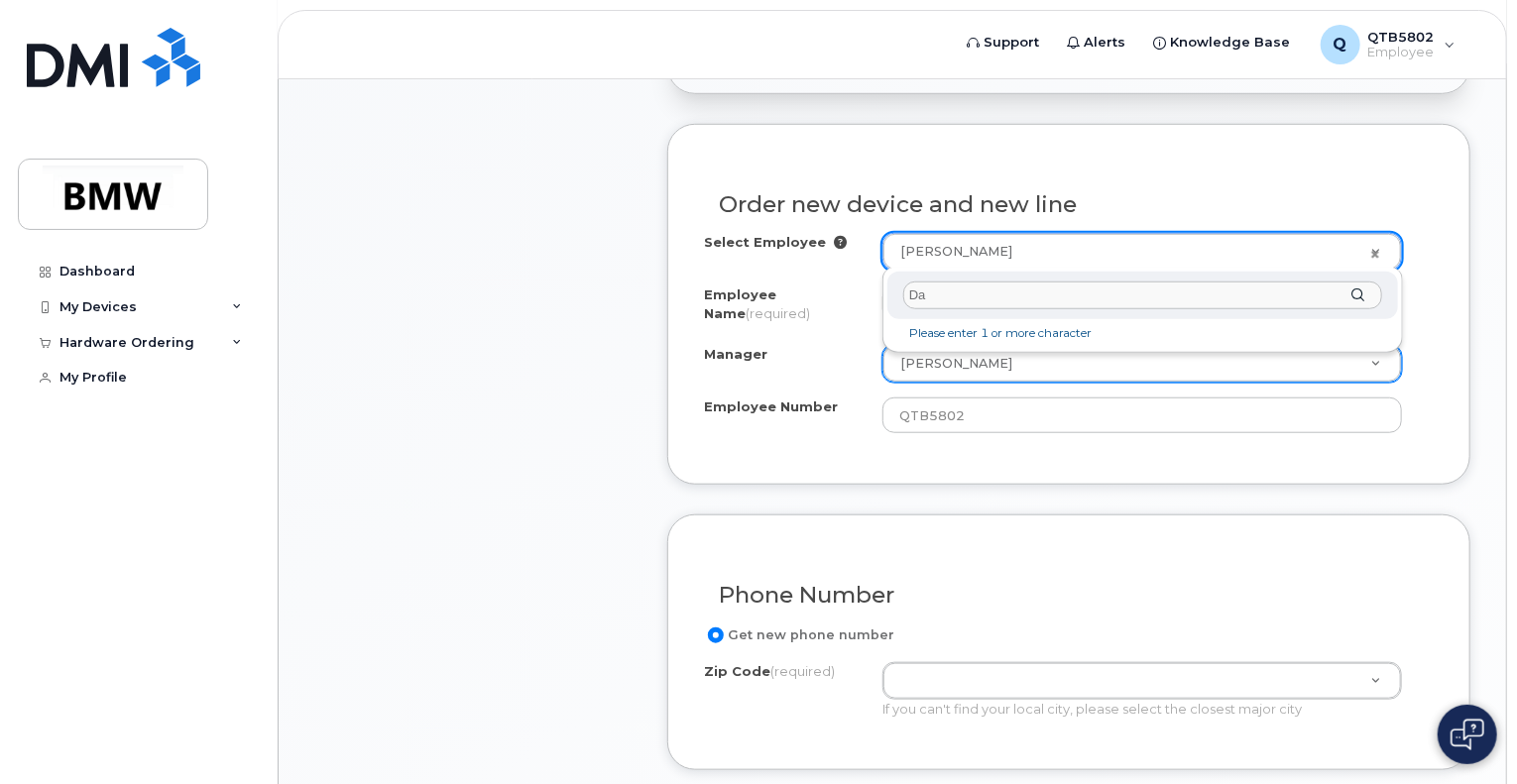 type on "D" 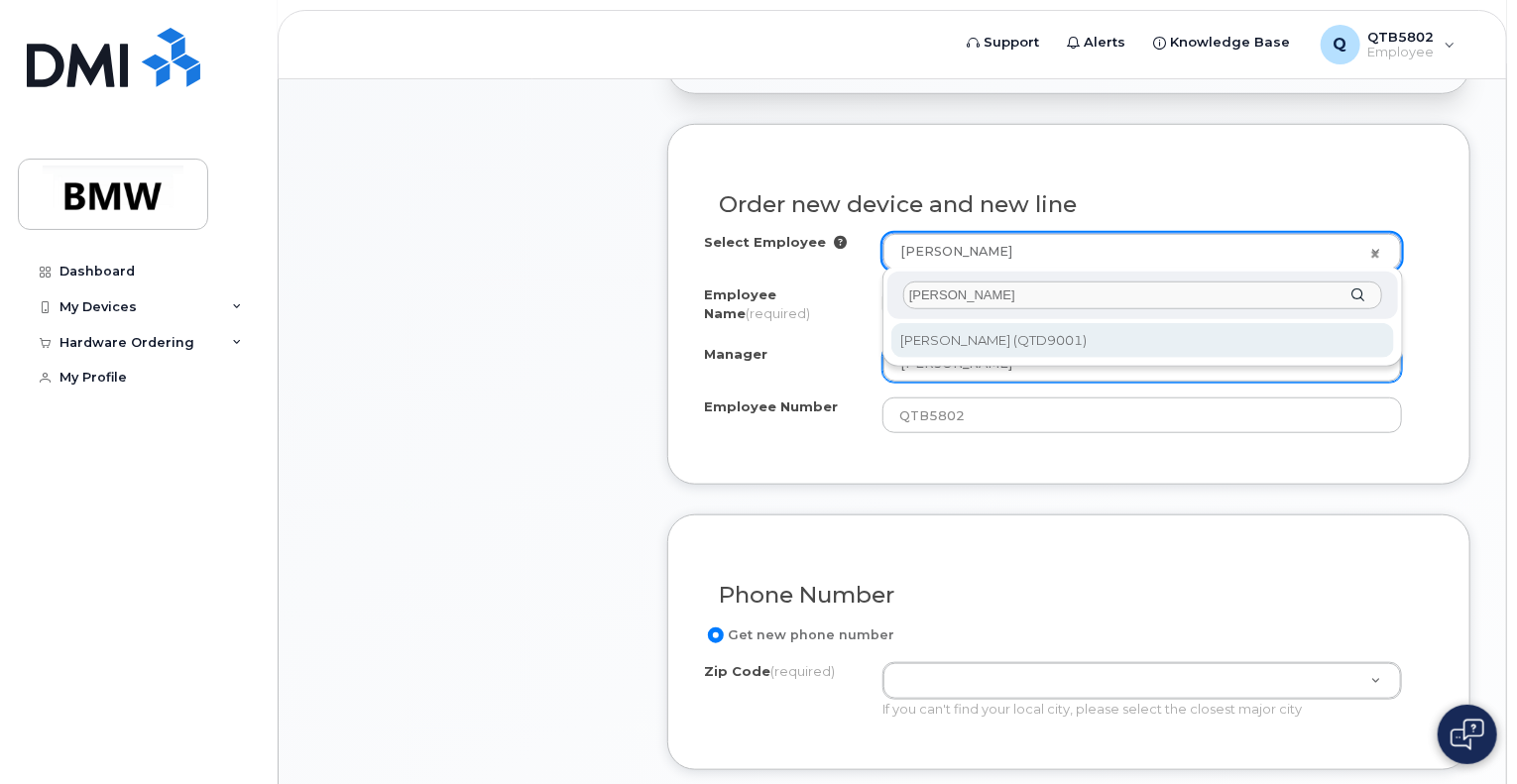 type on "[PERSON_NAME]" 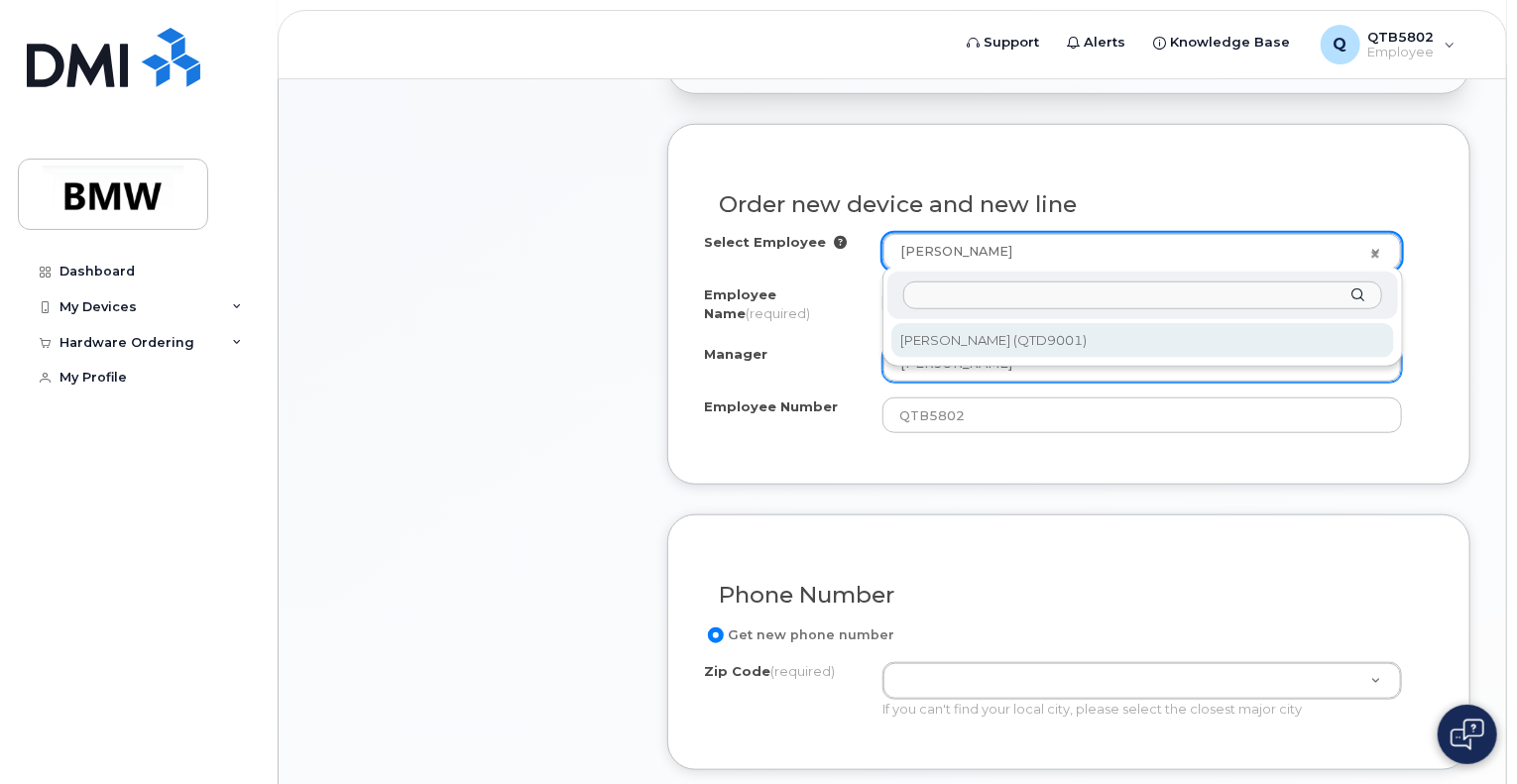 type on "[PERSON_NAME]" 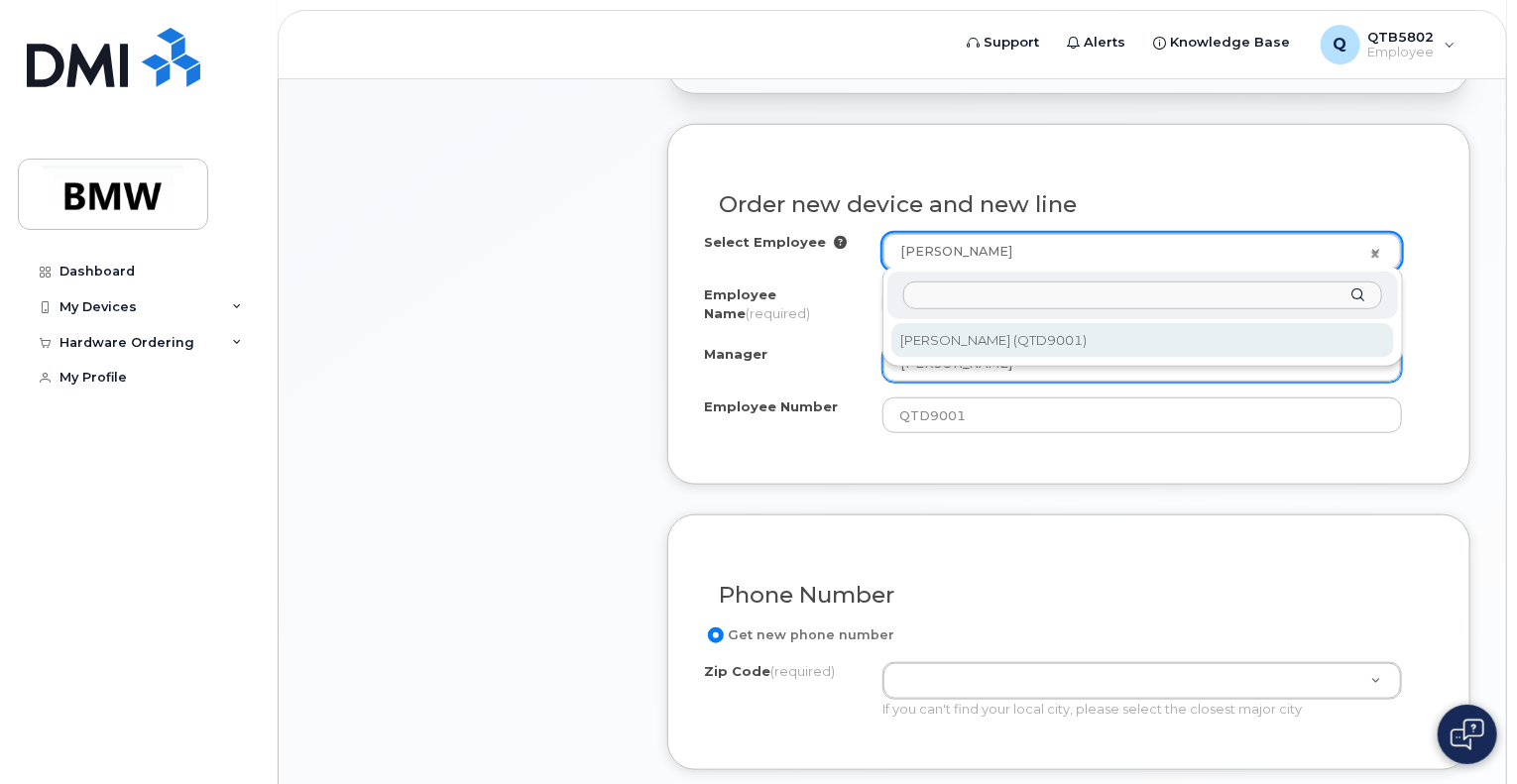 select on "1895492" 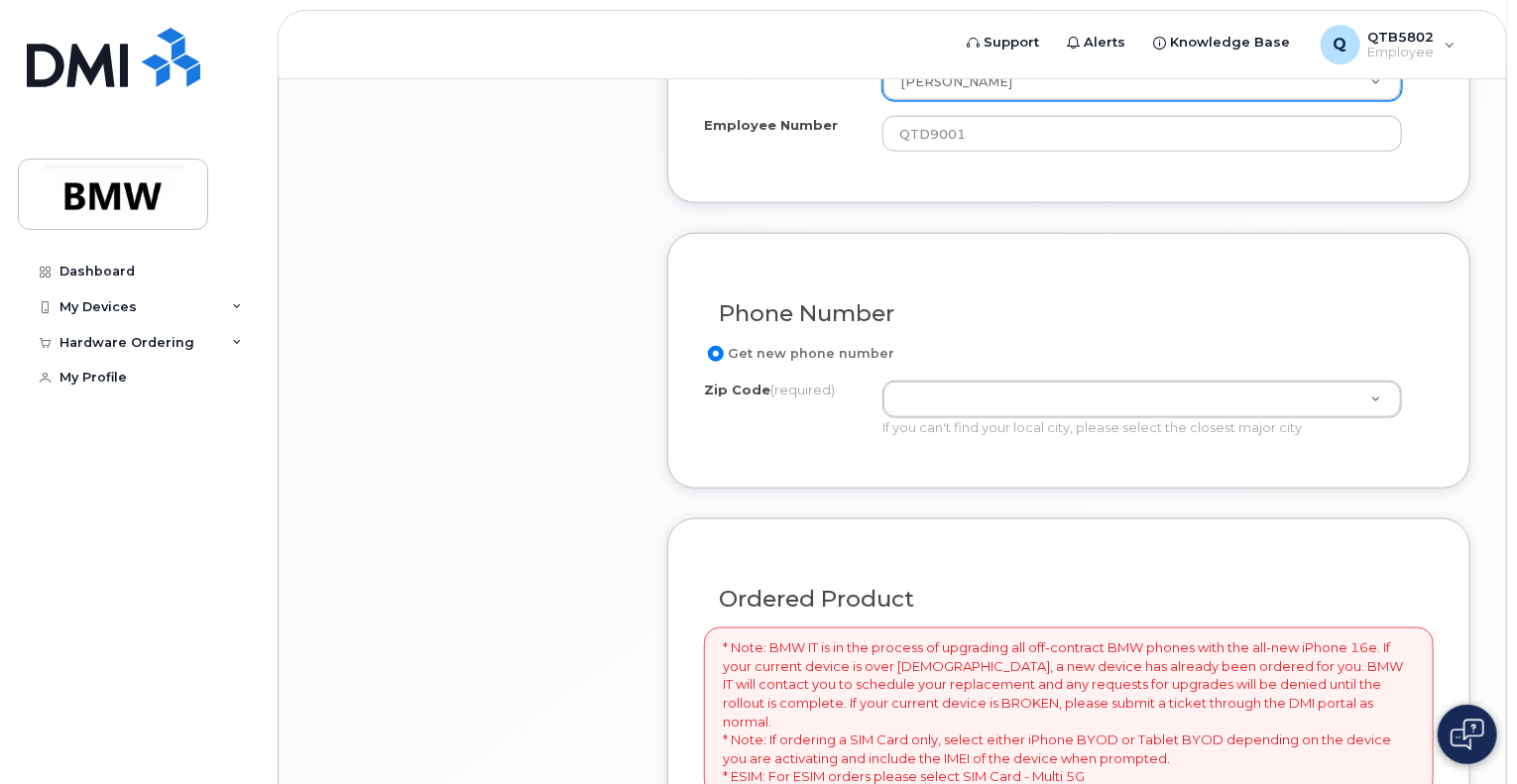 scroll, scrollTop: 936, scrollLeft: 0, axis: vertical 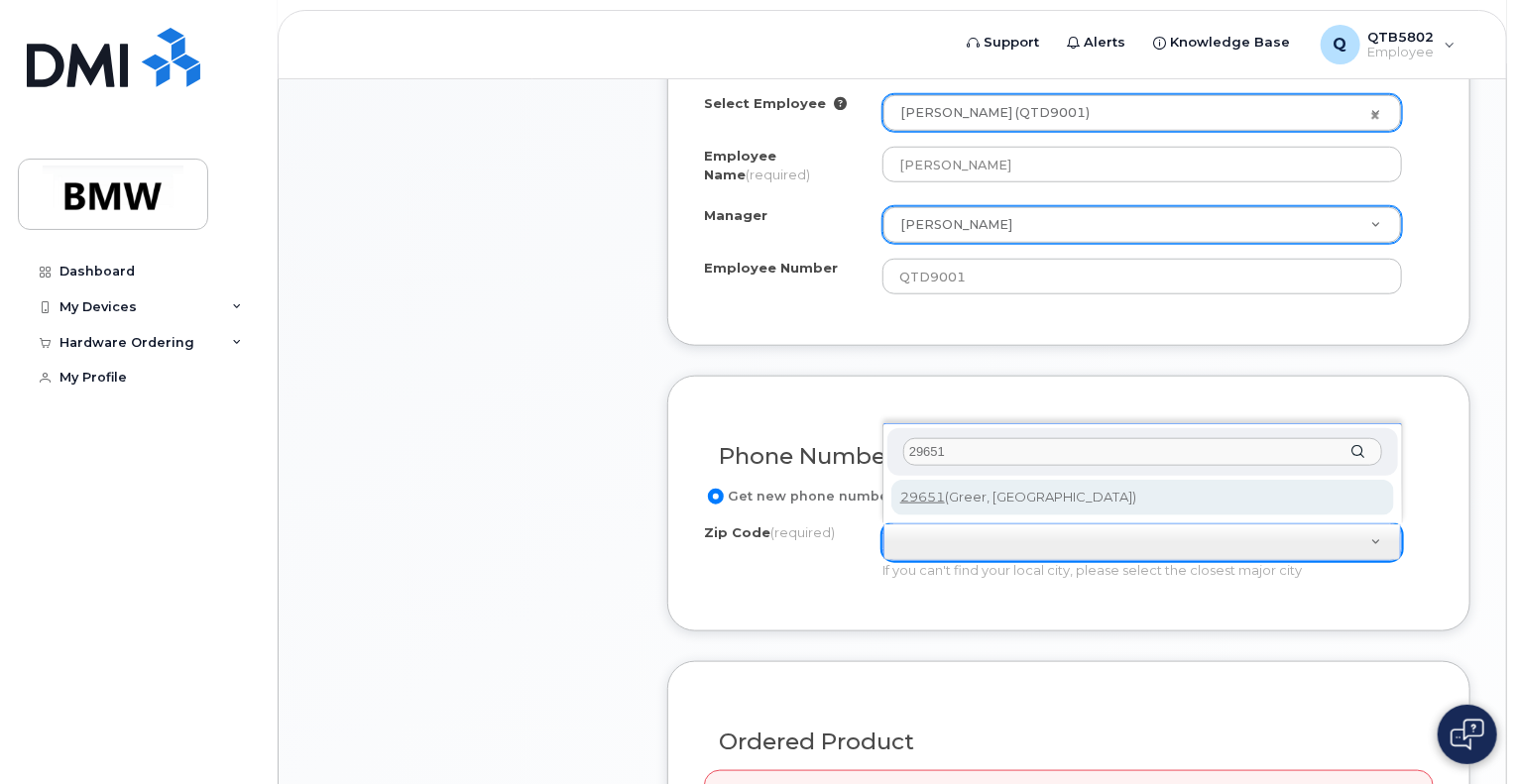 type on "29651" 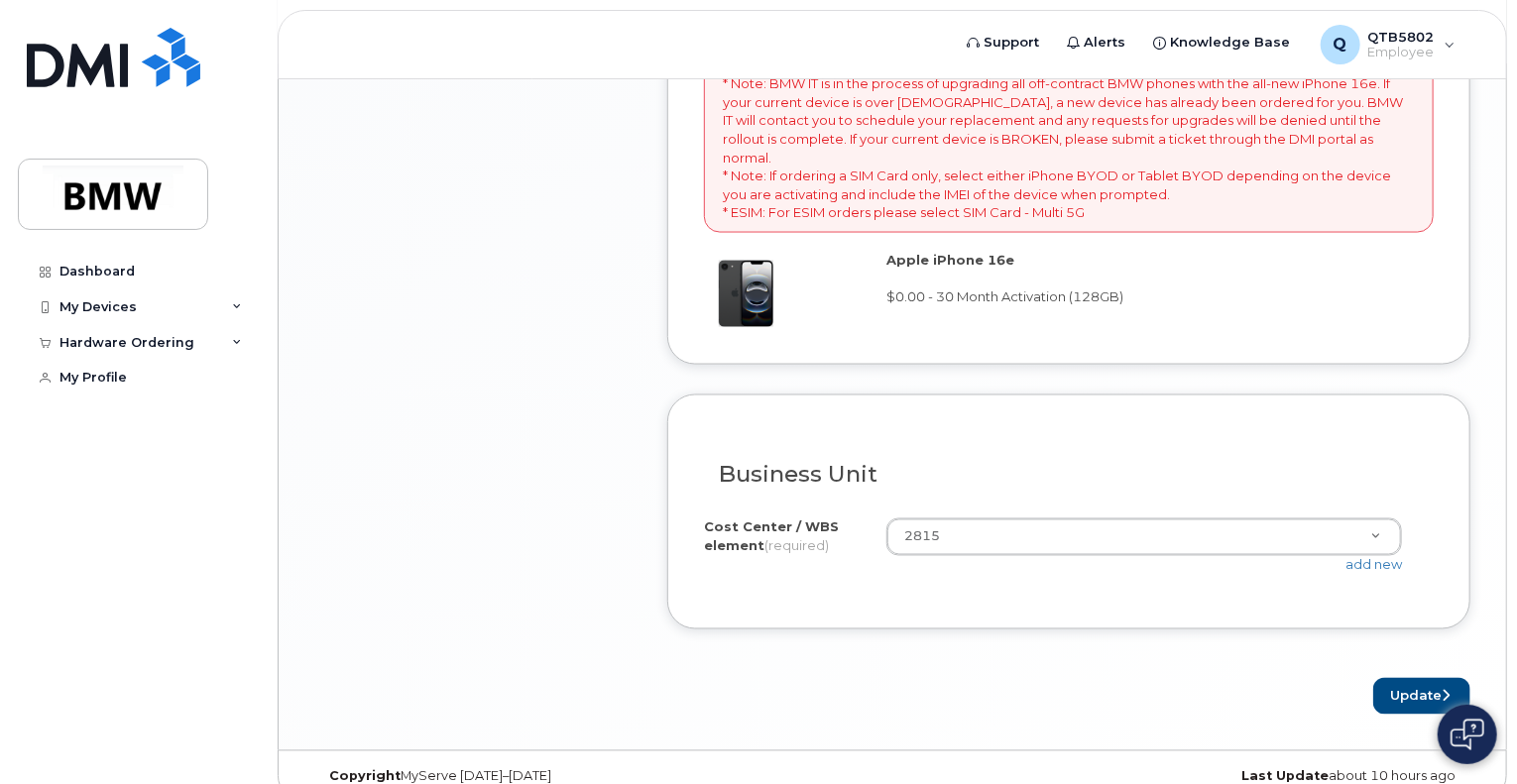 scroll, scrollTop: 1502, scrollLeft: 0, axis: vertical 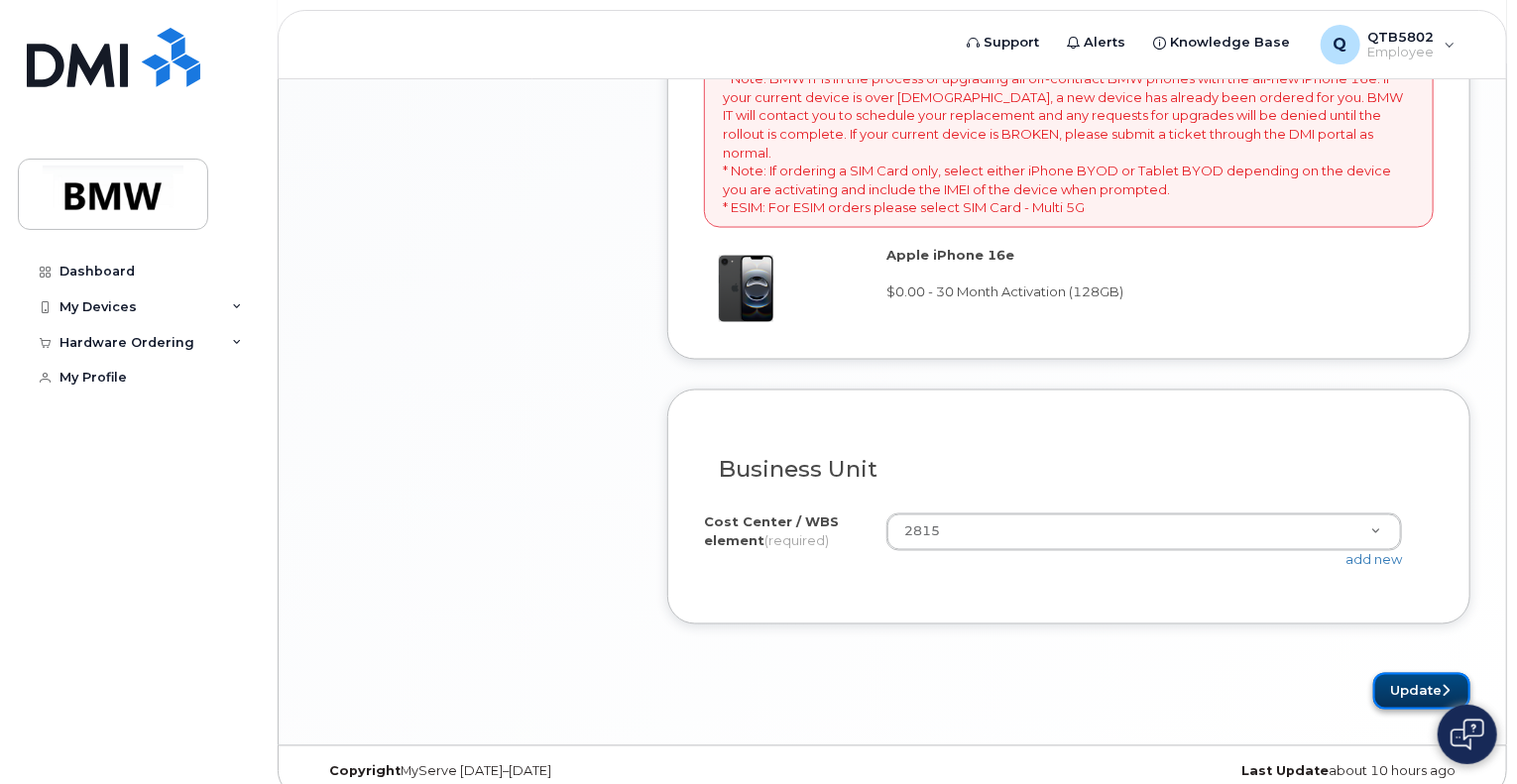 click on "Update" 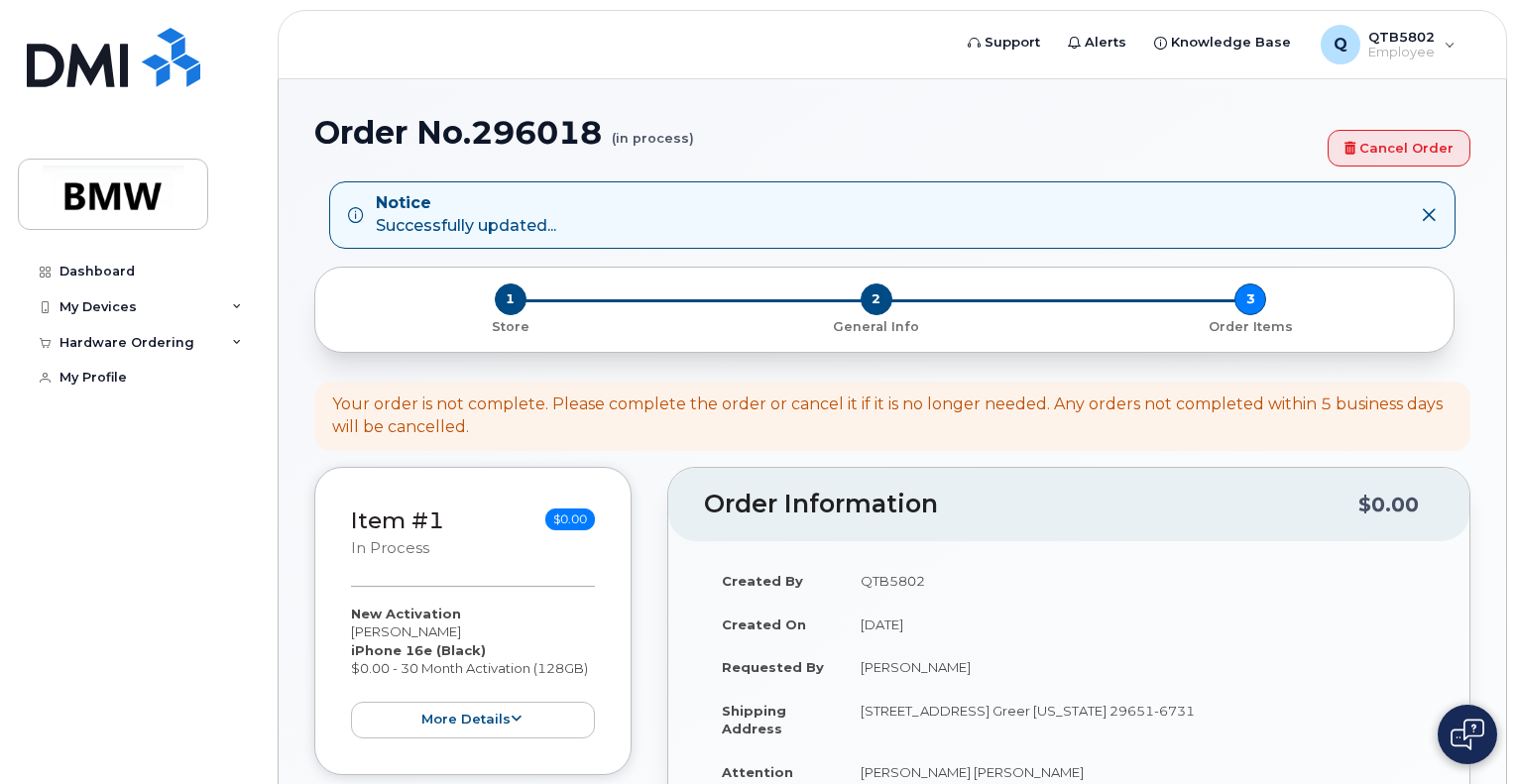 scroll, scrollTop: 0, scrollLeft: 0, axis: both 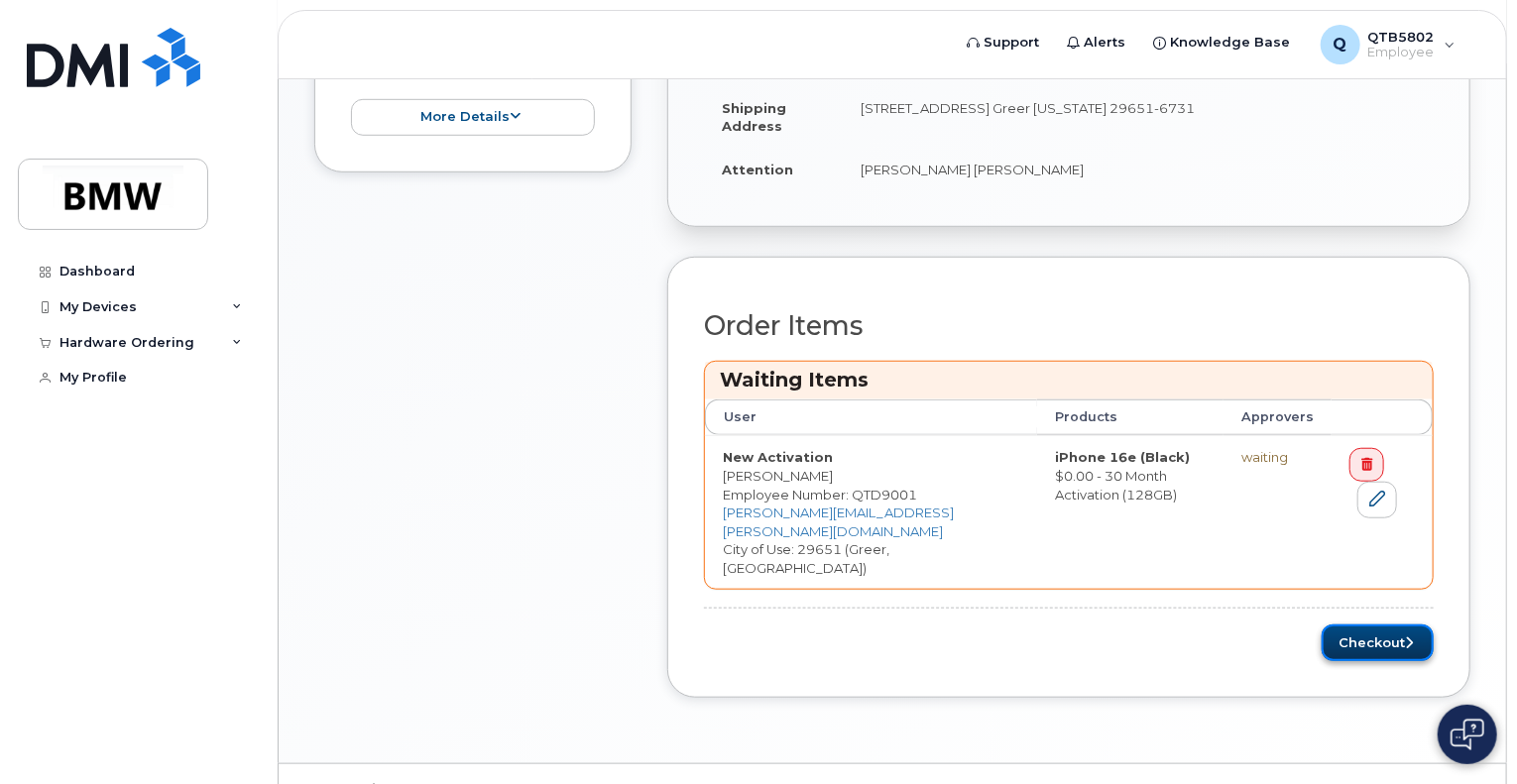 click on "Checkout" 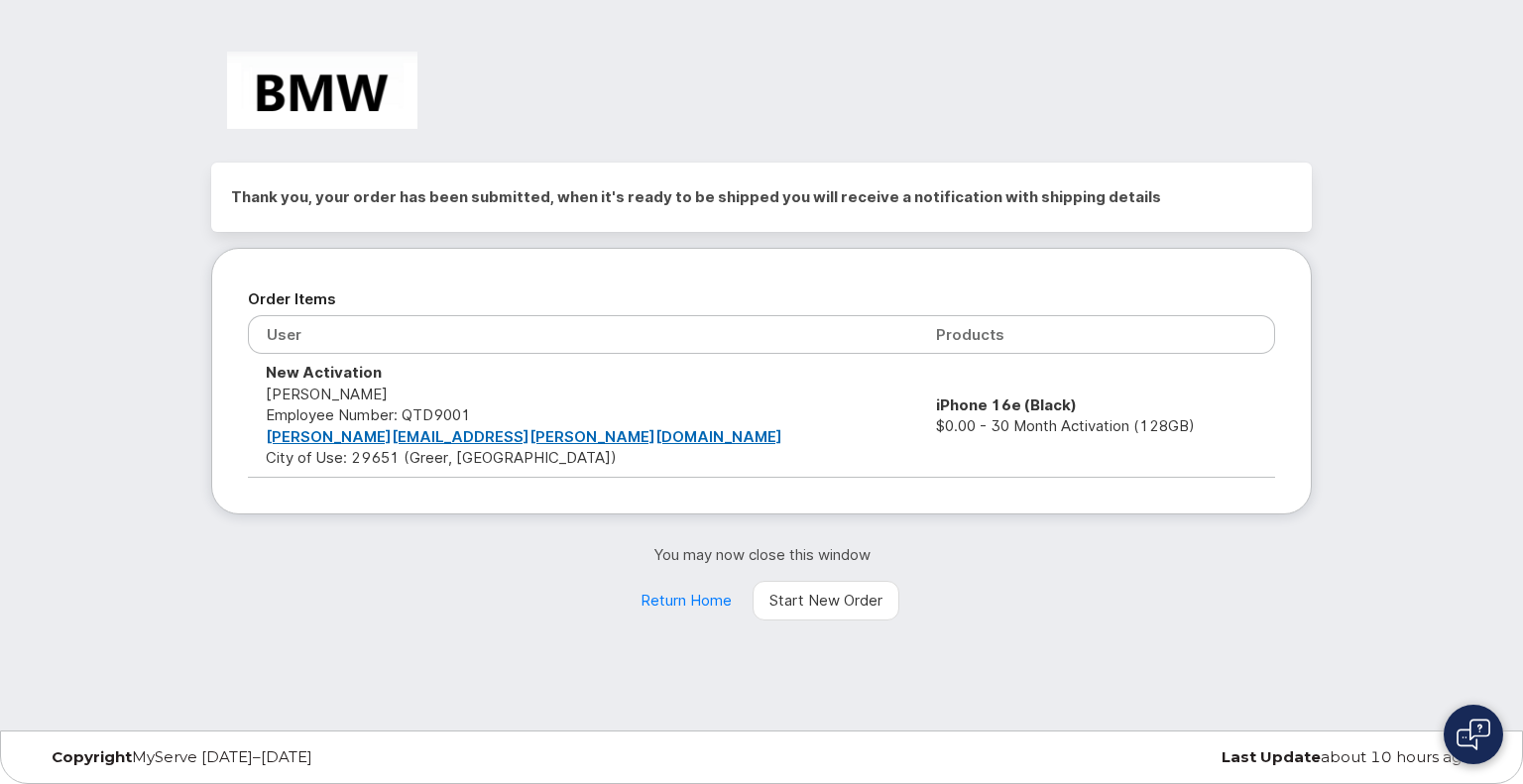 scroll, scrollTop: 0, scrollLeft: 0, axis: both 